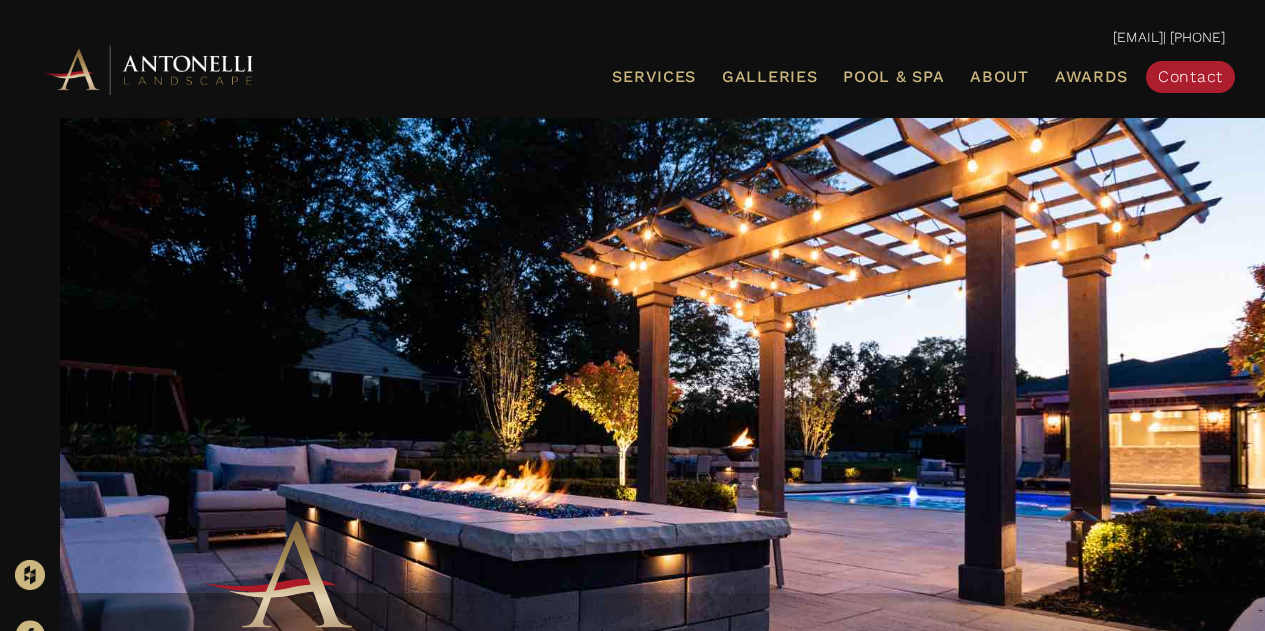 scroll, scrollTop: 0, scrollLeft: 0, axis: both 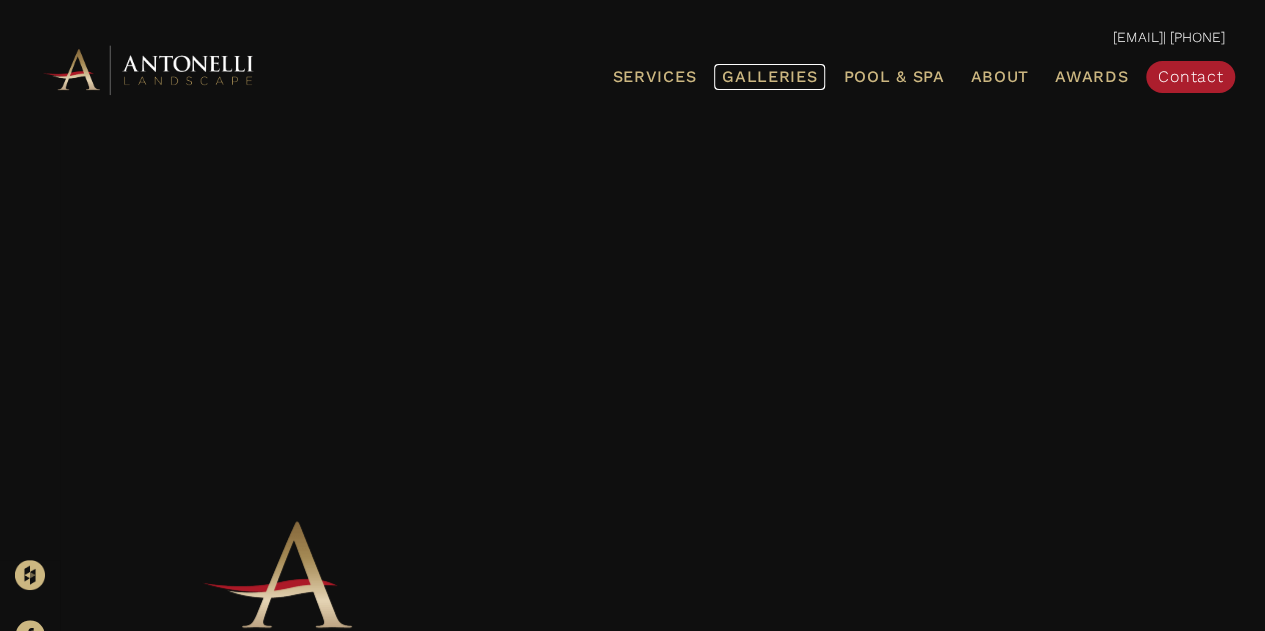 click on "Galleries" at bounding box center (769, 76) 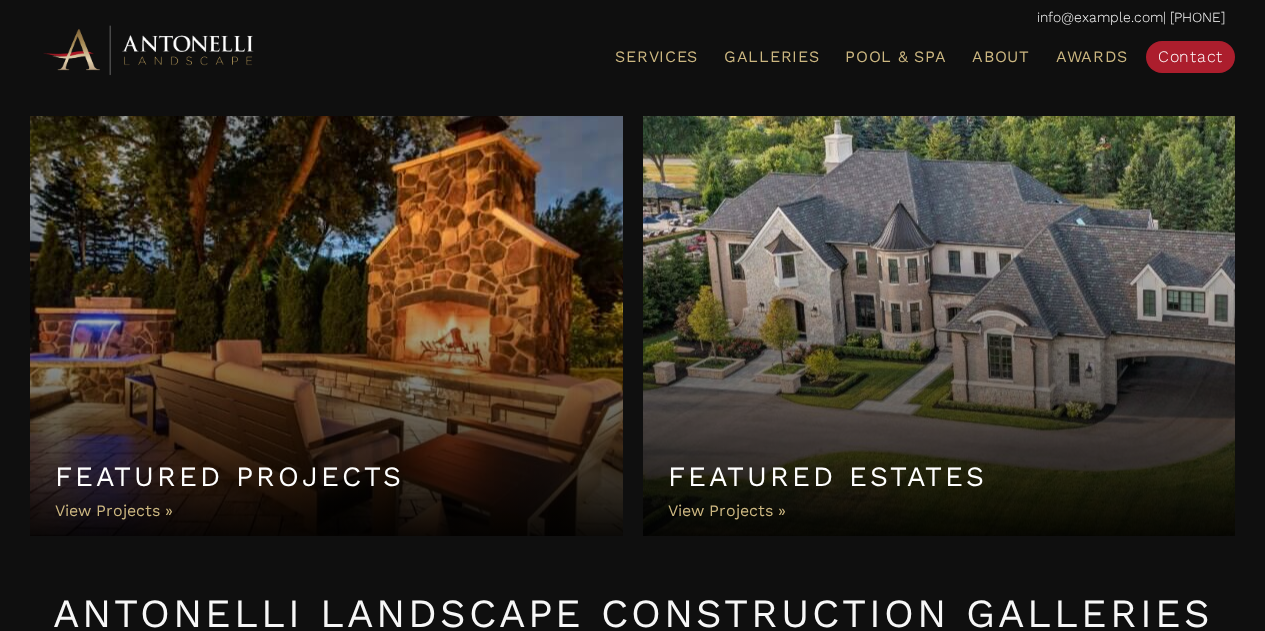 scroll, scrollTop: 0, scrollLeft: 0, axis: both 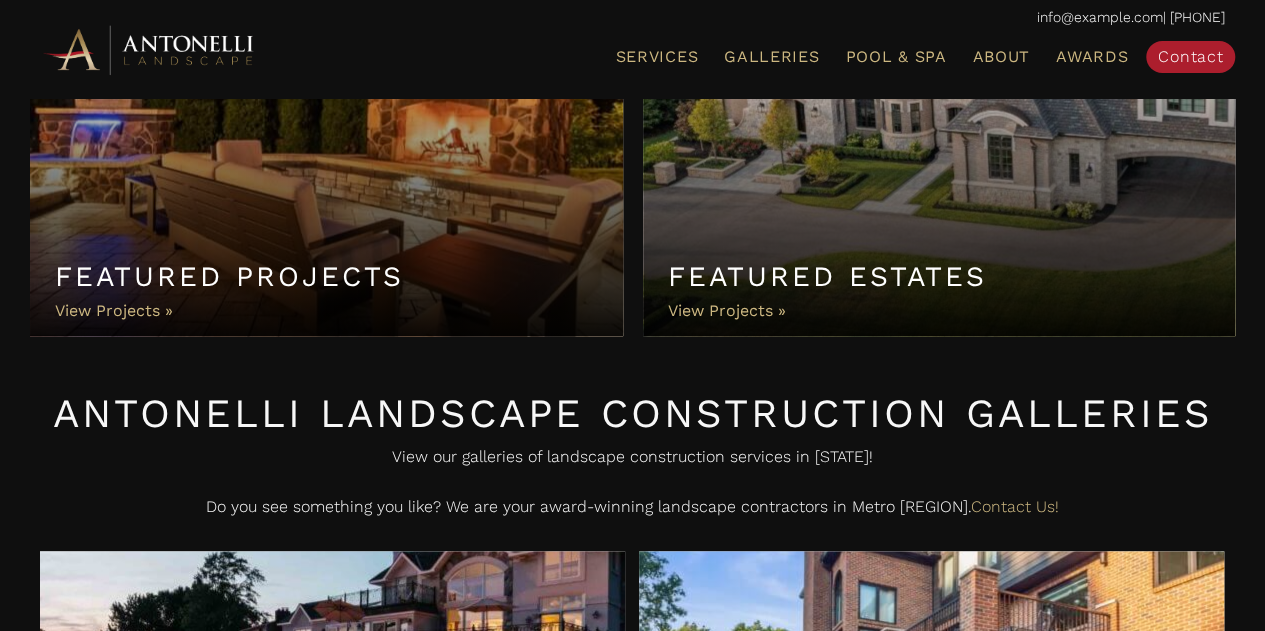 click on "Featured Projects" at bounding box center (326, 126) 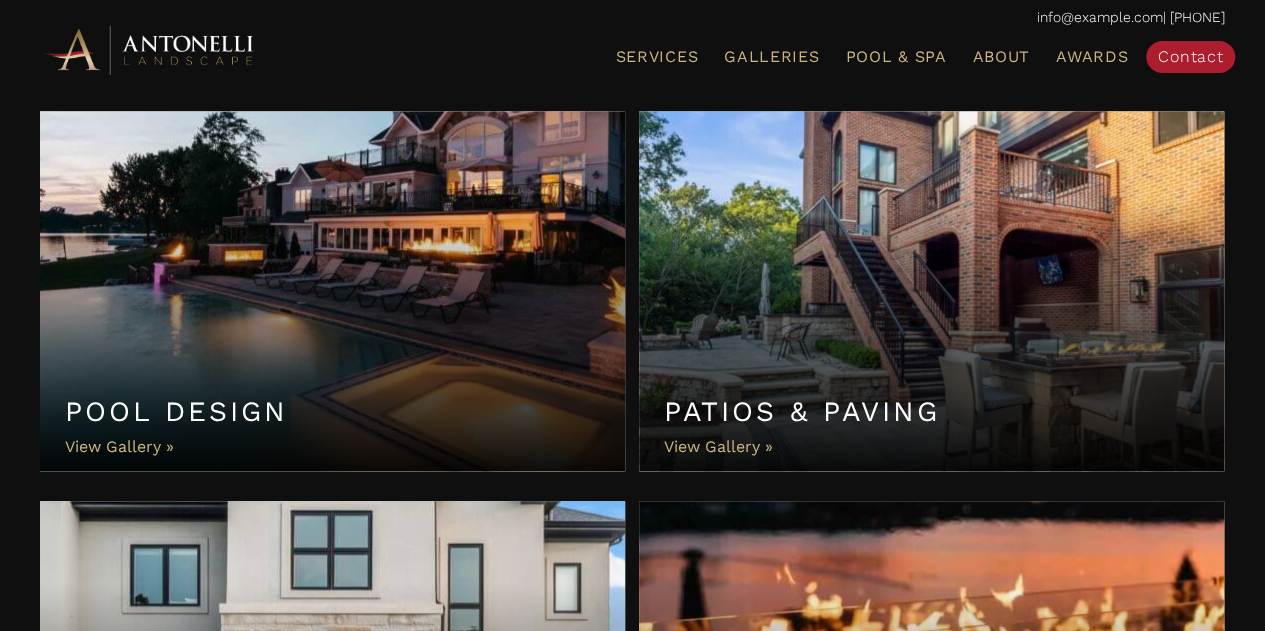 scroll, scrollTop: 600, scrollLeft: 0, axis: vertical 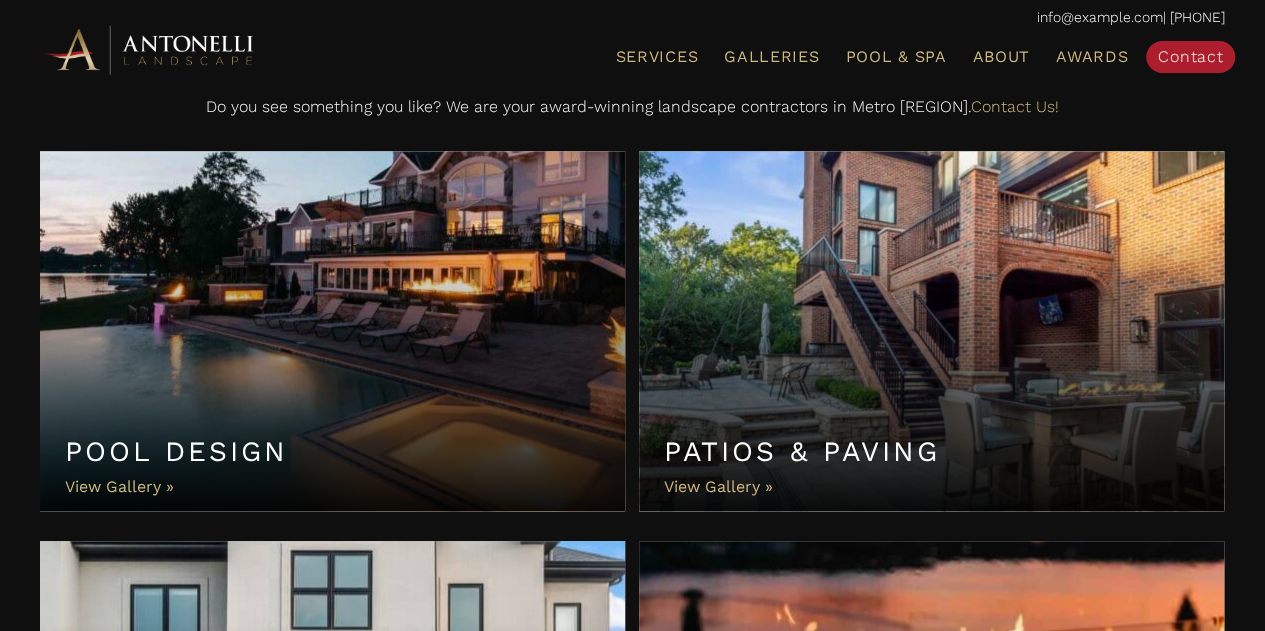 click on "Pool Design" at bounding box center [332, 331] 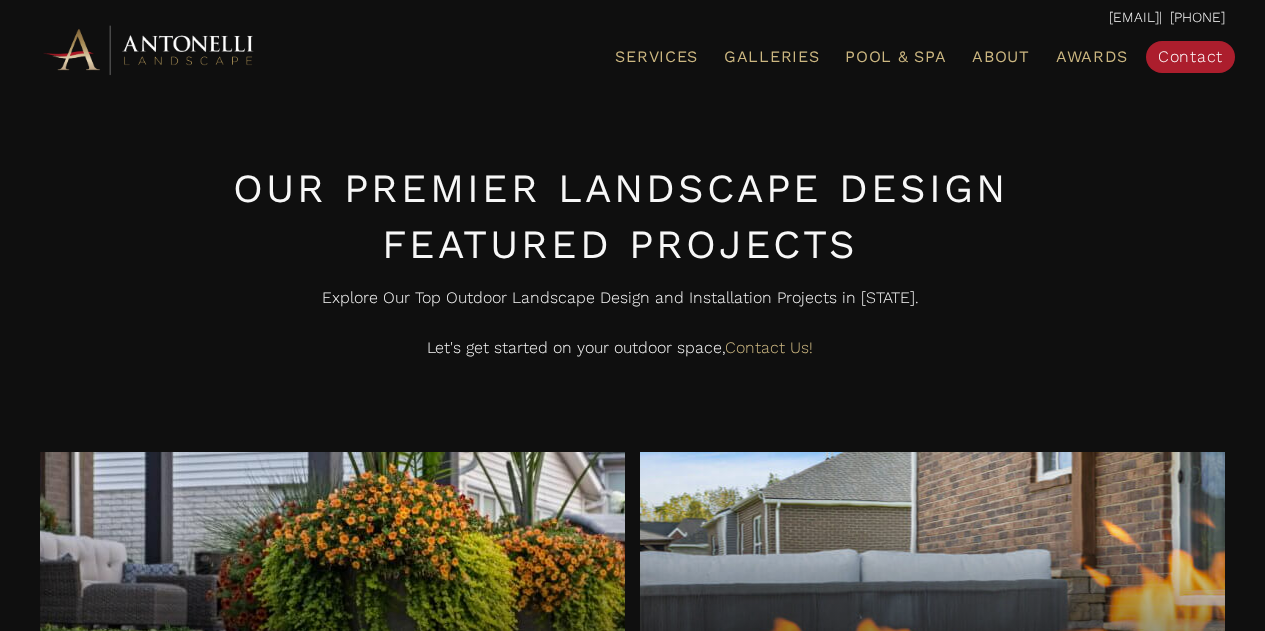 scroll, scrollTop: 0, scrollLeft: 0, axis: both 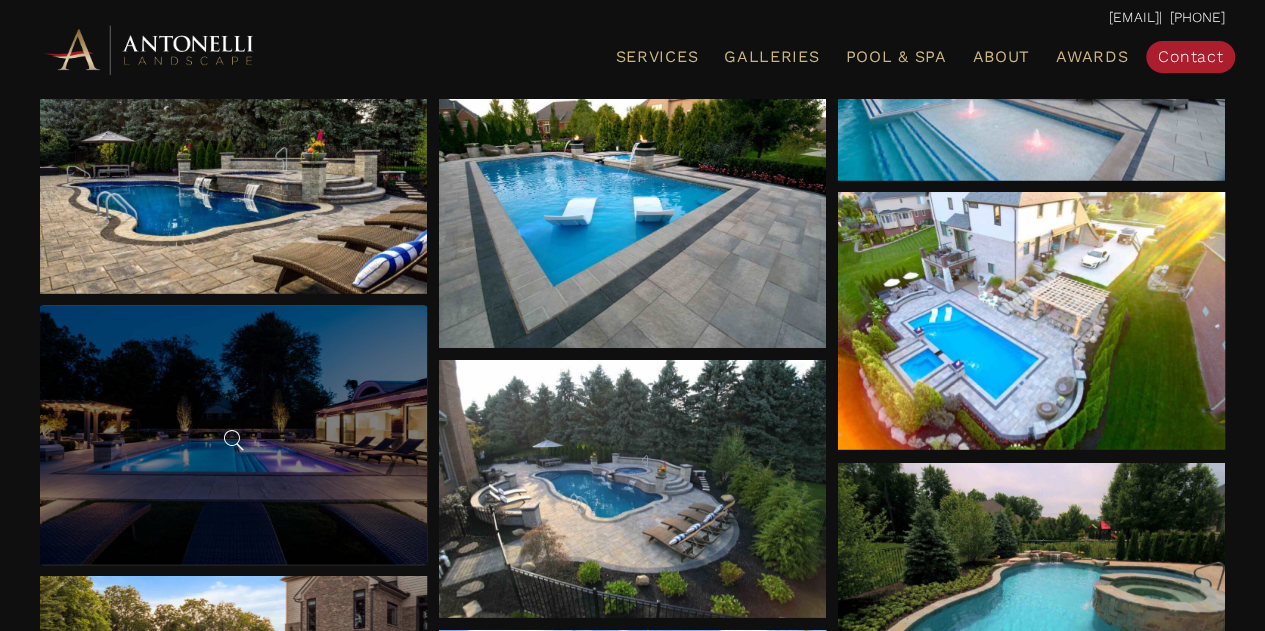 click at bounding box center [233, 435] 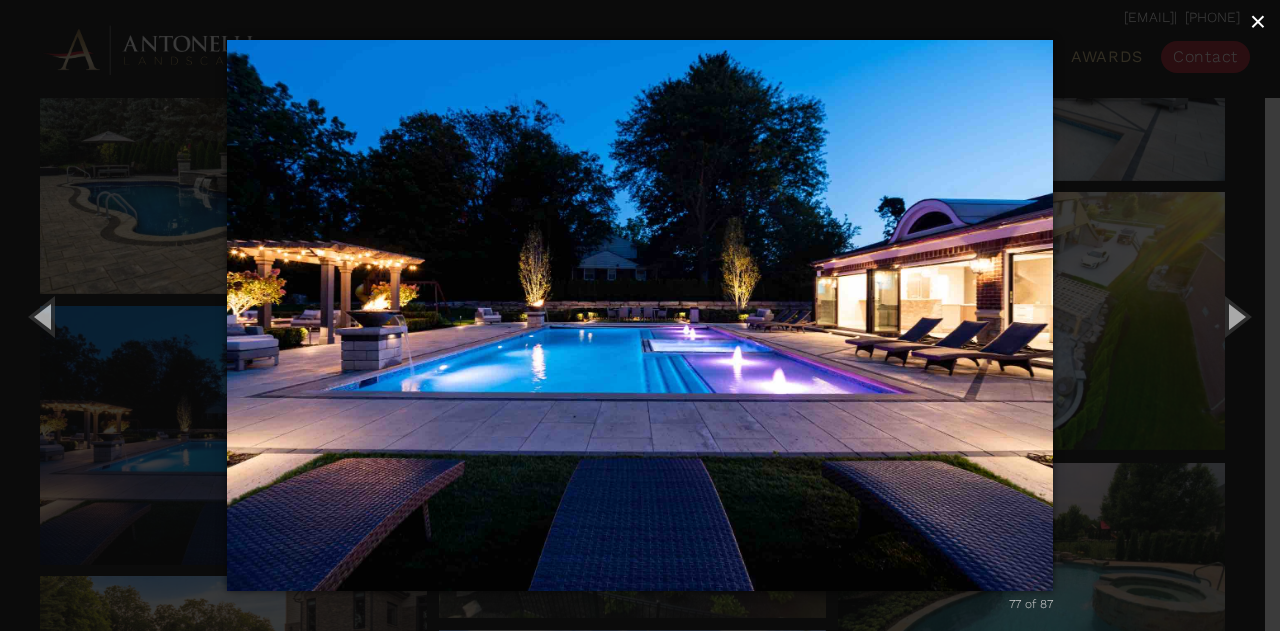 click on "×" at bounding box center (1258, 21) 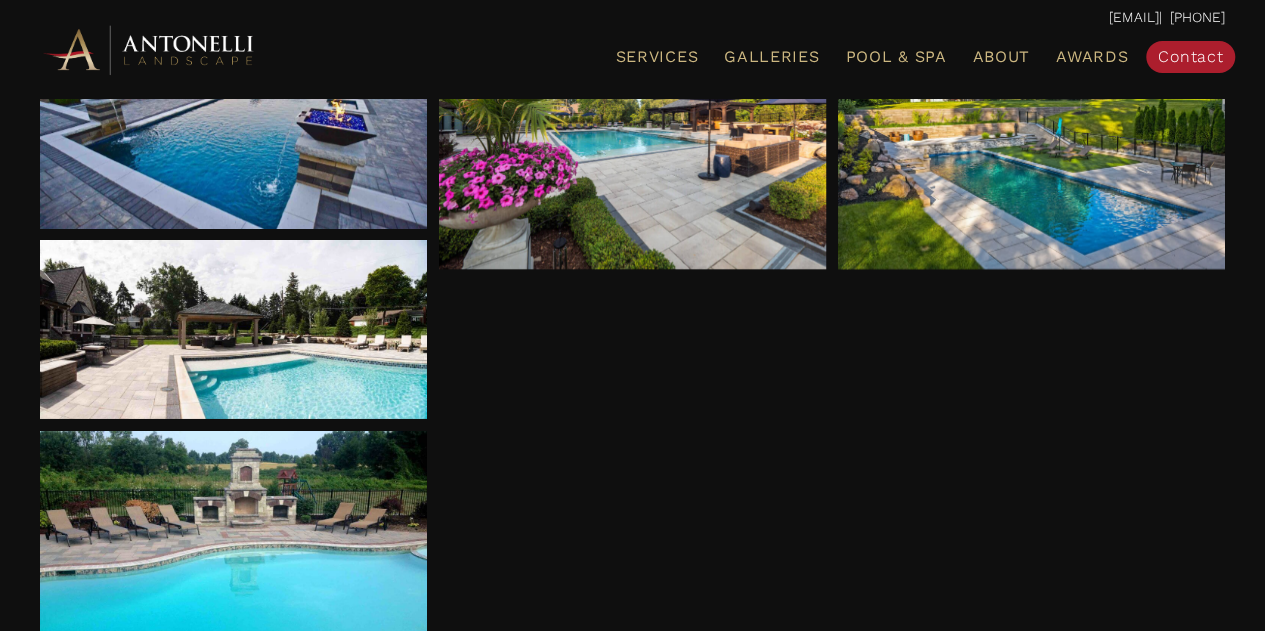 scroll, scrollTop: 300, scrollLeft: 0, axis: vertical 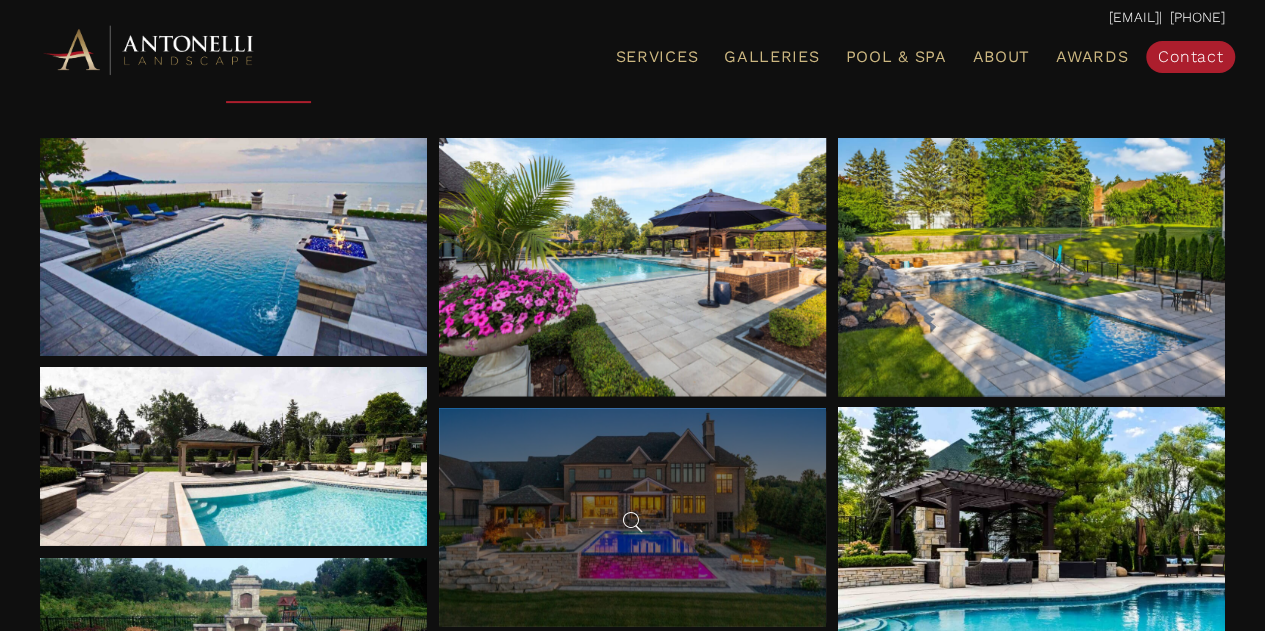 click at bounding box center [632, 522] 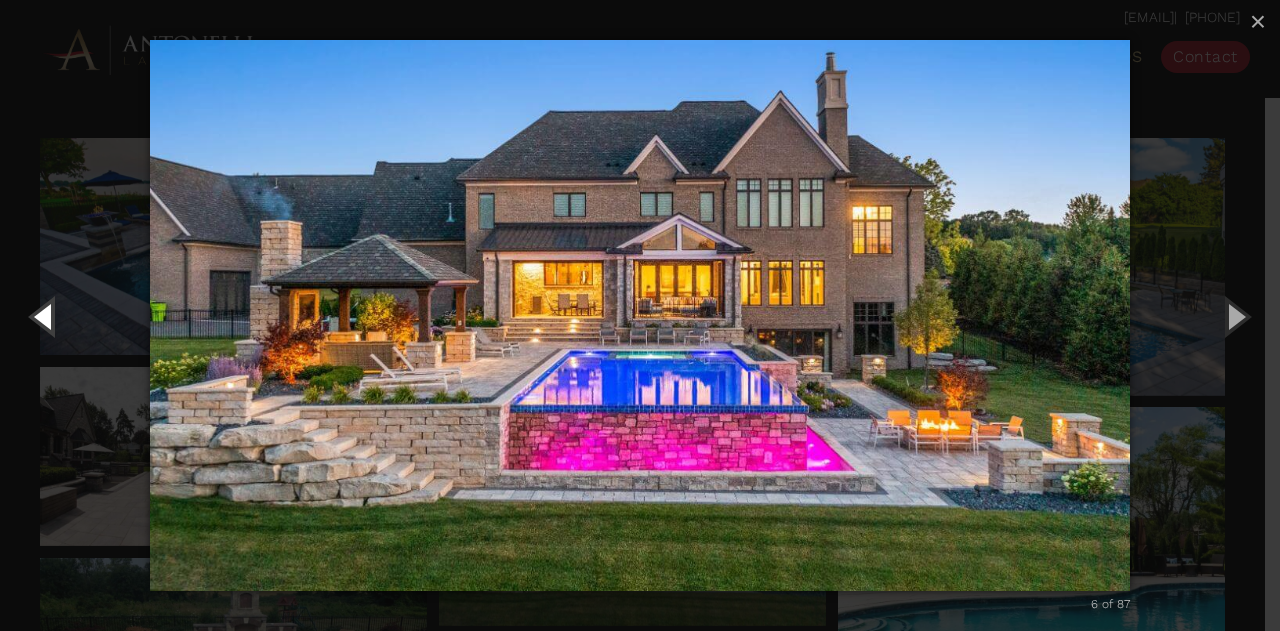 click at bounding box center [45, 316] 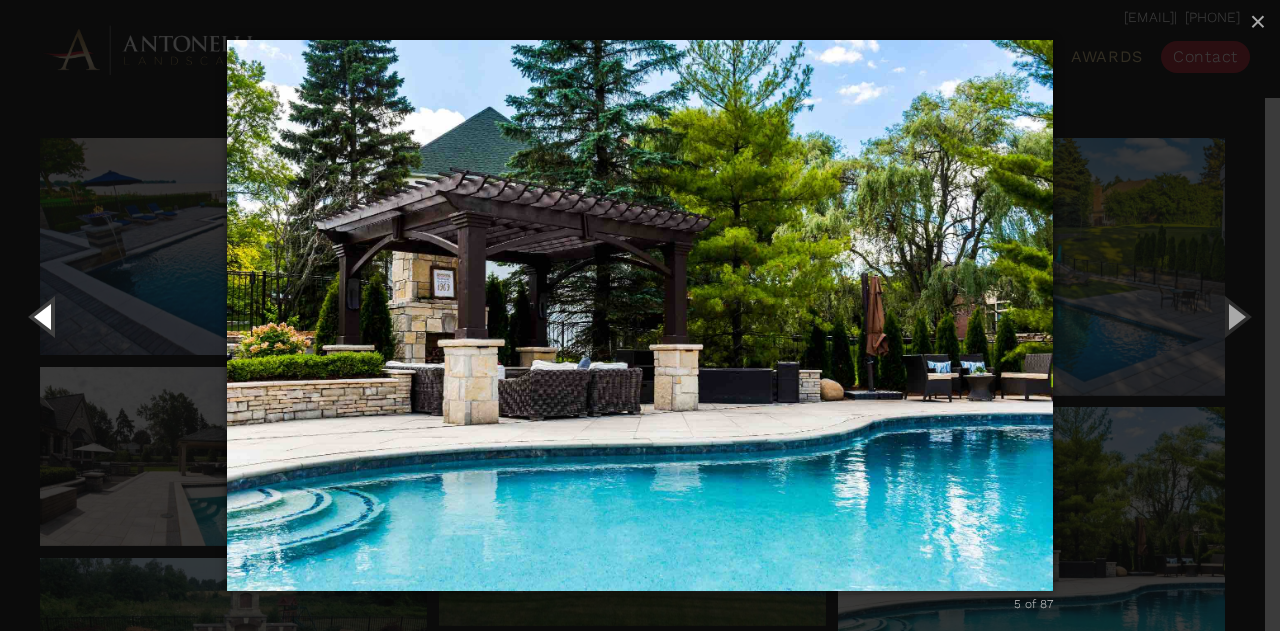 click at bounding box center (45, 316) 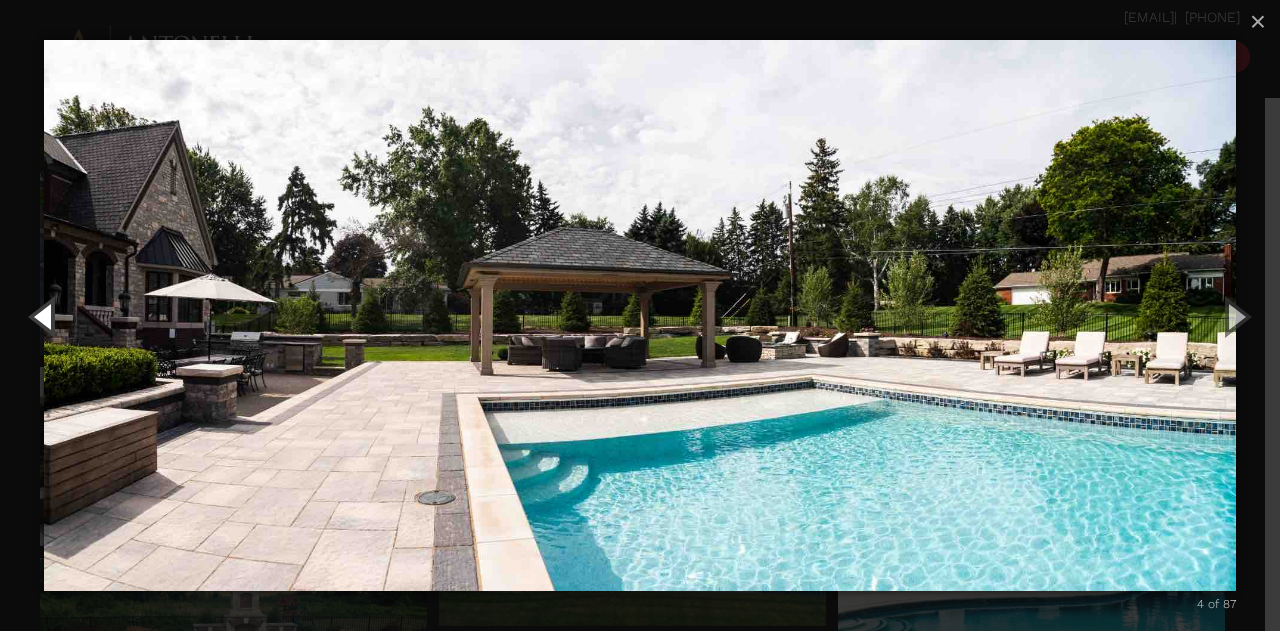 click at bounding box center [45, 316] 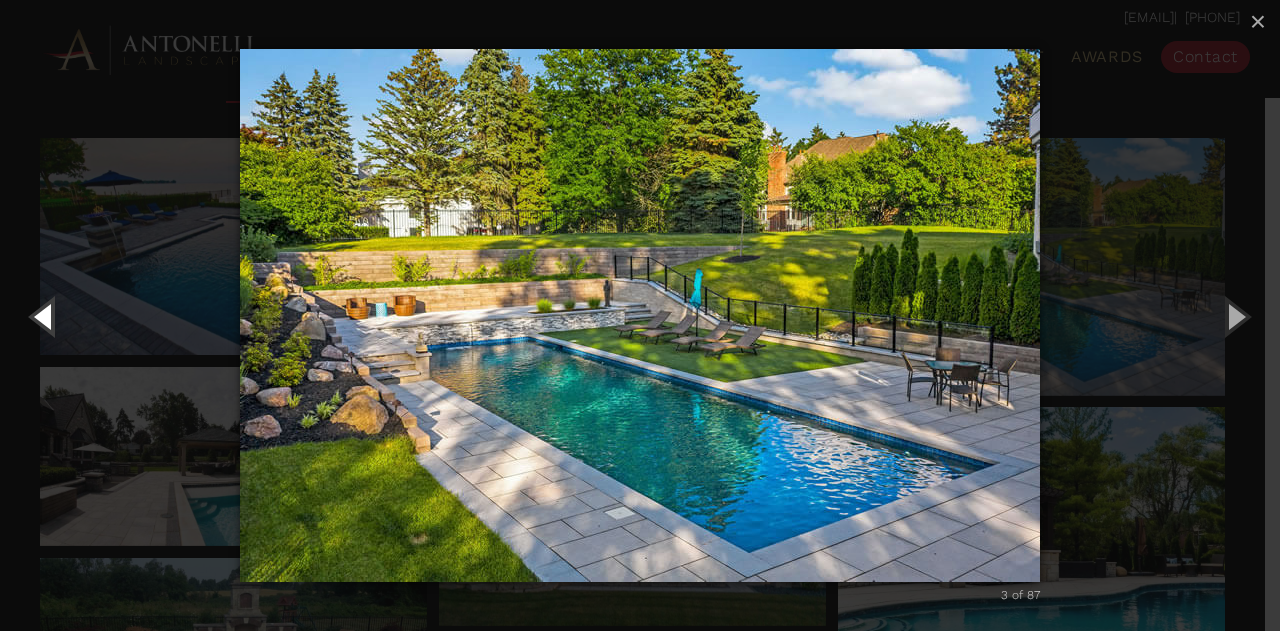 click at bounding box center (45, 316) 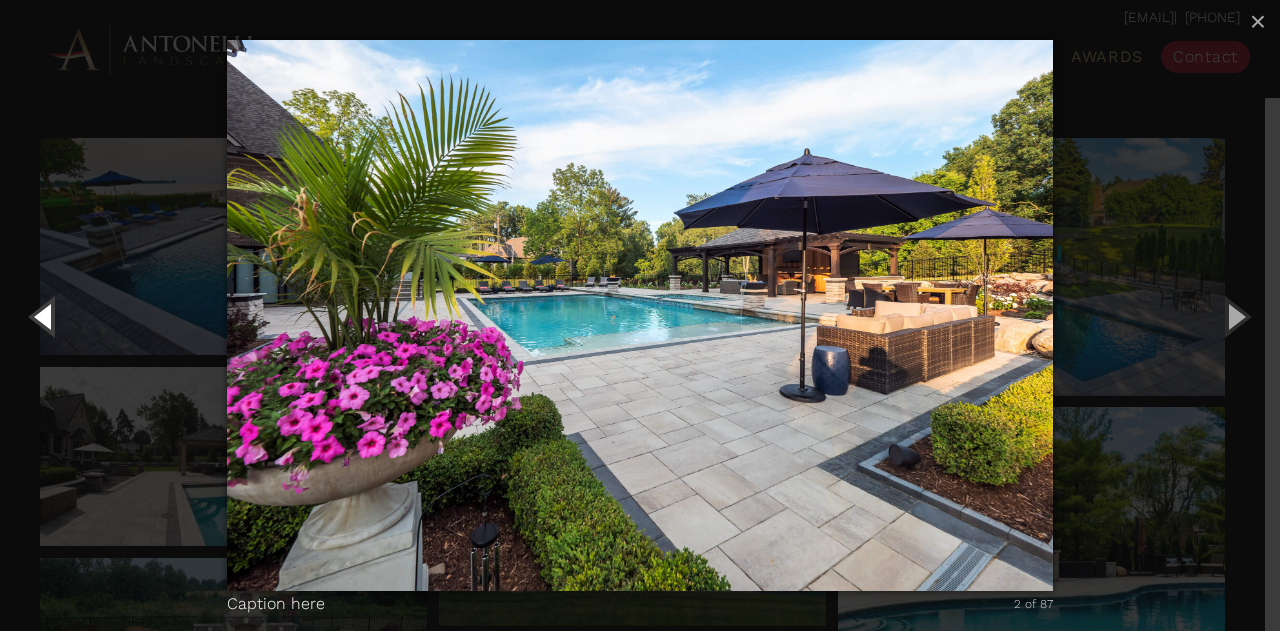 click at bounding box center [45, 316] 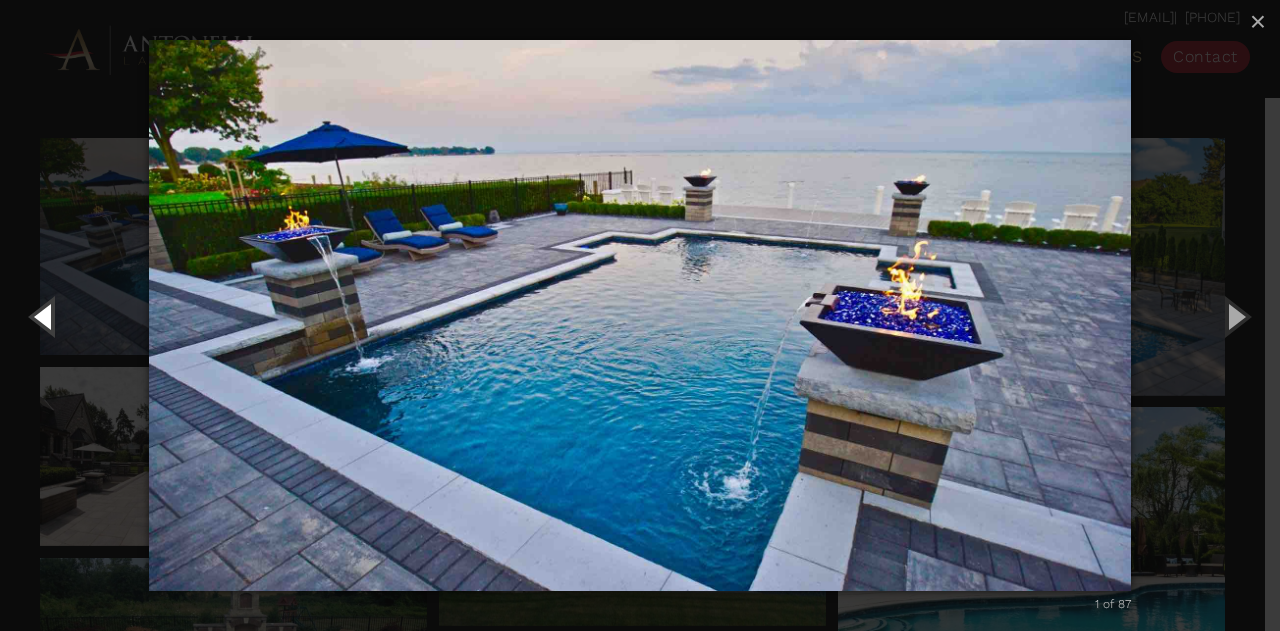 click at bounding box center (45, 316) 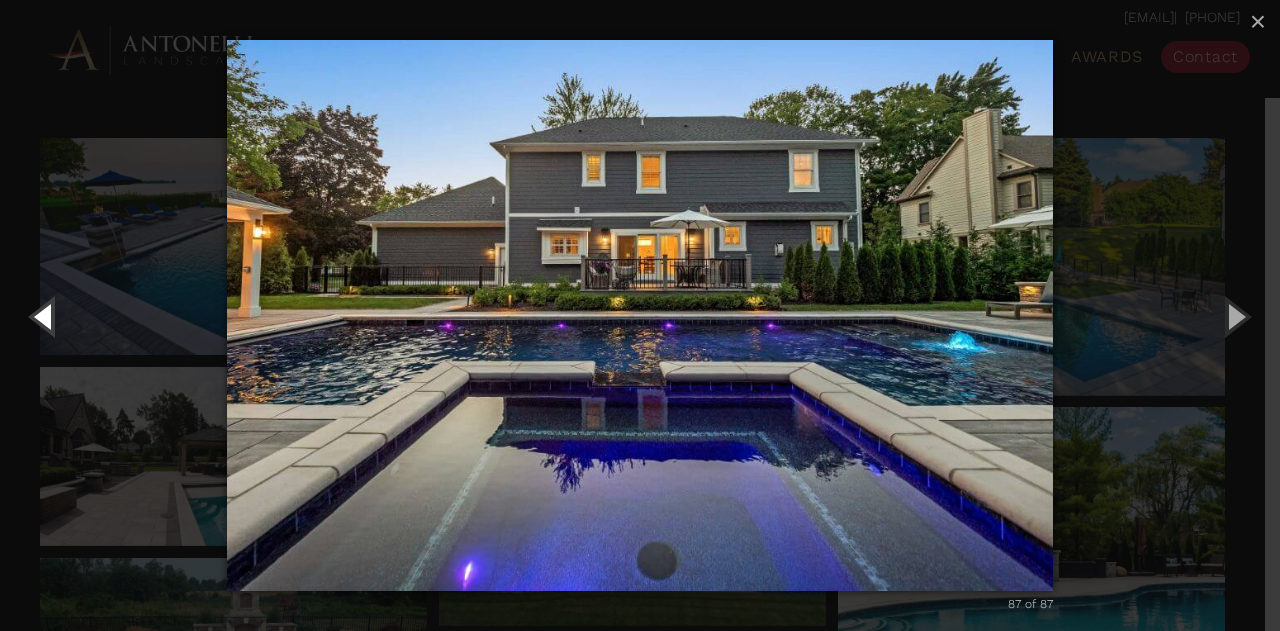 click at bounding box center (45, 316) 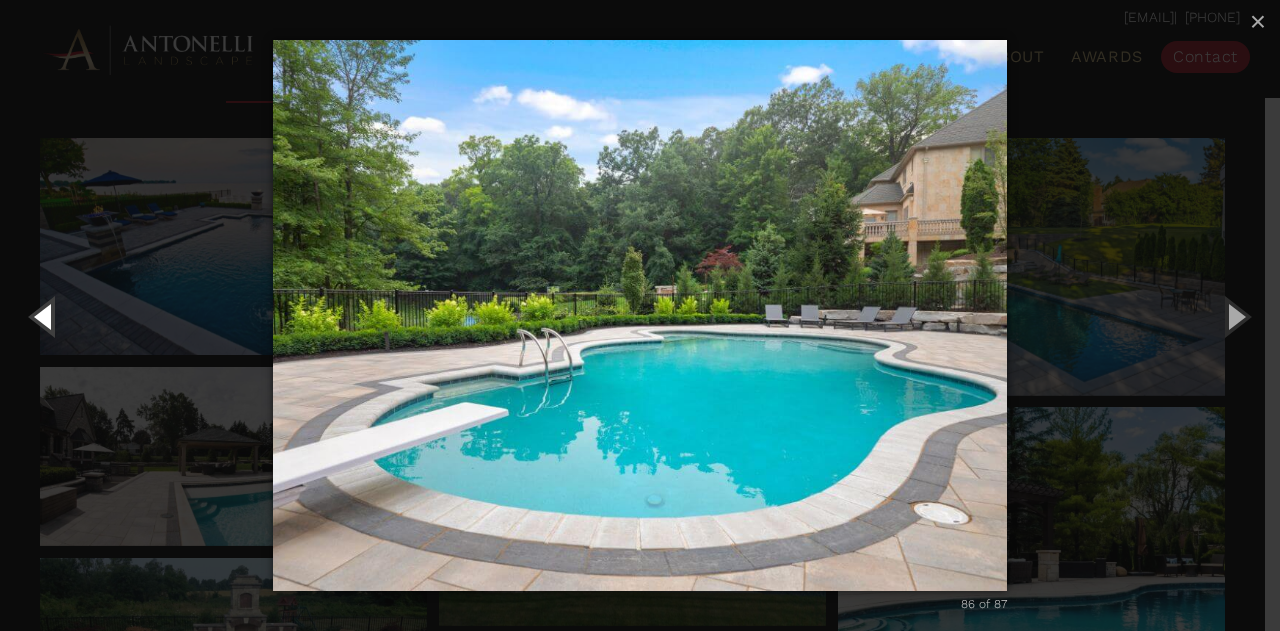 click at bounding box center [45, 316] 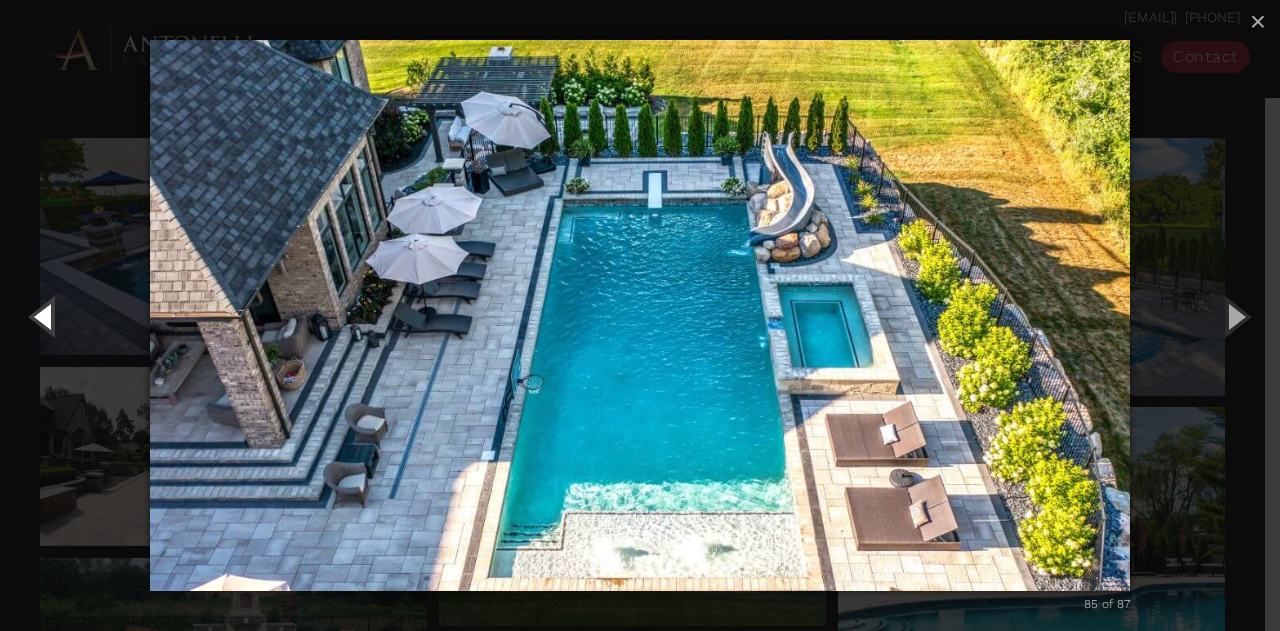 click at bounding box center (45, 316) 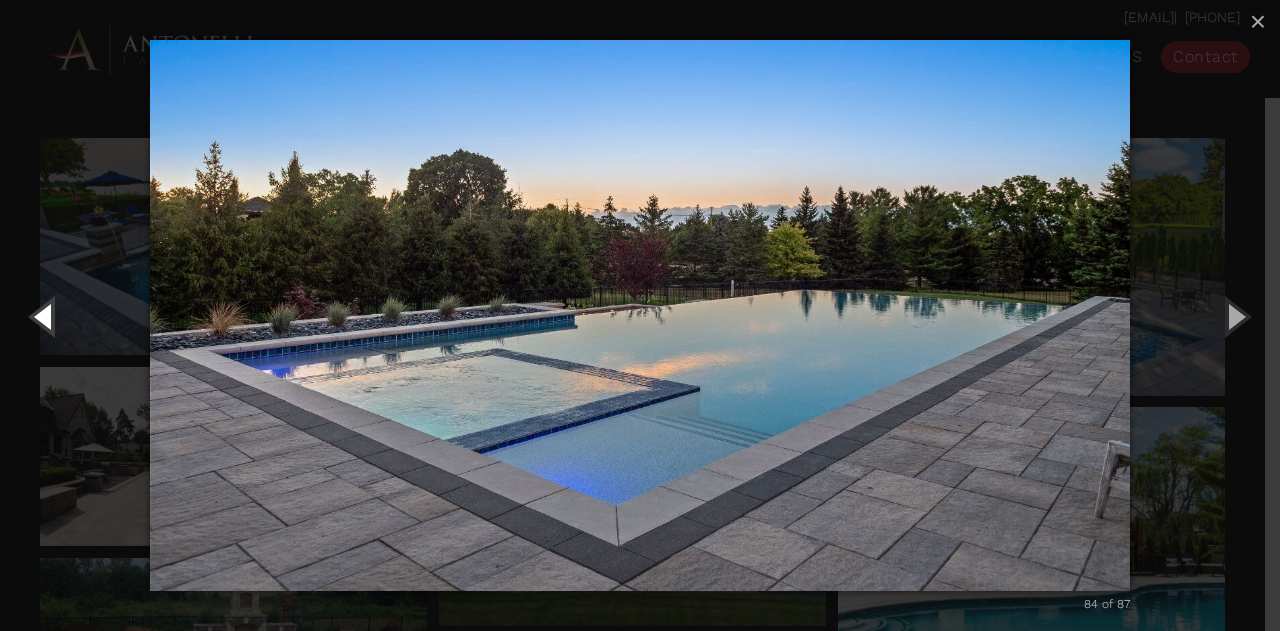 click at bounding box center (45, 316) 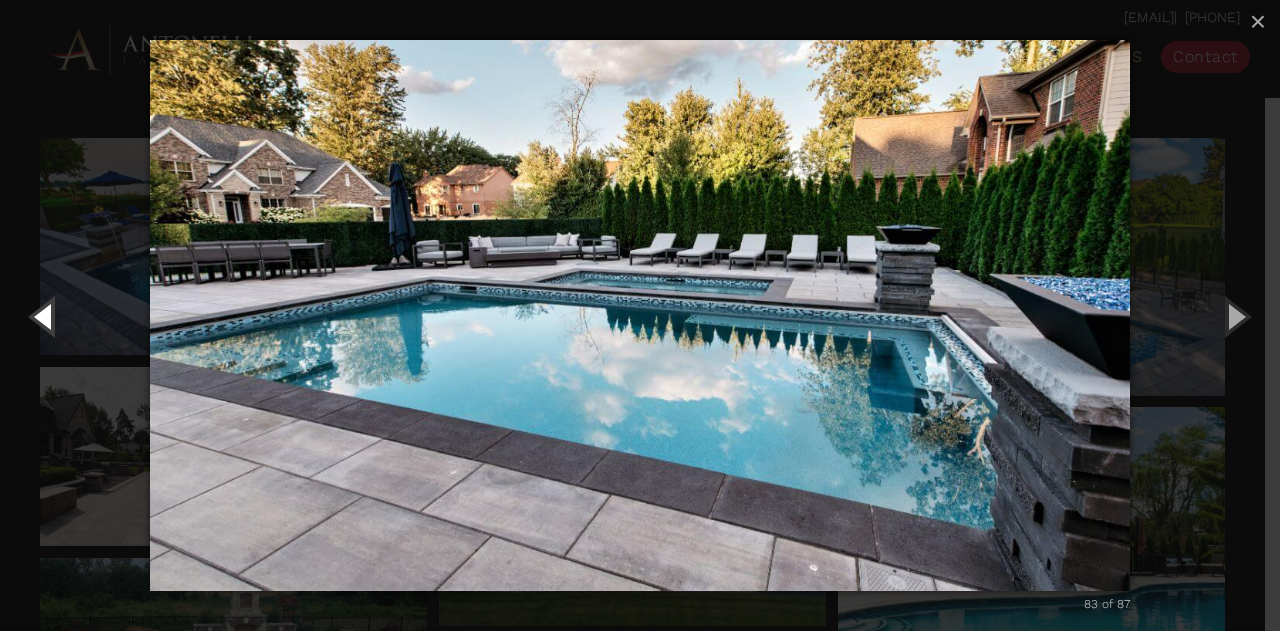 click at bounding box center (45, 316) 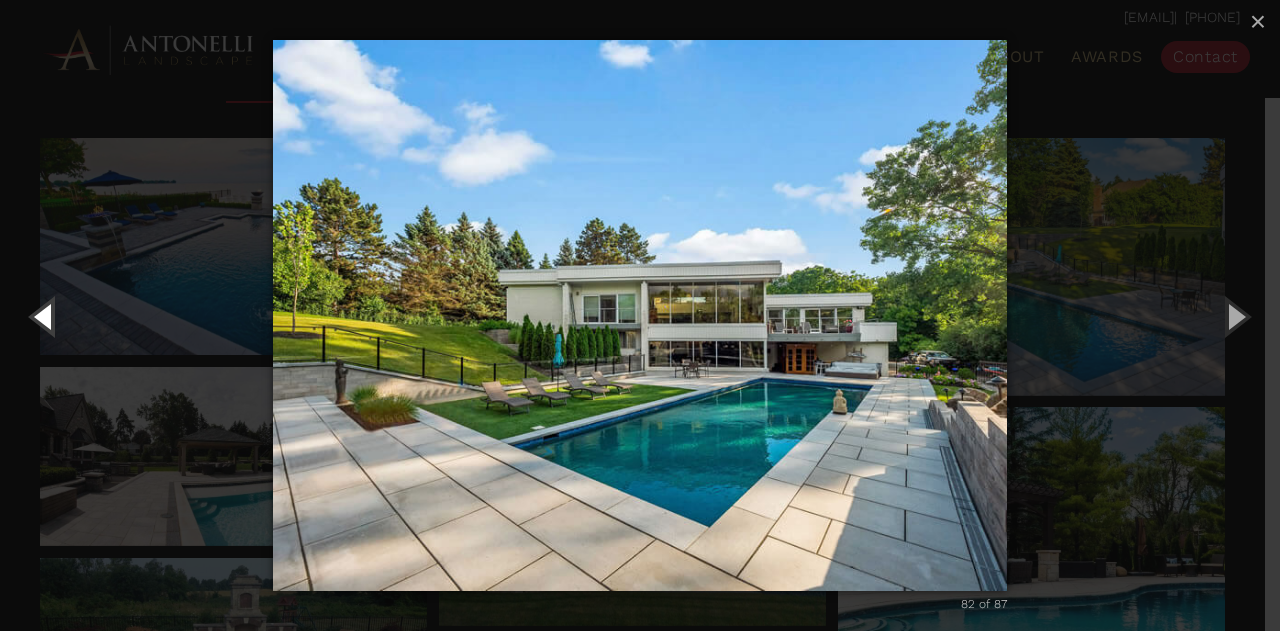 click at bounding box center (45, 316) 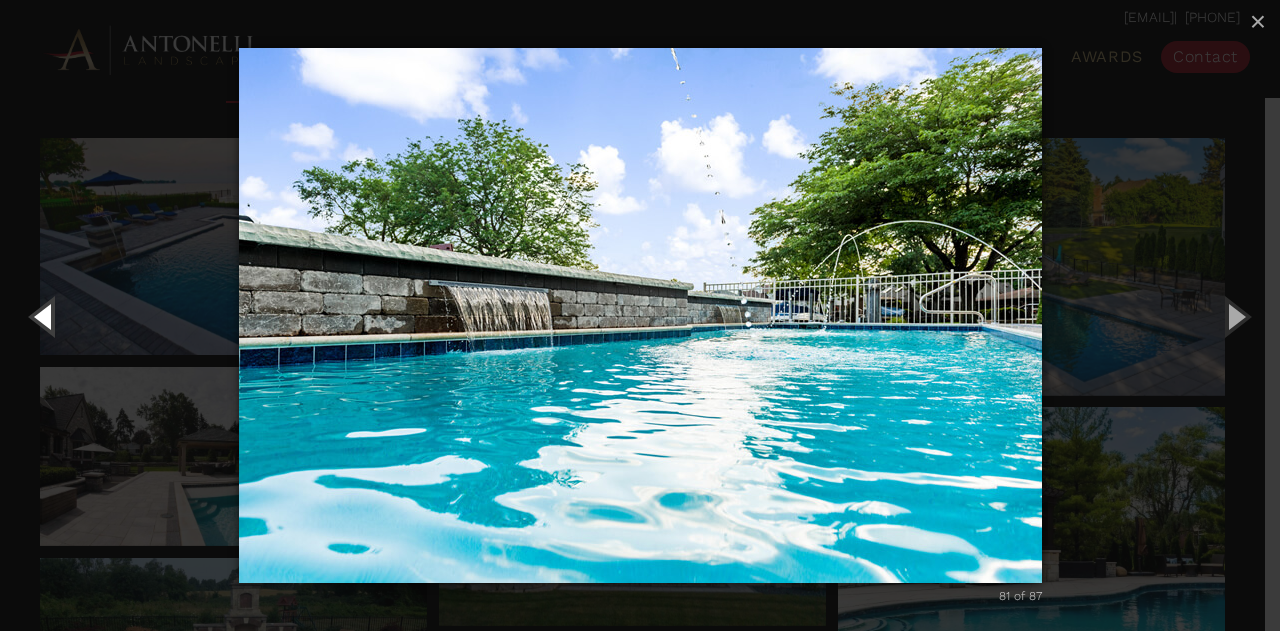 click at bounding box center (45, 316) 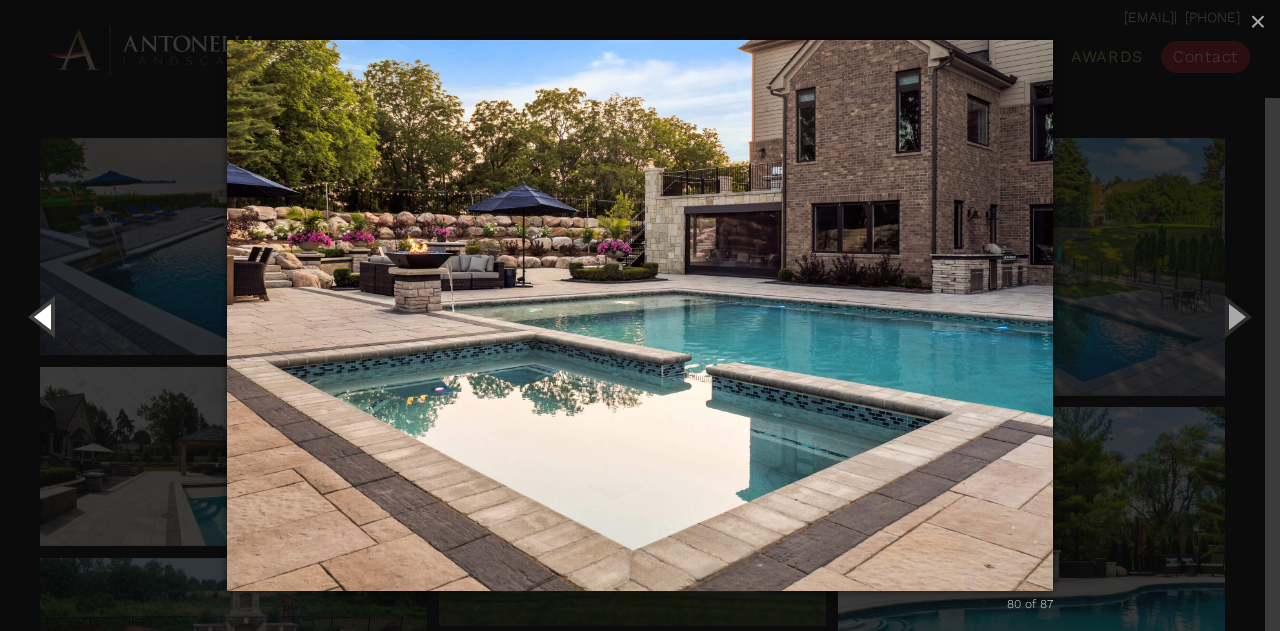 click at bounding box center [45, 316] 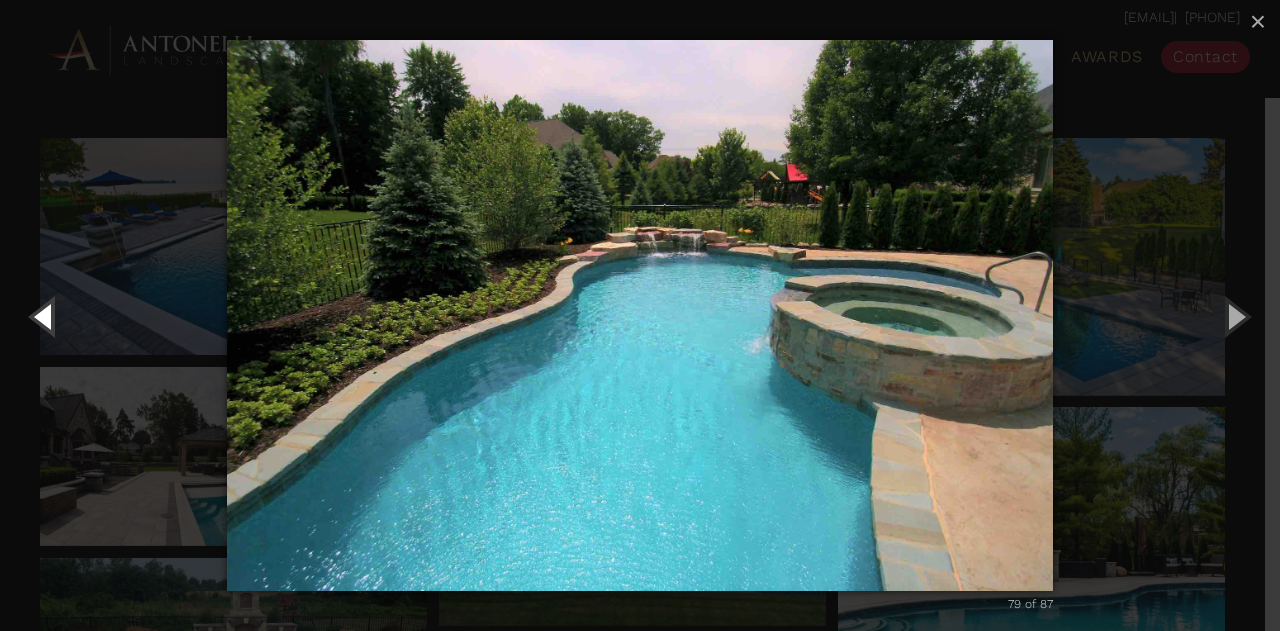 click at bounding box center (45, 316) 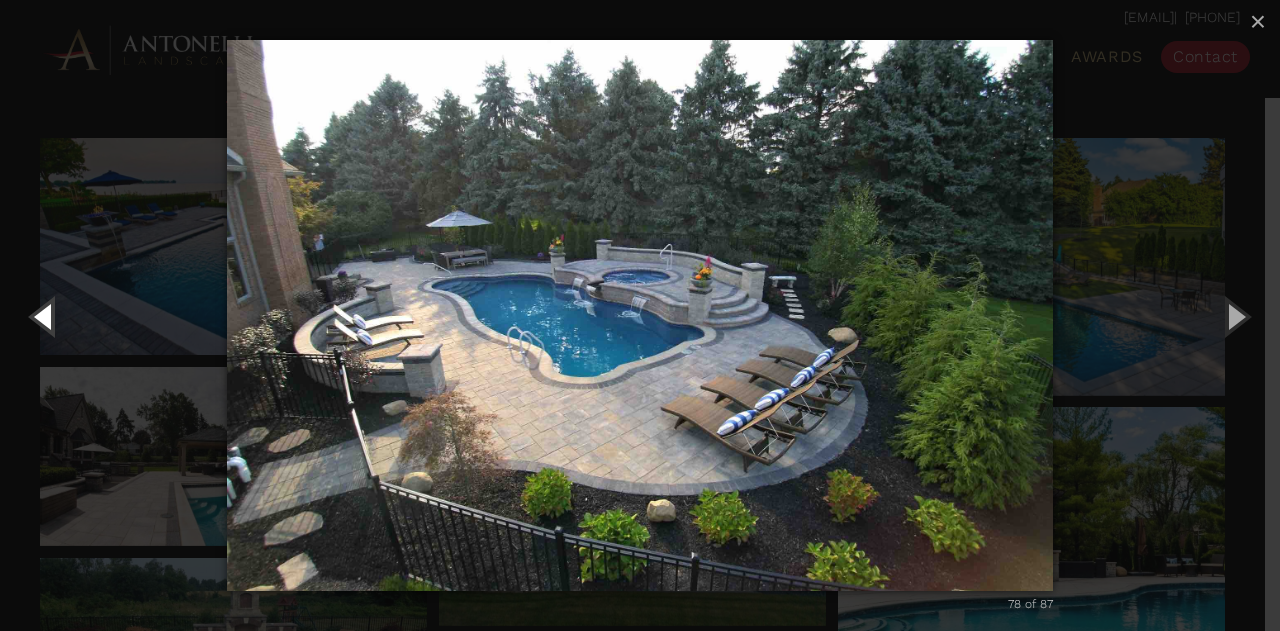 click at bounding box center [45, 316] 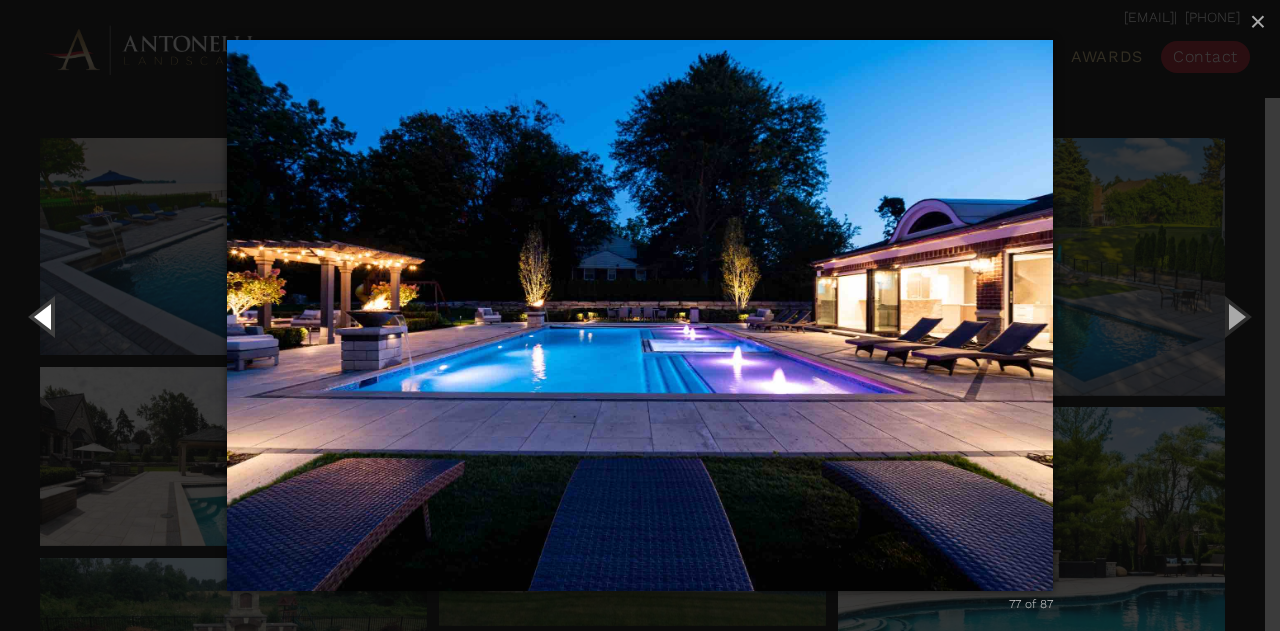 click at bounding box center [45, 316] 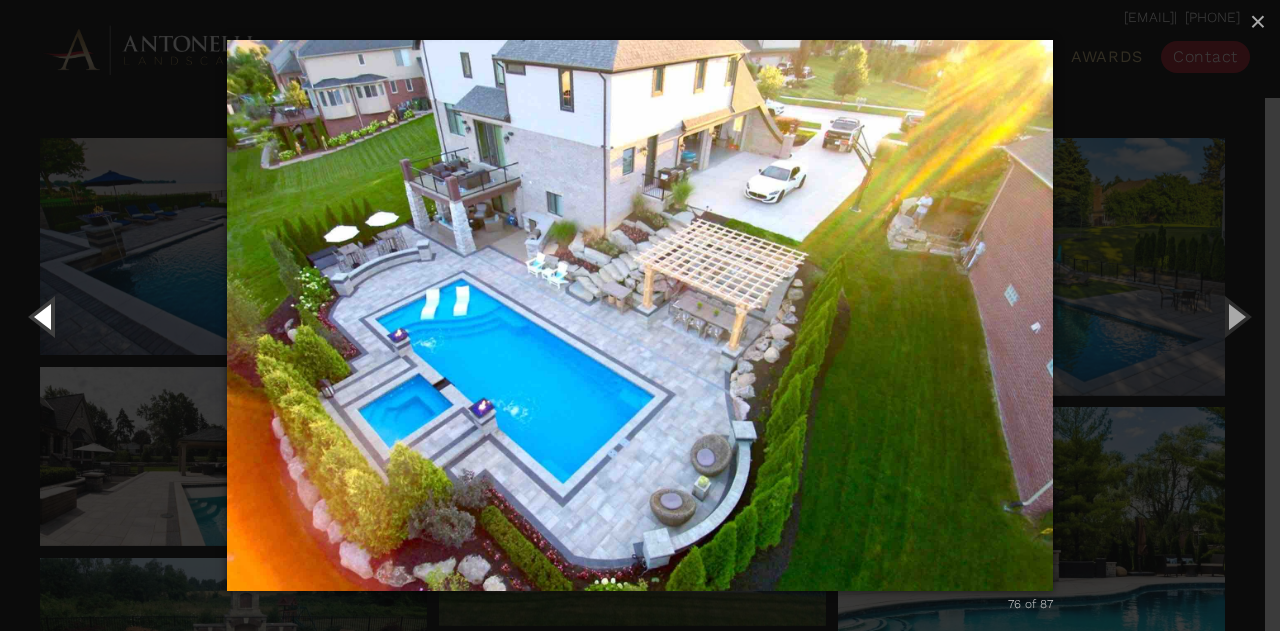 click at bounding box center [45, 316] 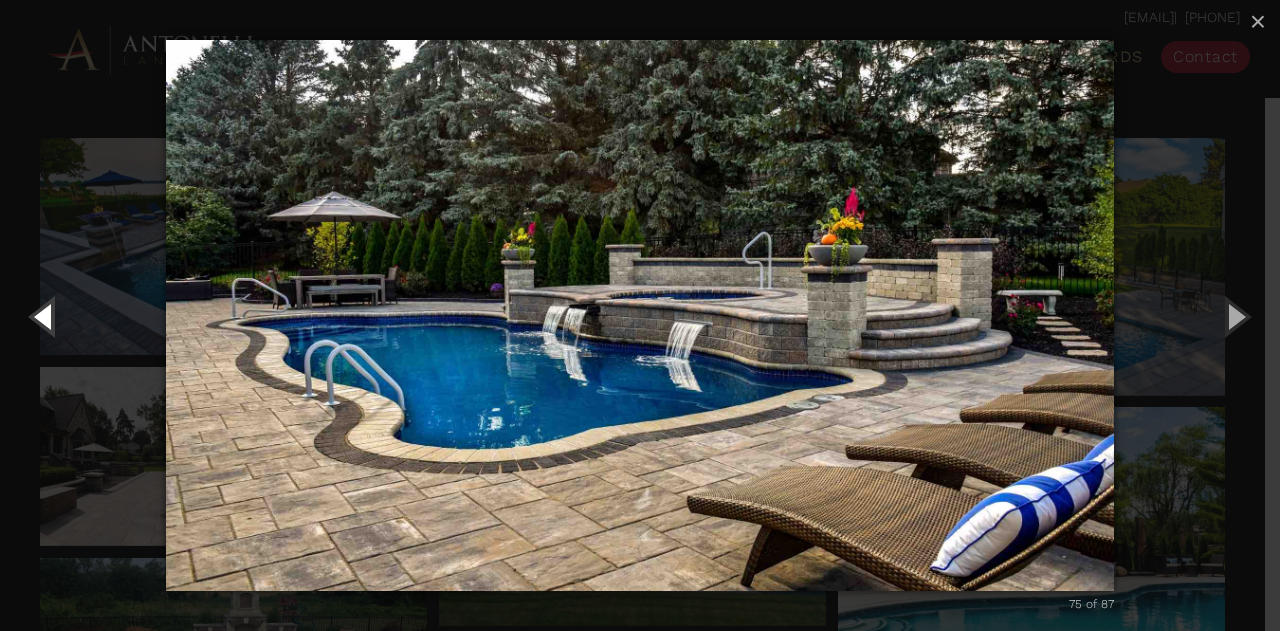 click at bounding box center (45, 316) 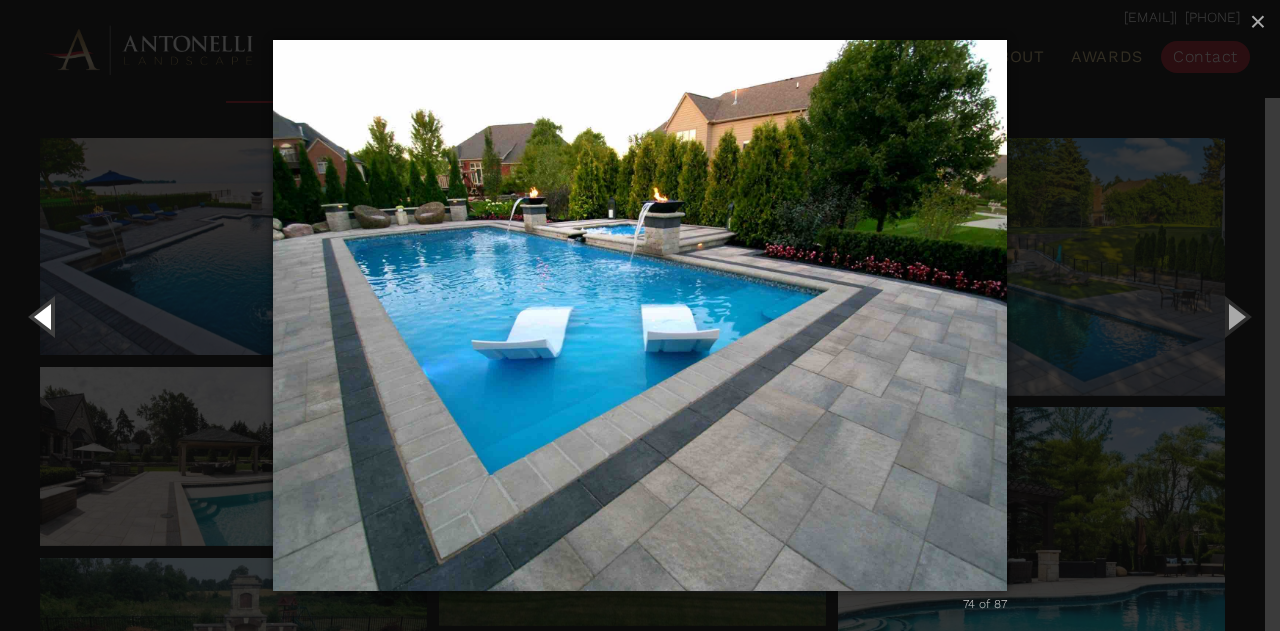 click at bounding box center (45, 316) 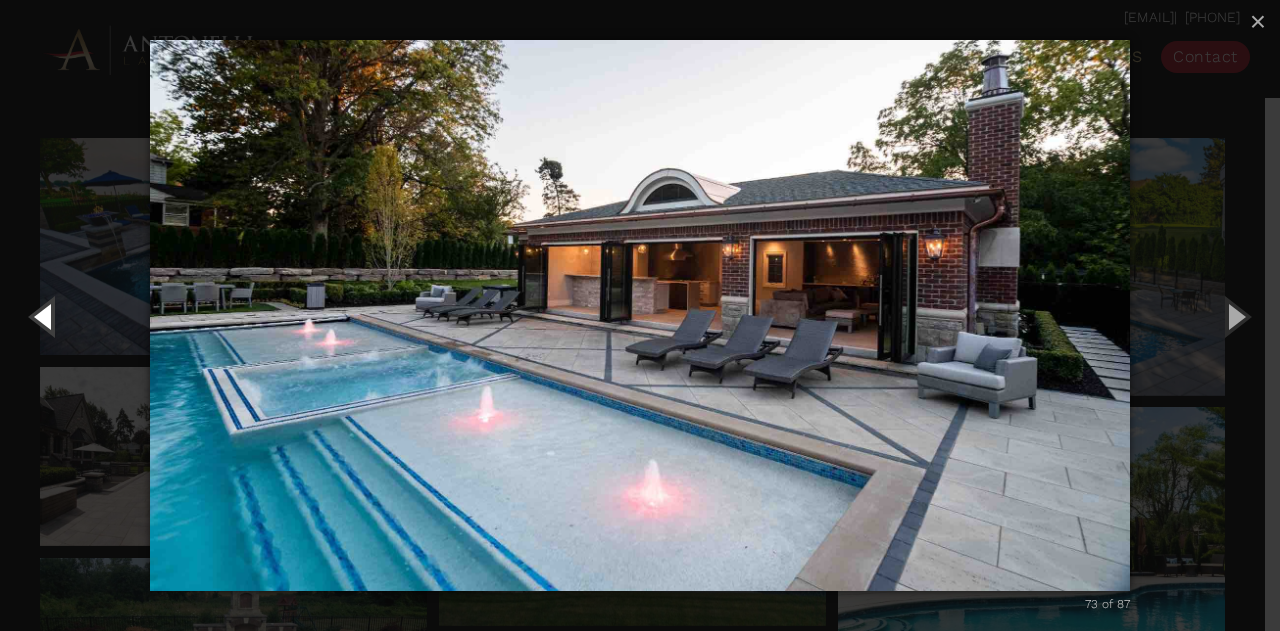click at bounding box center (45, 316) 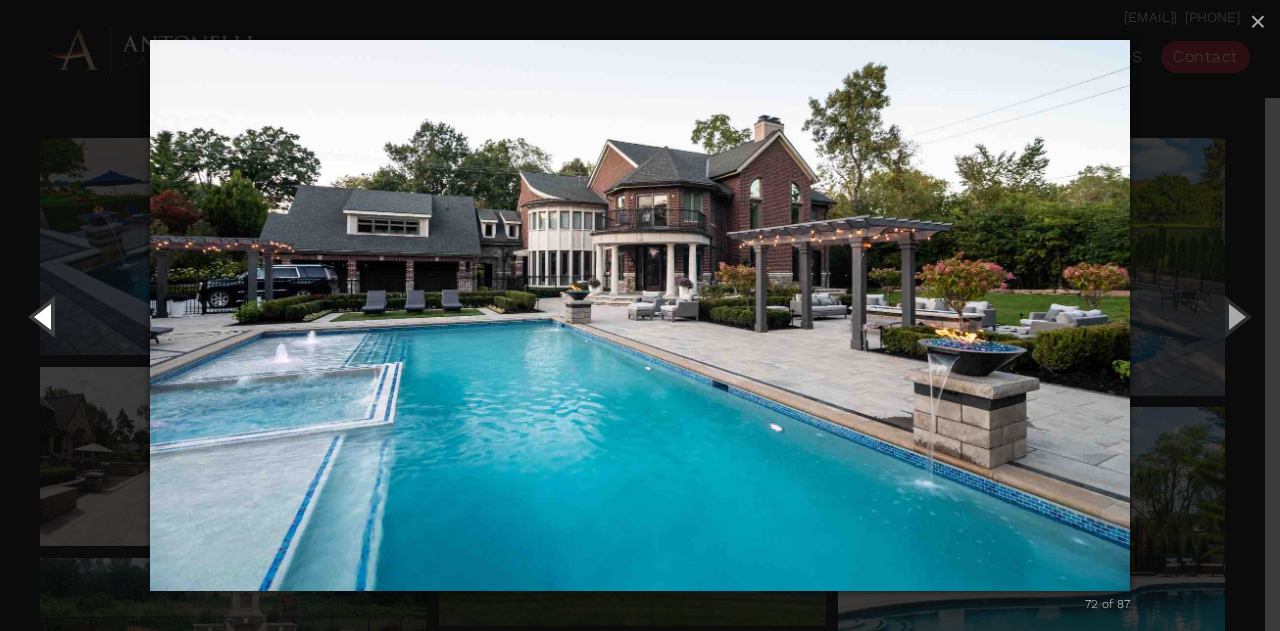 click at bounding box center [45, 316] 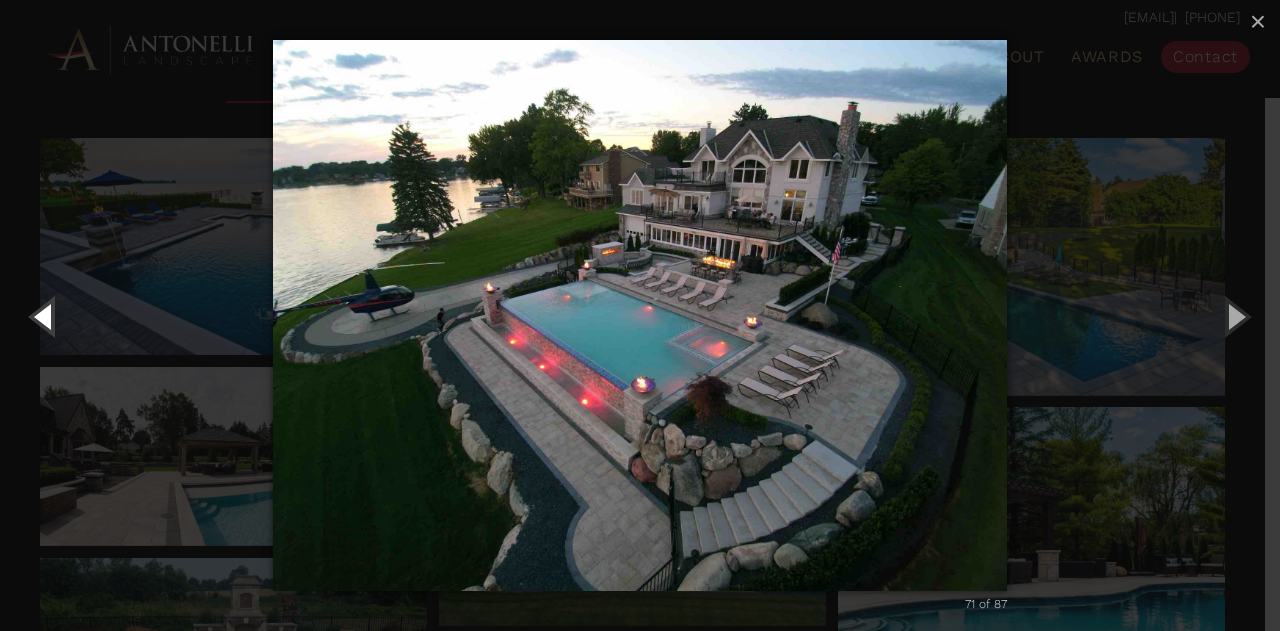 click at bounding box center [45, 316] 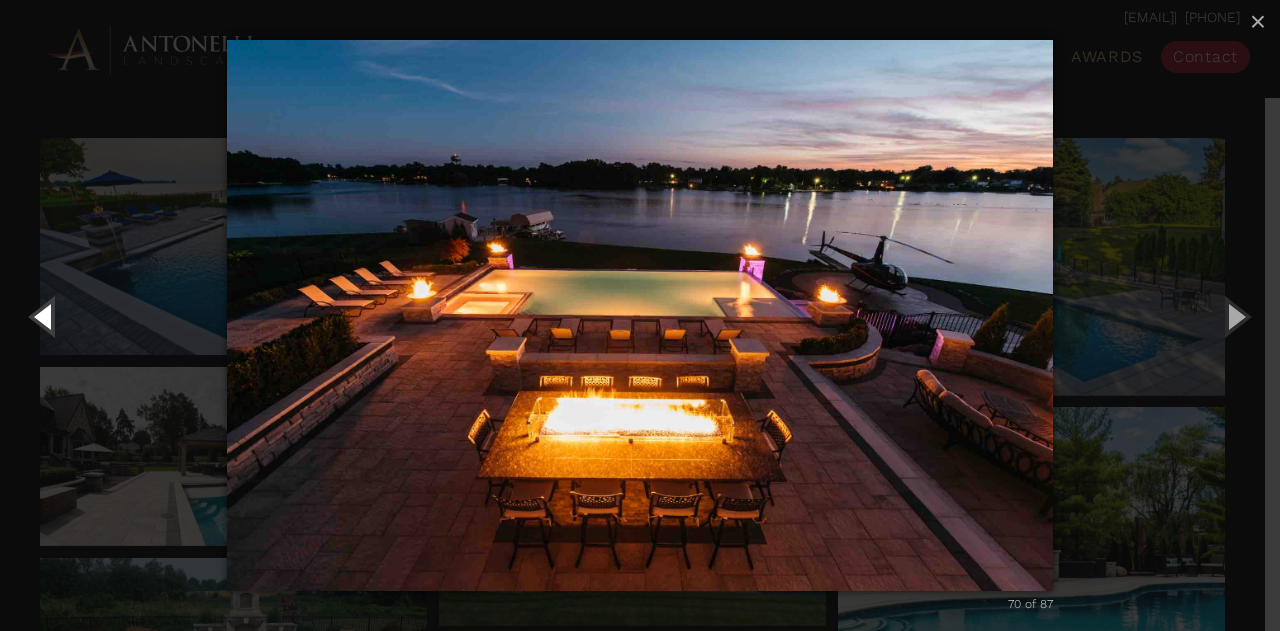 click at bounding box center [45, 316] 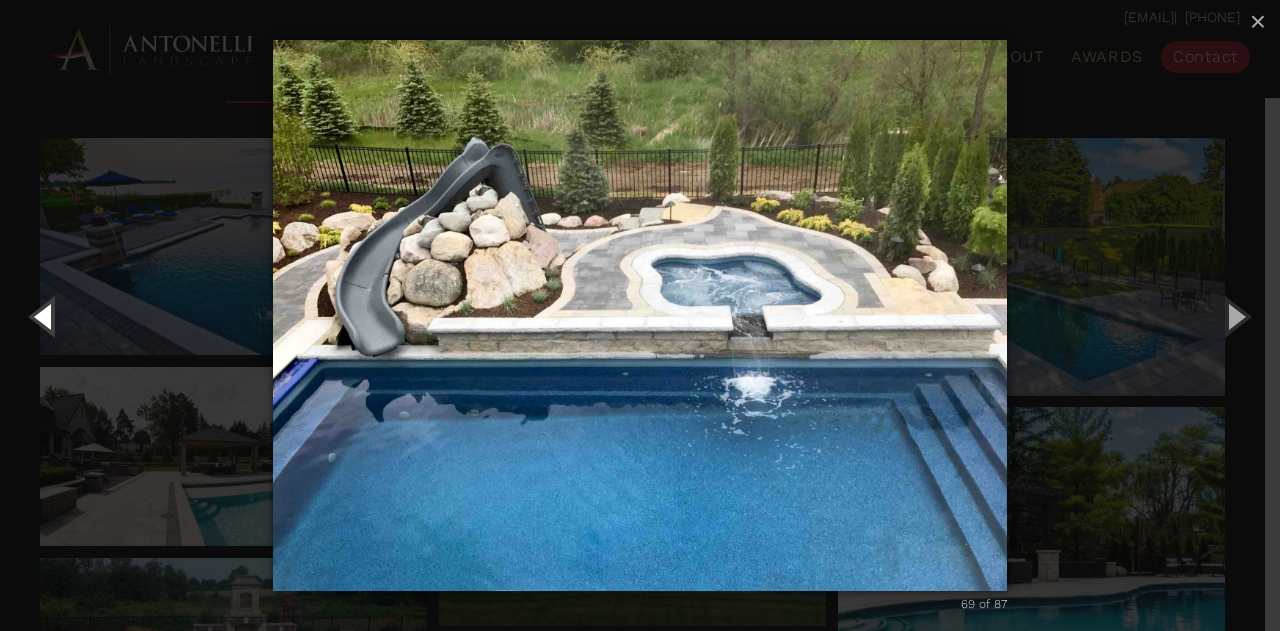 click at bounding box center (45, 316) 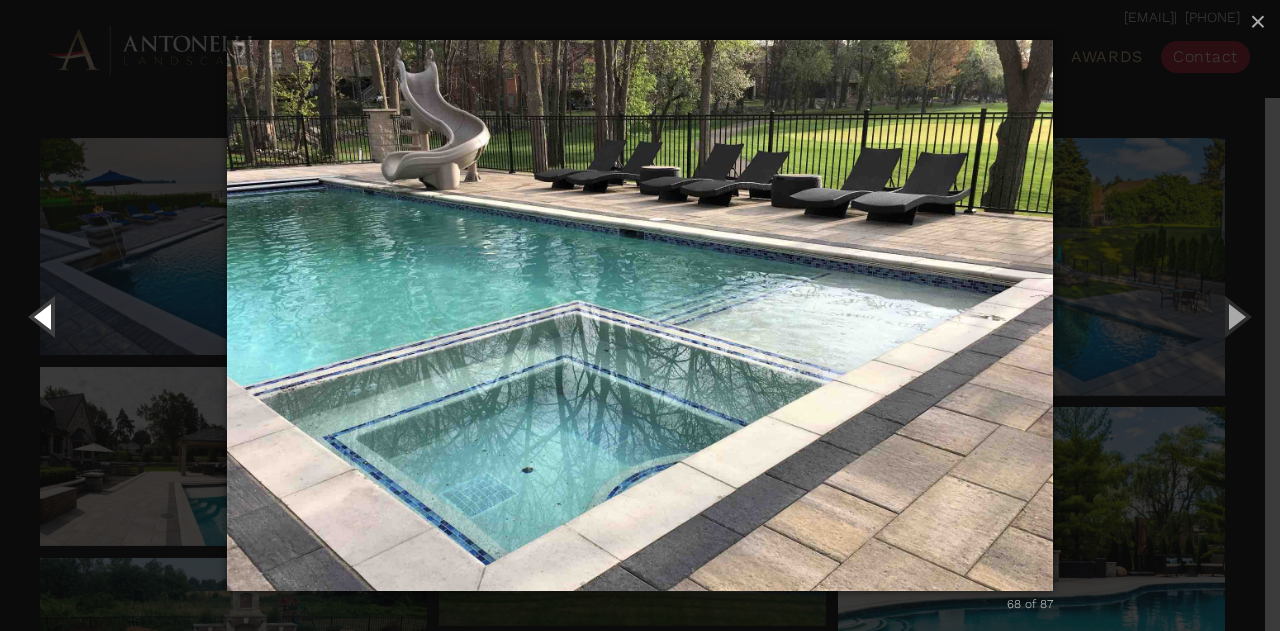 click at bounding box center [45, 316] 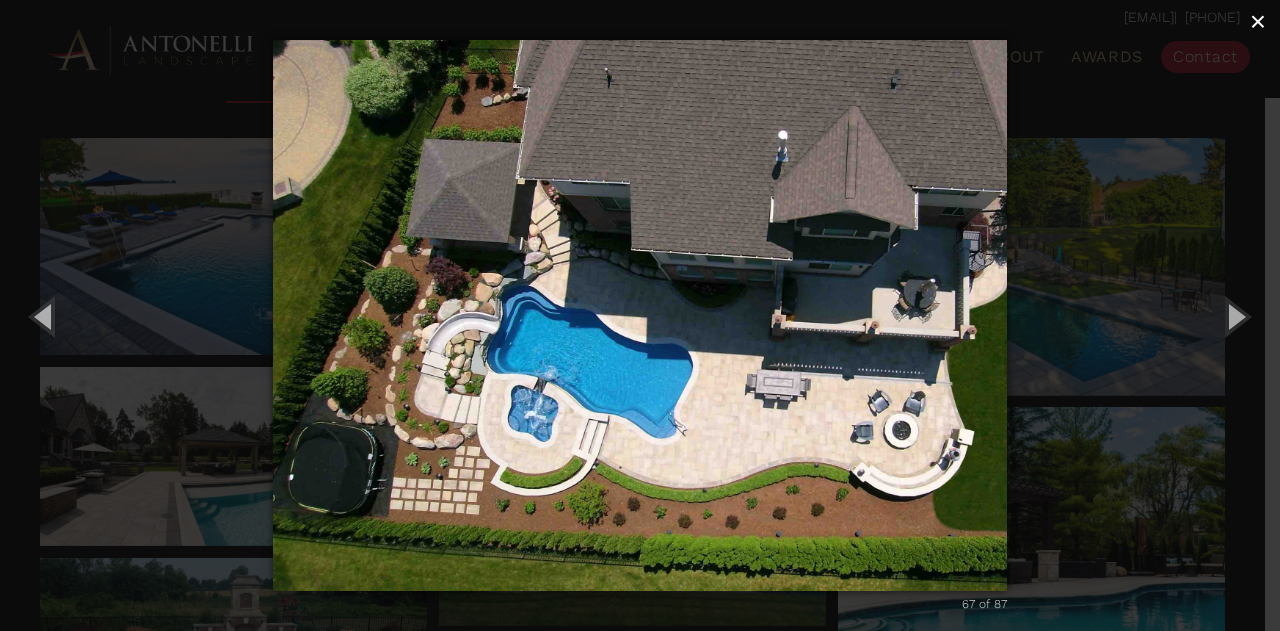 click on "×" at bounding box center [1258, 22] 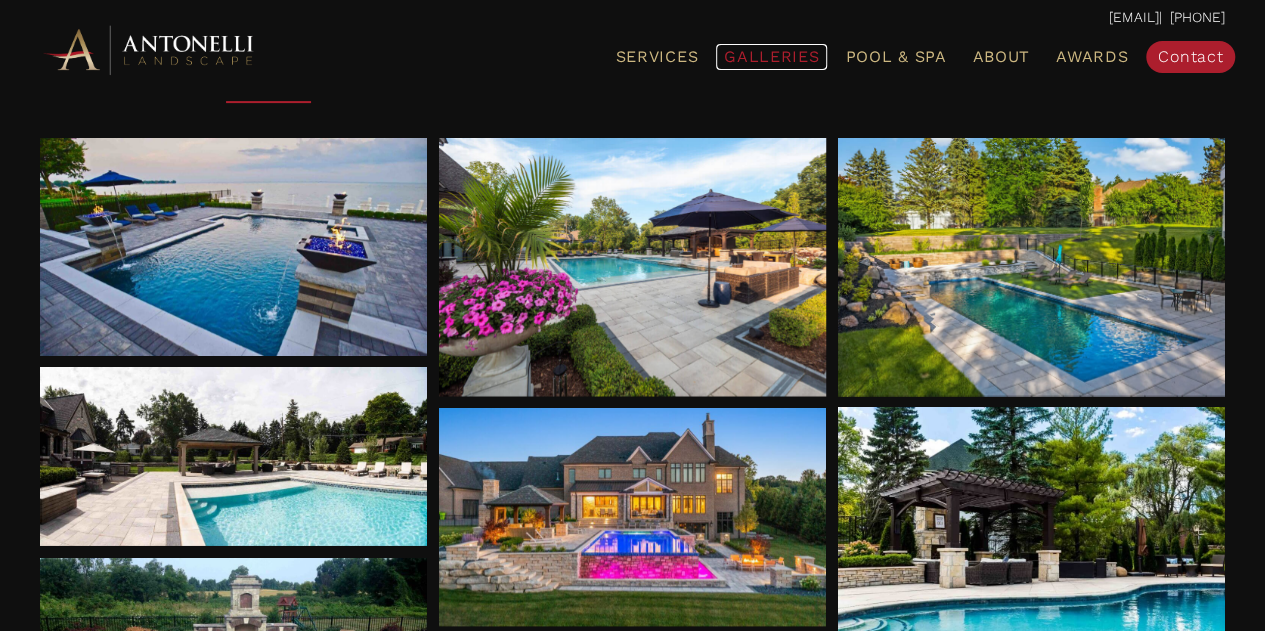 click on "Galleries" at bounding box center (771, 56) 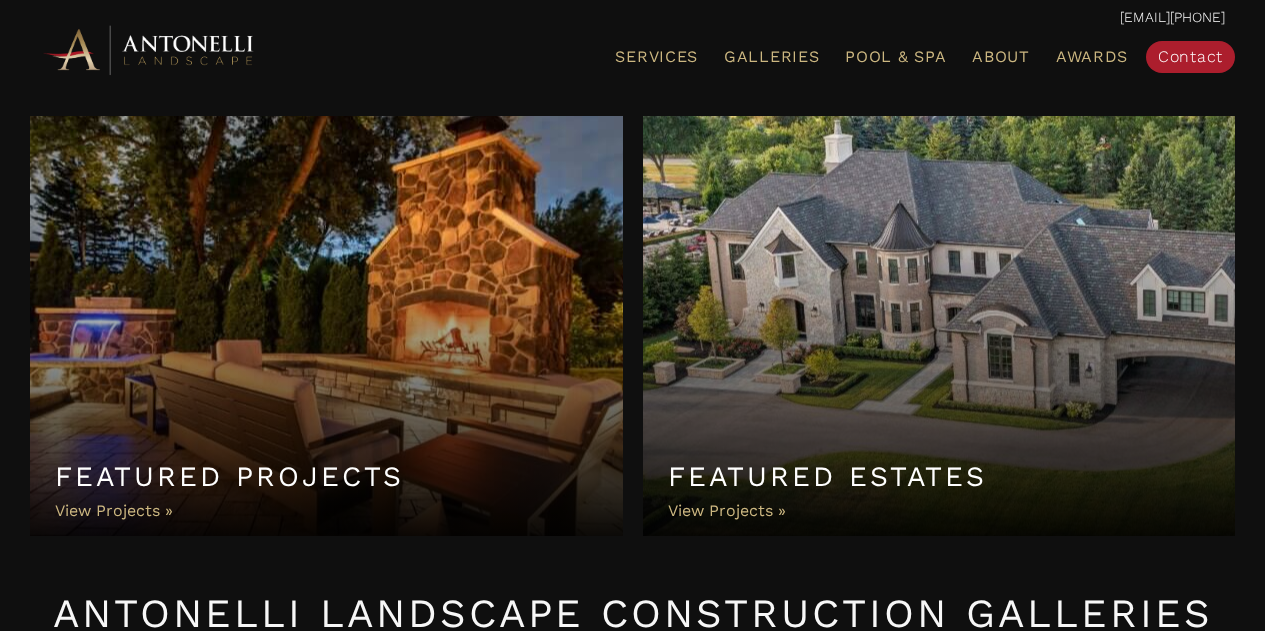 scroll, scrollTop: 0, scrollLeft: 0, axis: both 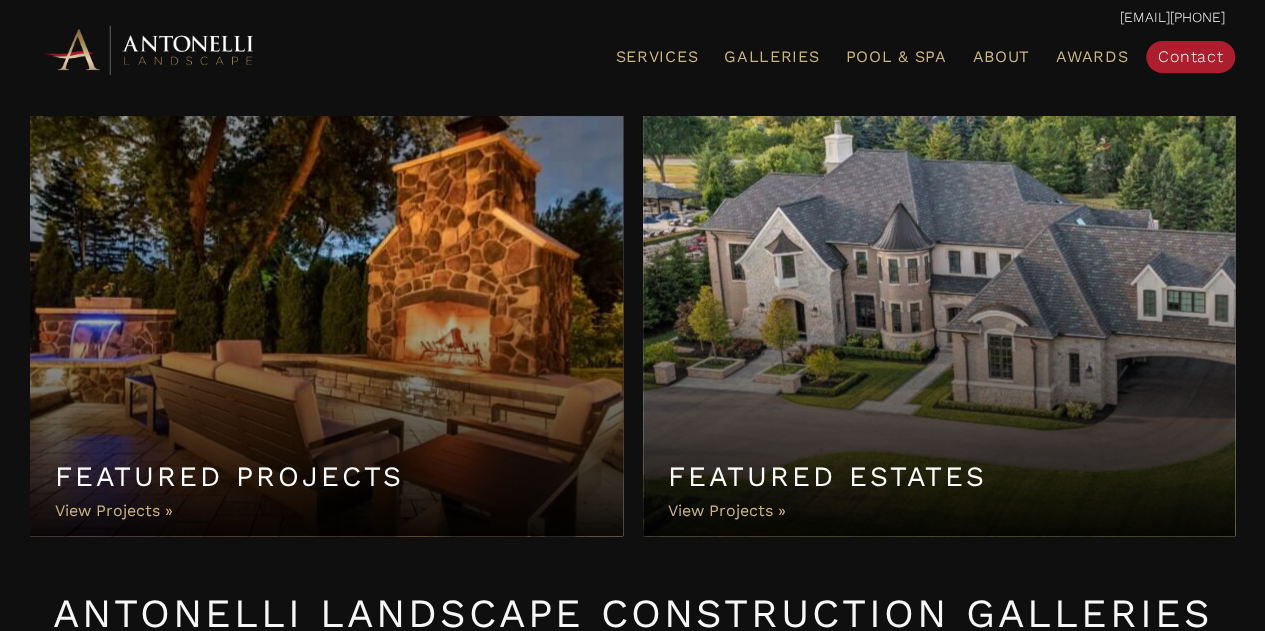 drag, startPoint x: 0, startPoint y: 0, endPoint x: 950, endPoint y: 272, distance: 988.17206 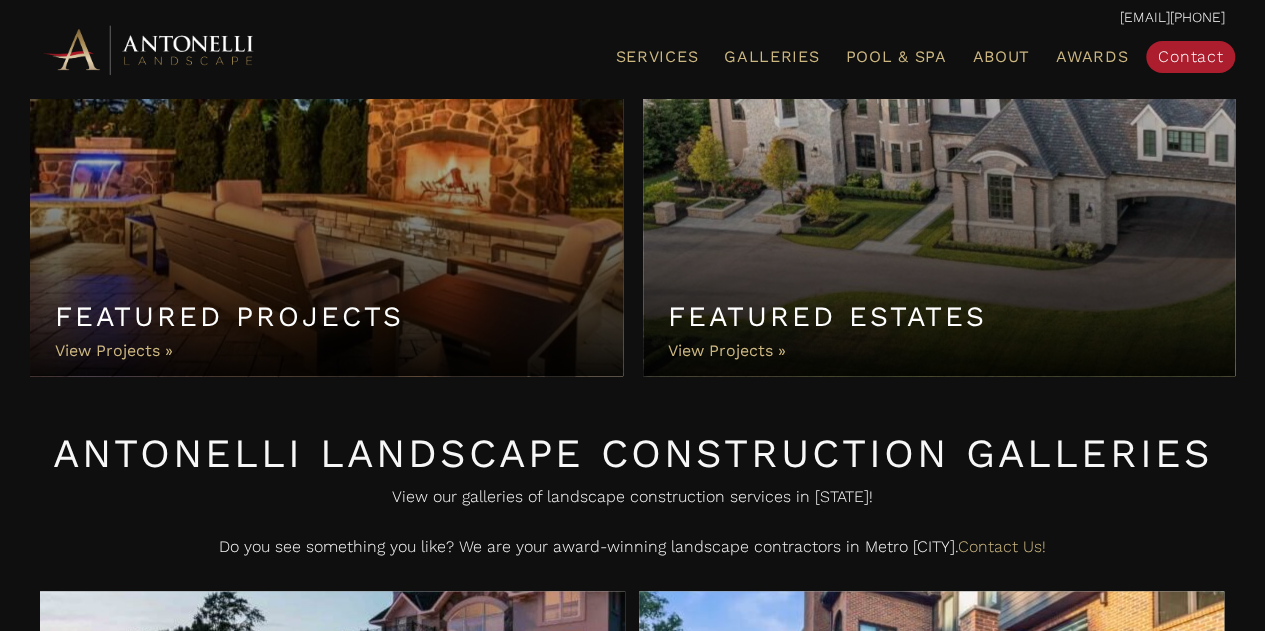 scroll, scrollTop: 200, scrollLeft: 0, axis: vertical 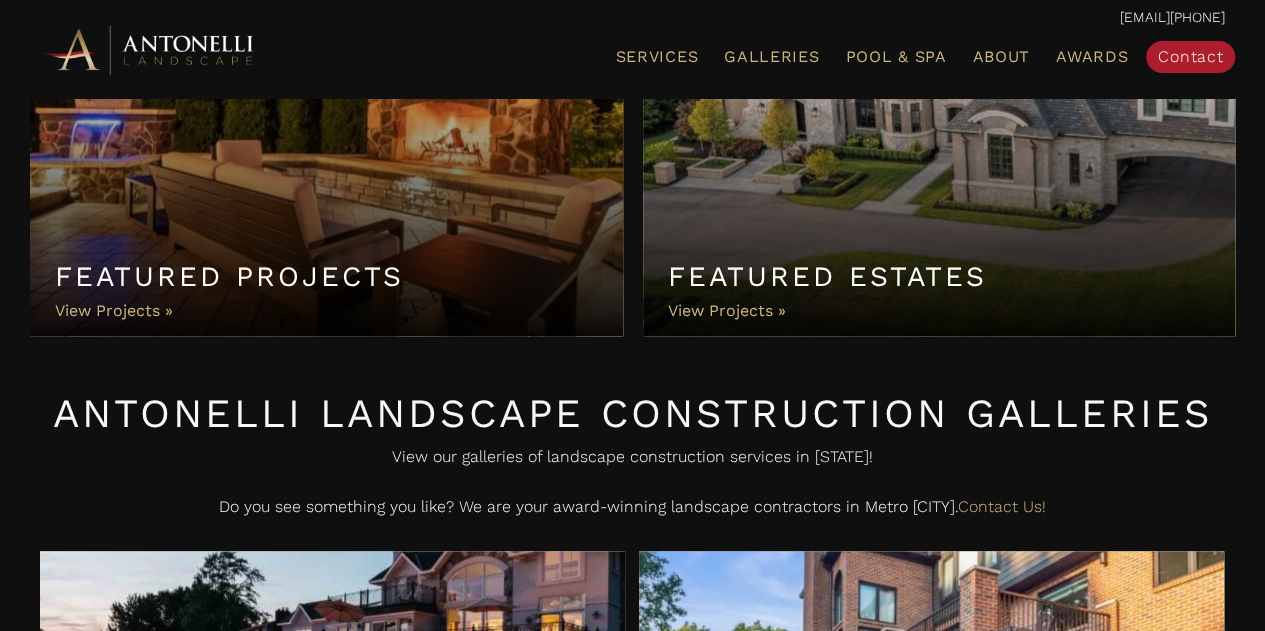 click on "Featured Projects" at bounding box center (326, 126) 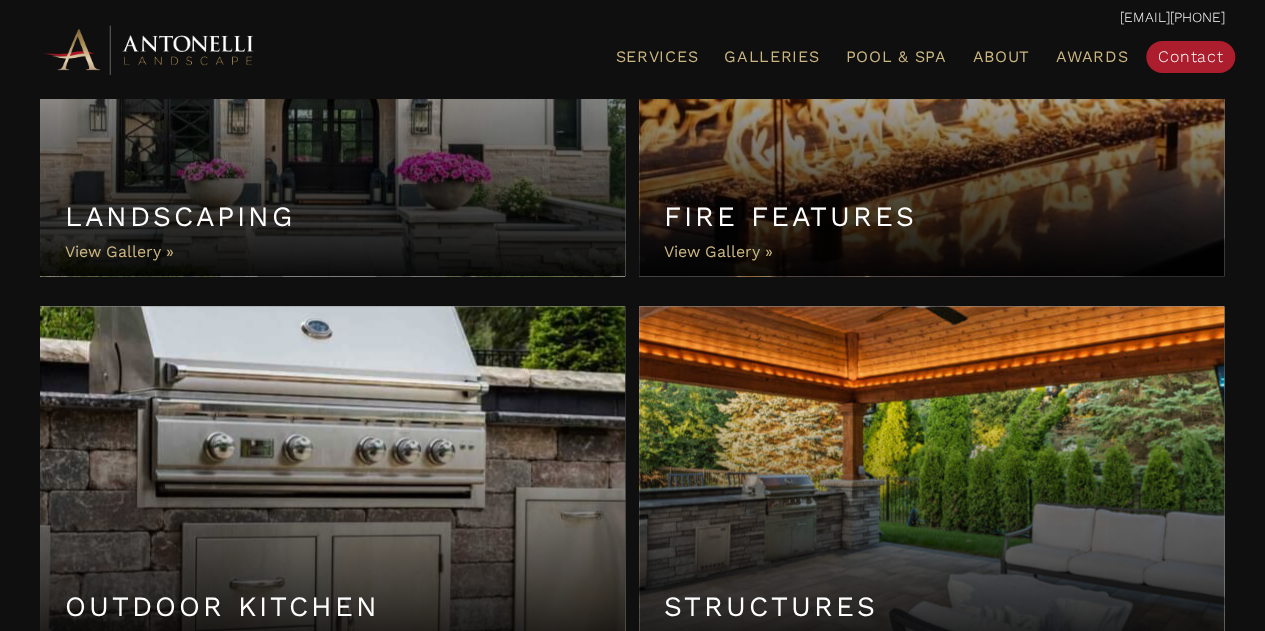 scroll, scrollTop: 1224, scrollLeft: 0, axis: vertical 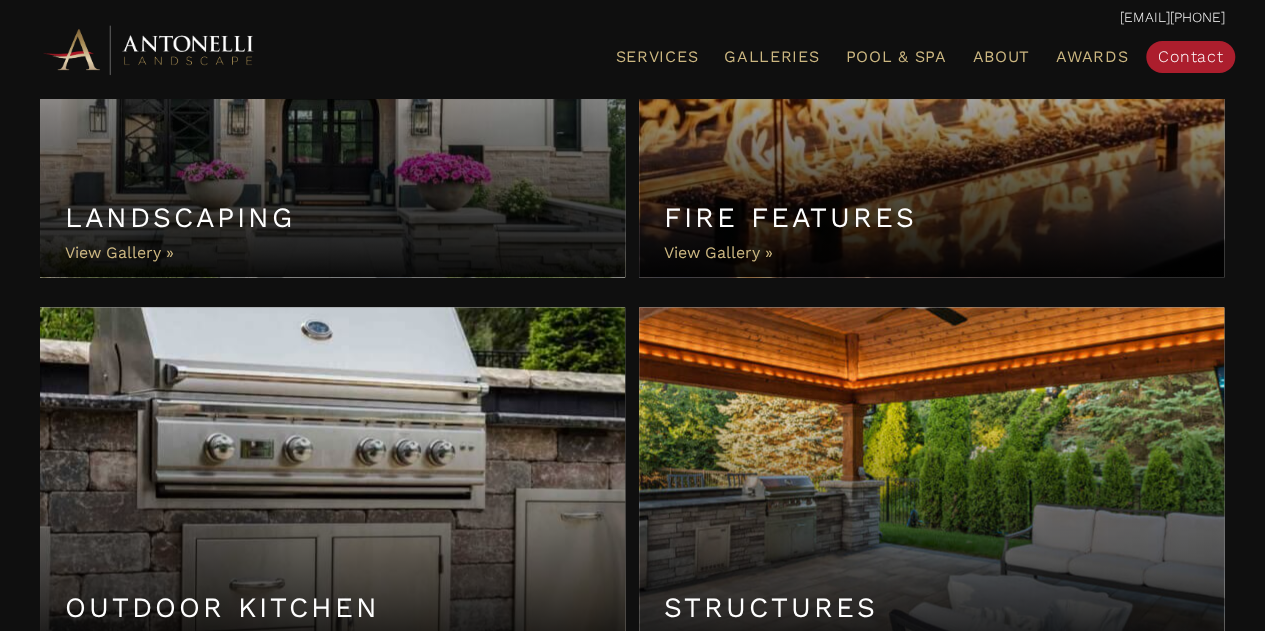 click on "Structures" at bounding box center (931, 487) 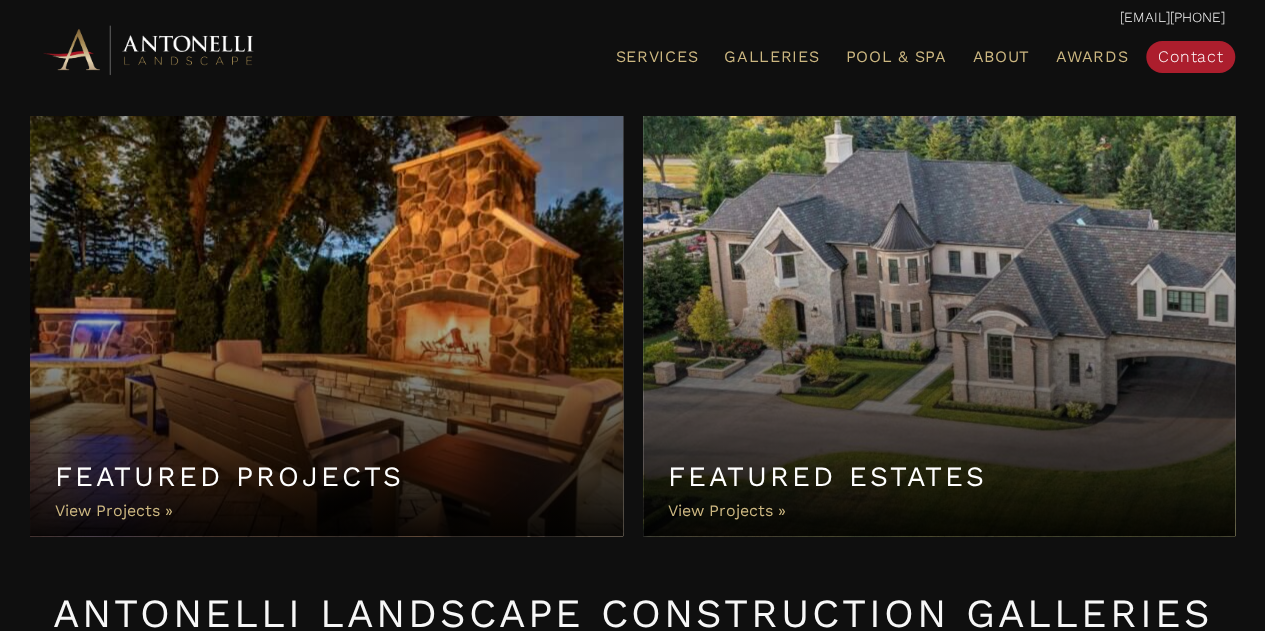 scroll, scrollTop: 0, scrollLeft: 0, axis: both 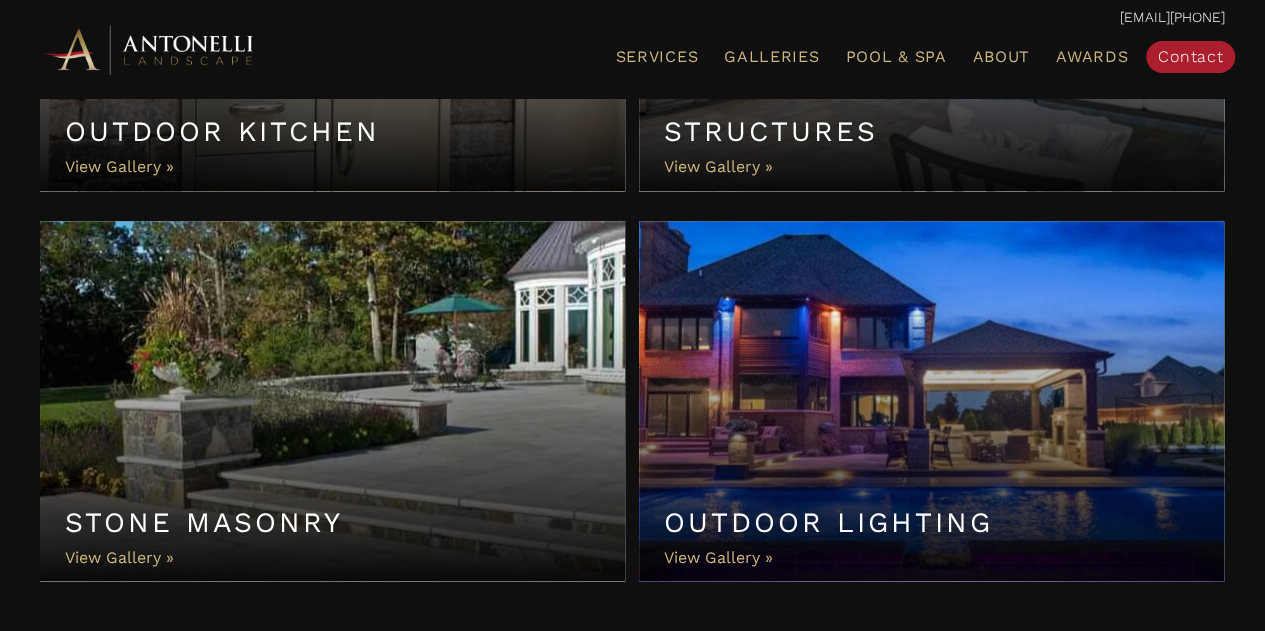 click on "Outdoor Lighting" at bounding box center [931, 401] 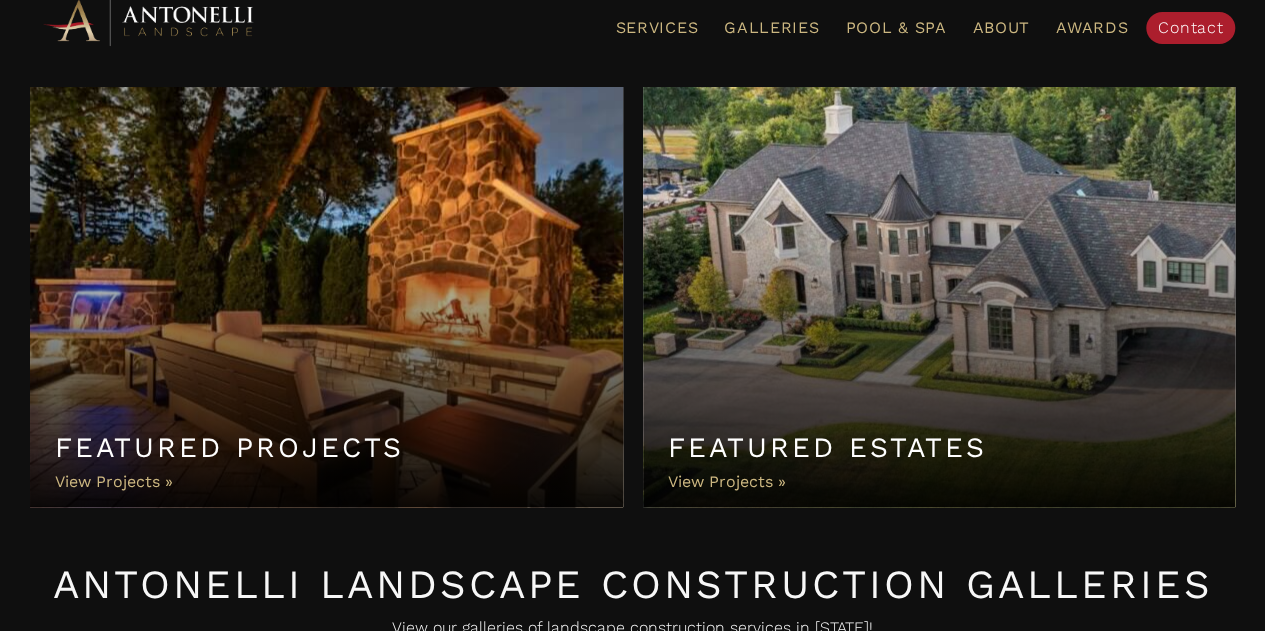 scroll, scrollTop: 0, scrollLeft: 0, axis: both 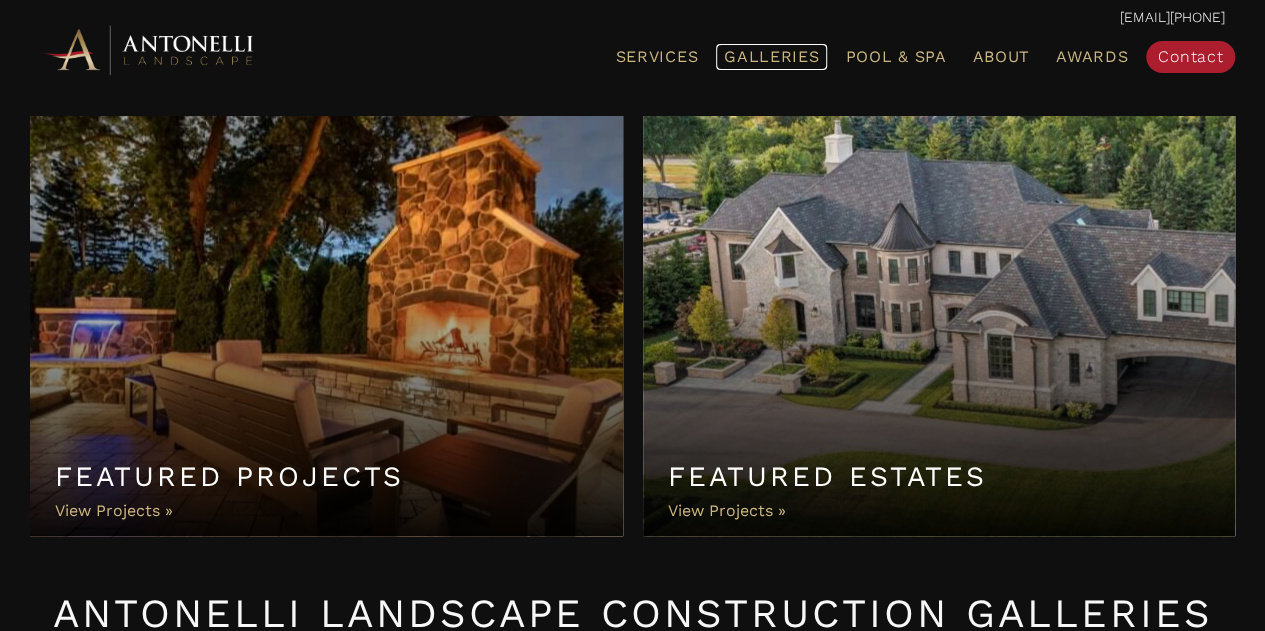 click on "Galleries" at bounding box center (771, 56) 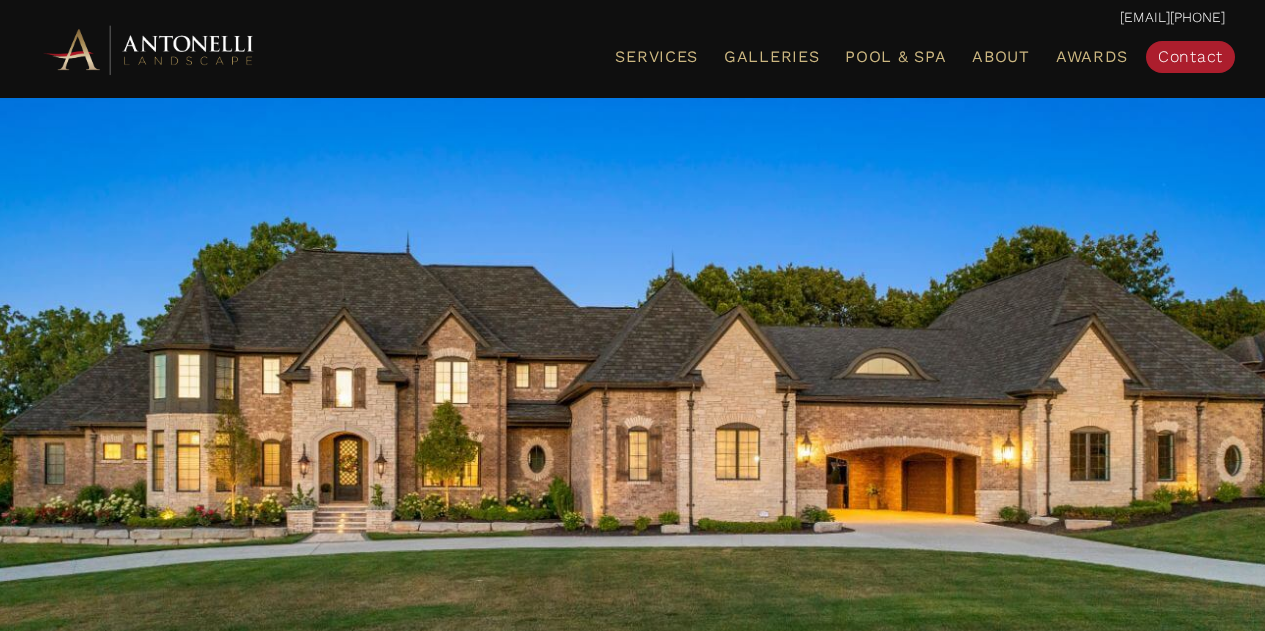 scroll, scrollTop: 0, scrollLeft: 0, axis: both 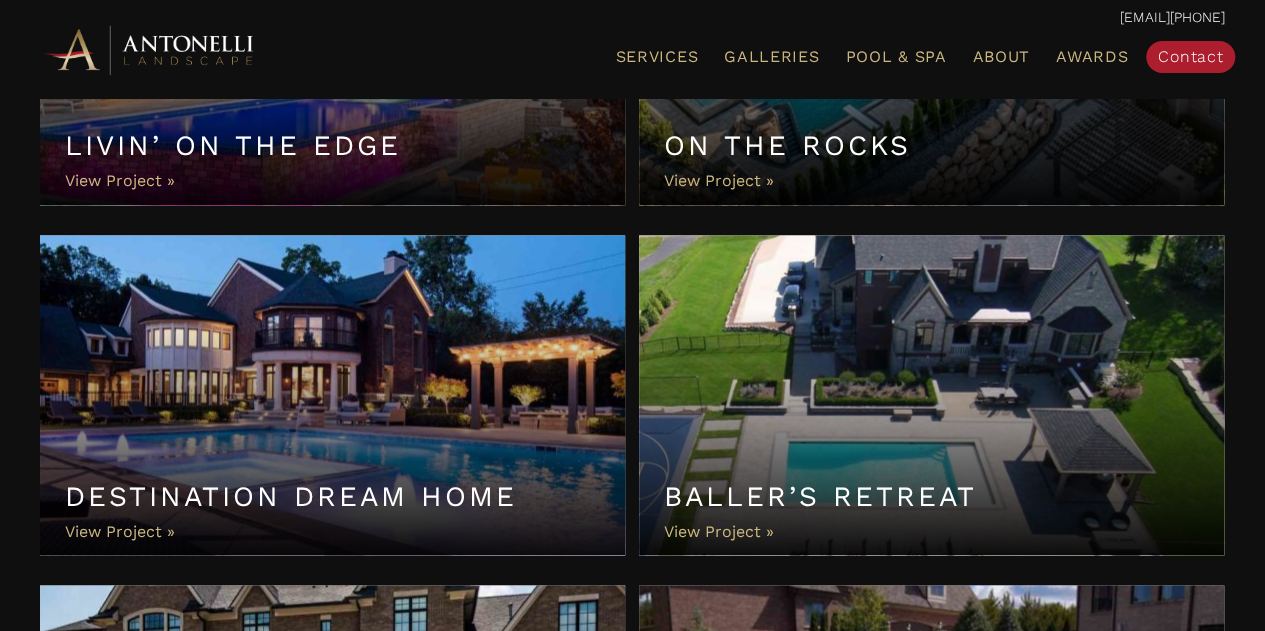 click on "Destination Dream Home" at bounding box center (332, 395) 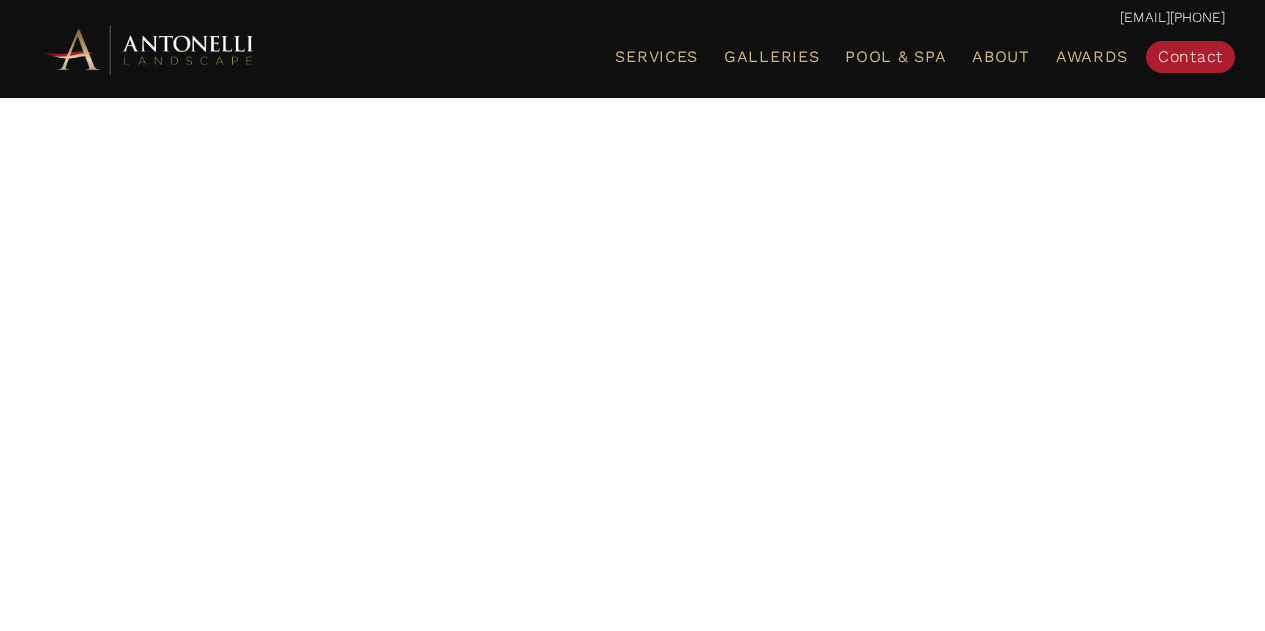 scroll, scrollTop: 0, scrollLeft: 0, axis: both 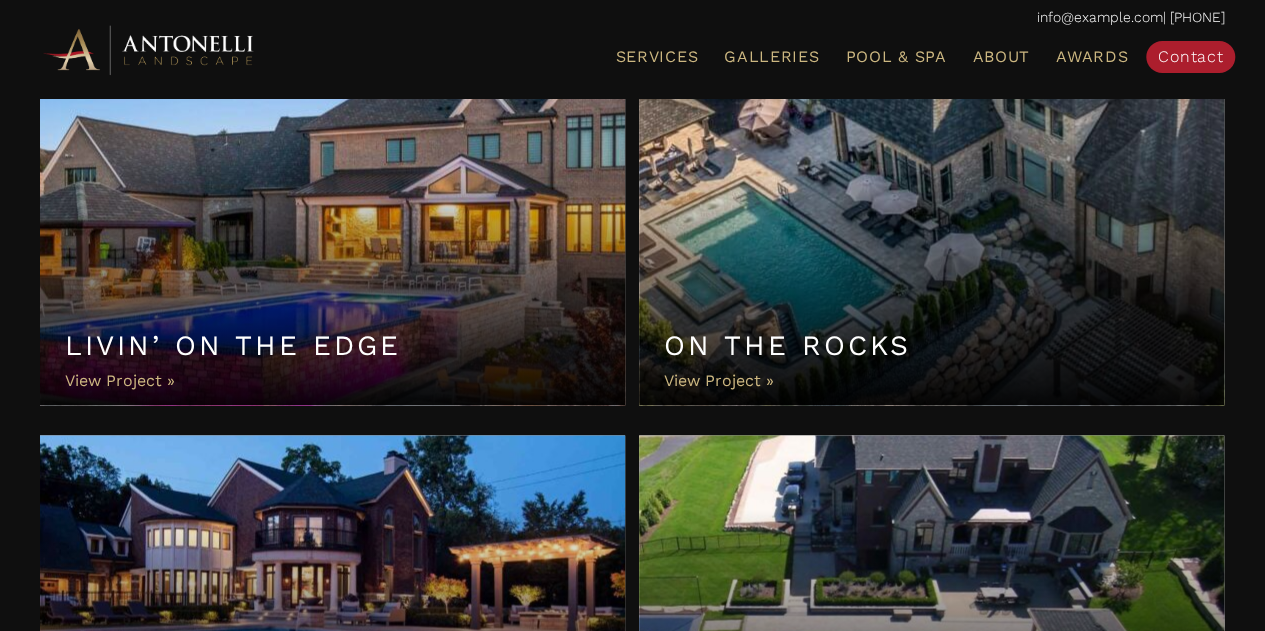 click on "Livin’ On The Edge" at bounding box center [332, 245] 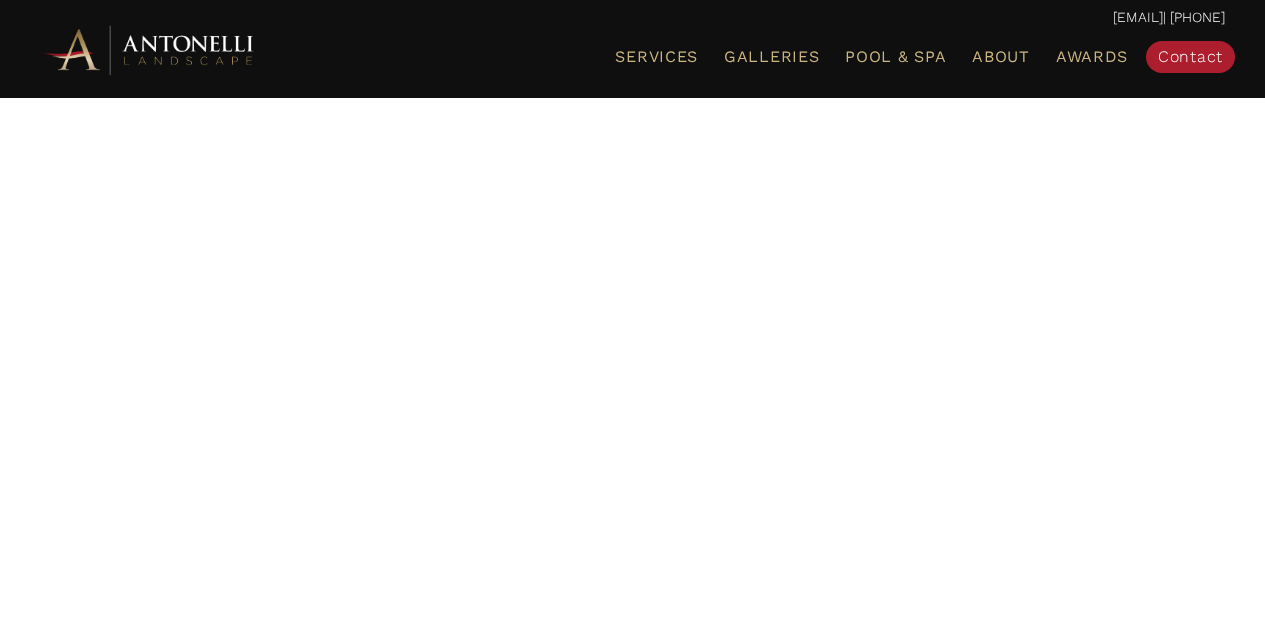 scroll, scrollTop: 0, scrollLeft: 0, axis: both 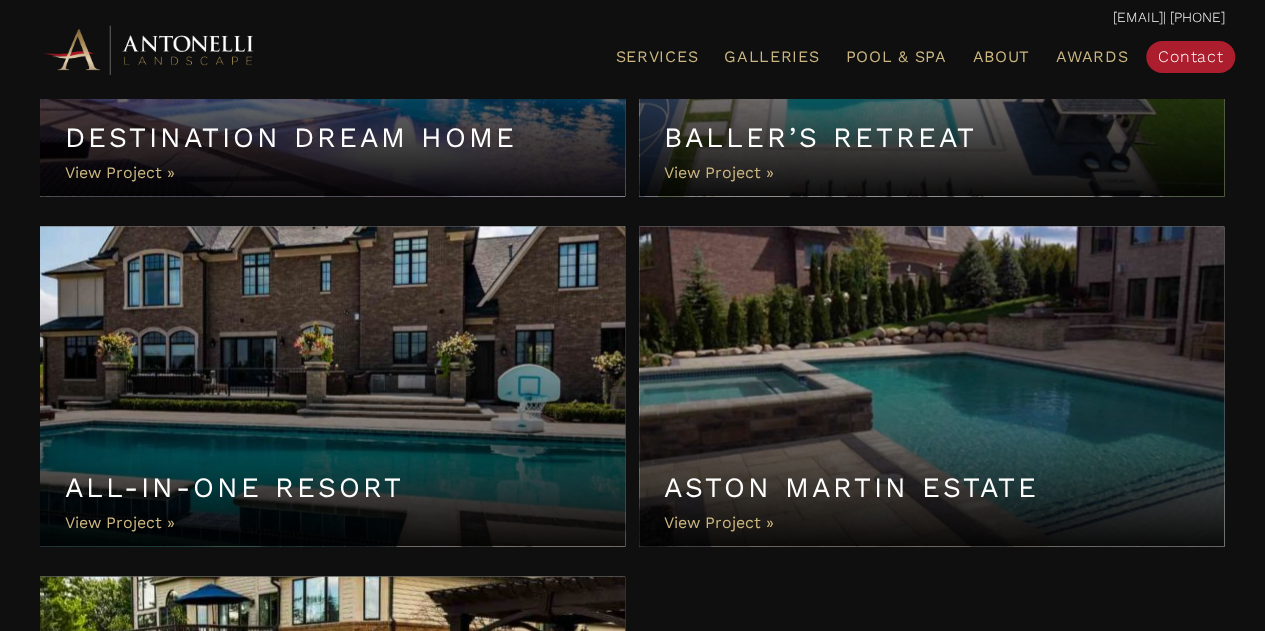 click on "All-In-One Resort" at bounding box center (332, 387) 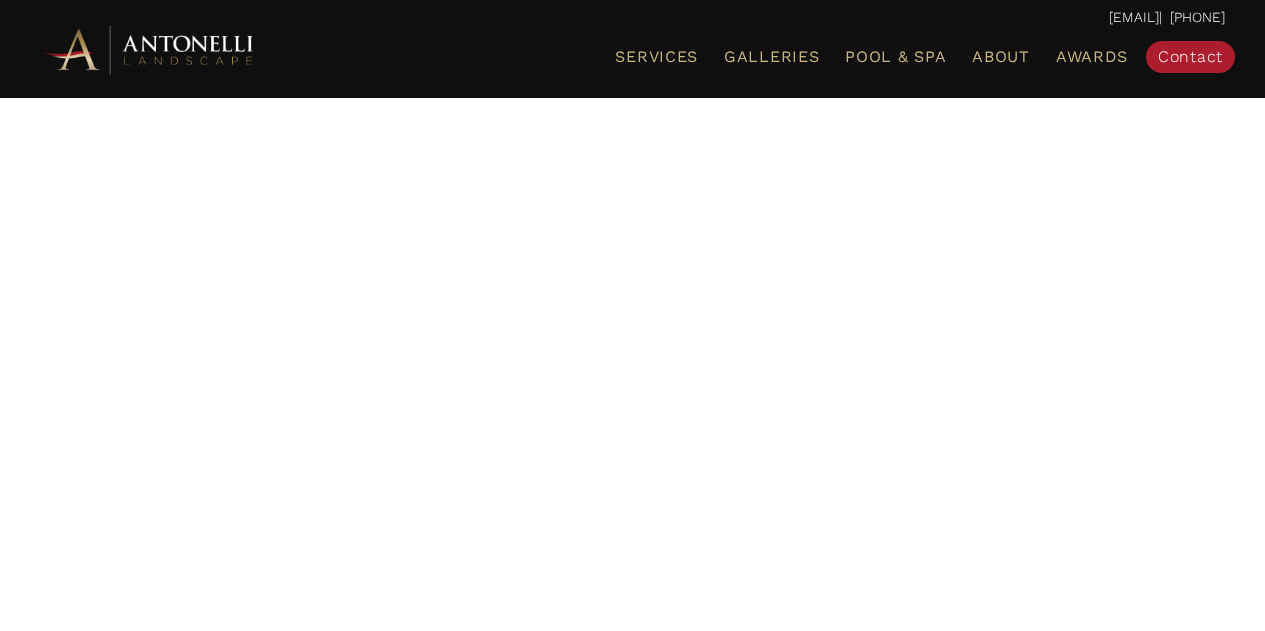 scroll, scrollTop: 0, scrollLeft: 0, axis: both 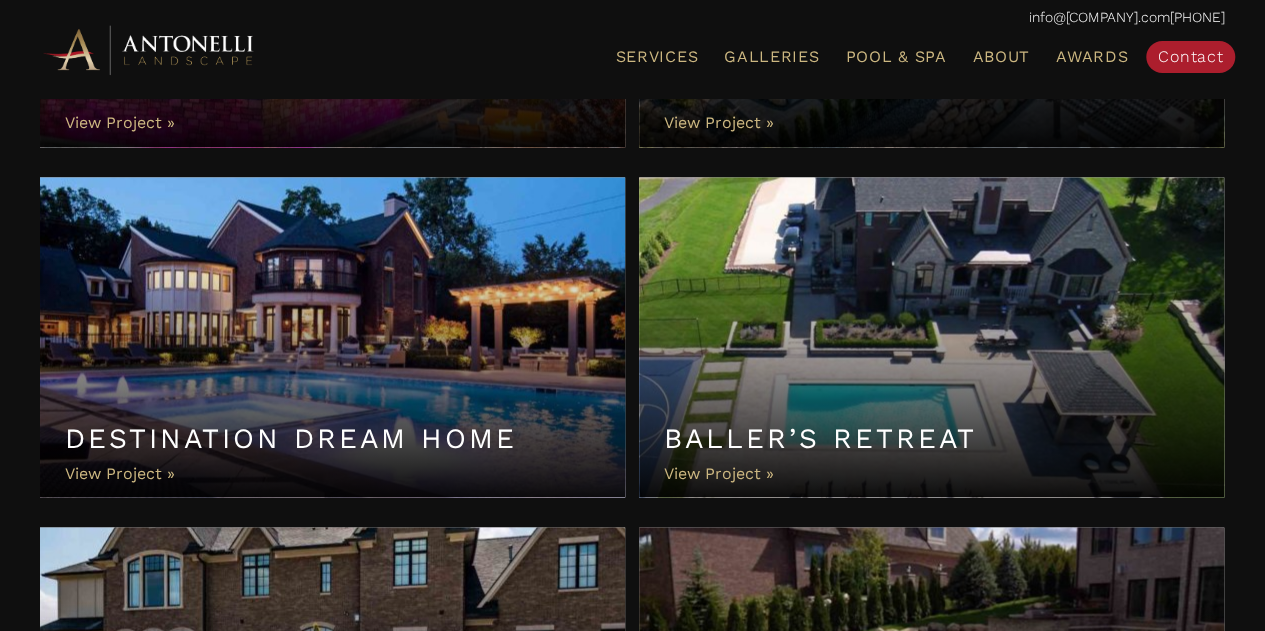 click on "Baller’s Retreat" at bounding box center (931, 337) 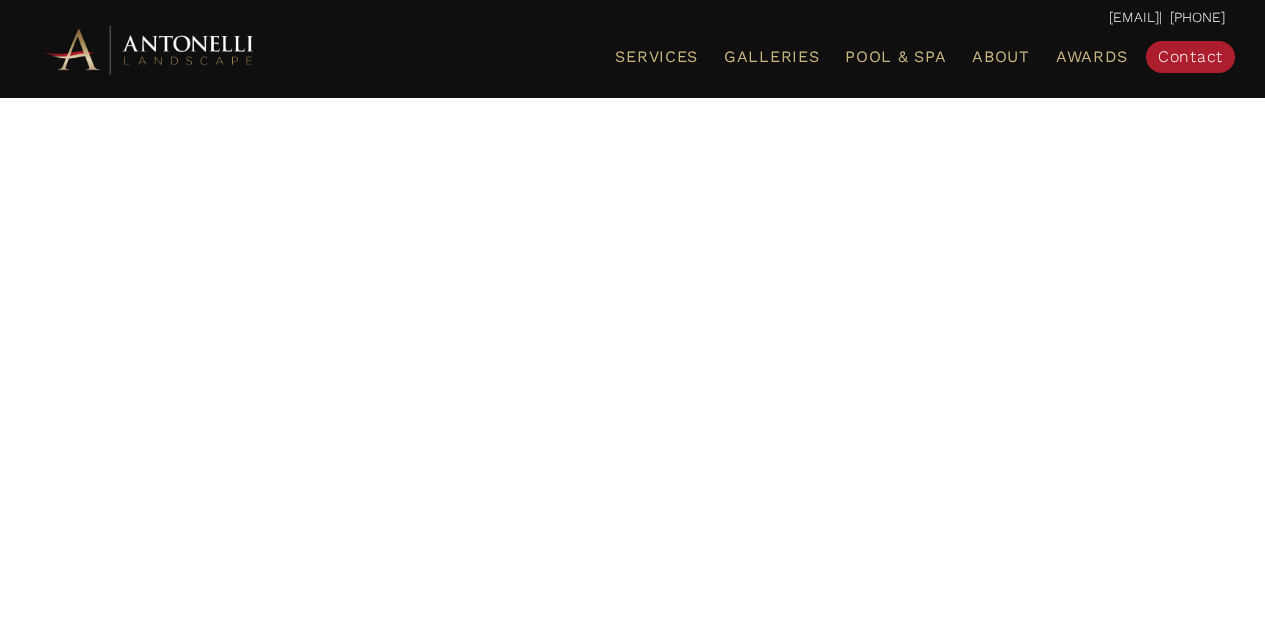 scroll, scrollTop: 0, scrollLeft: 0, axis: both 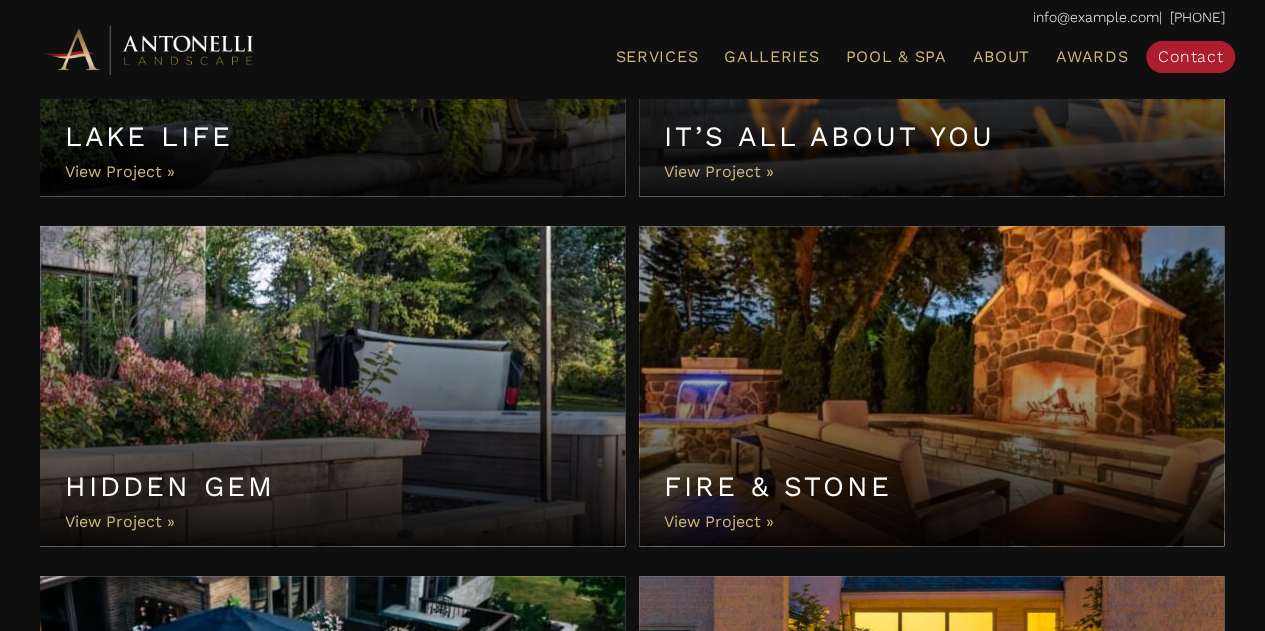 click on "Fire & Stone" at bounding box center (931, 386) 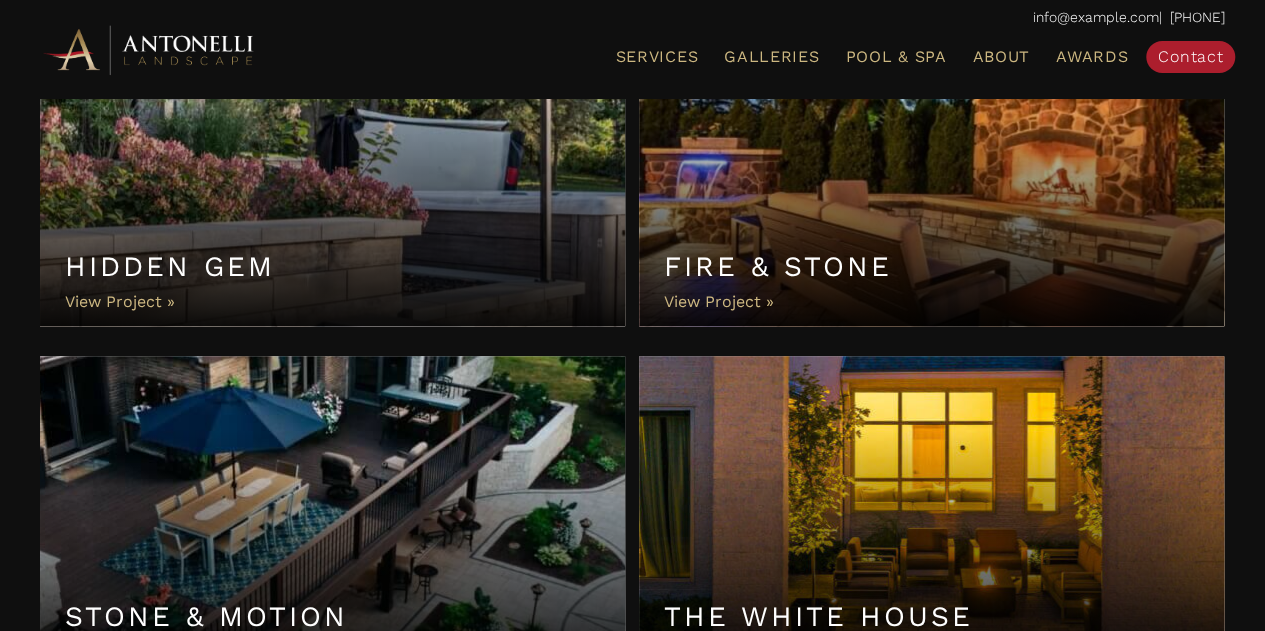 scroll, scrollTop: 1076, scrollLeft: 0, axis: vertical 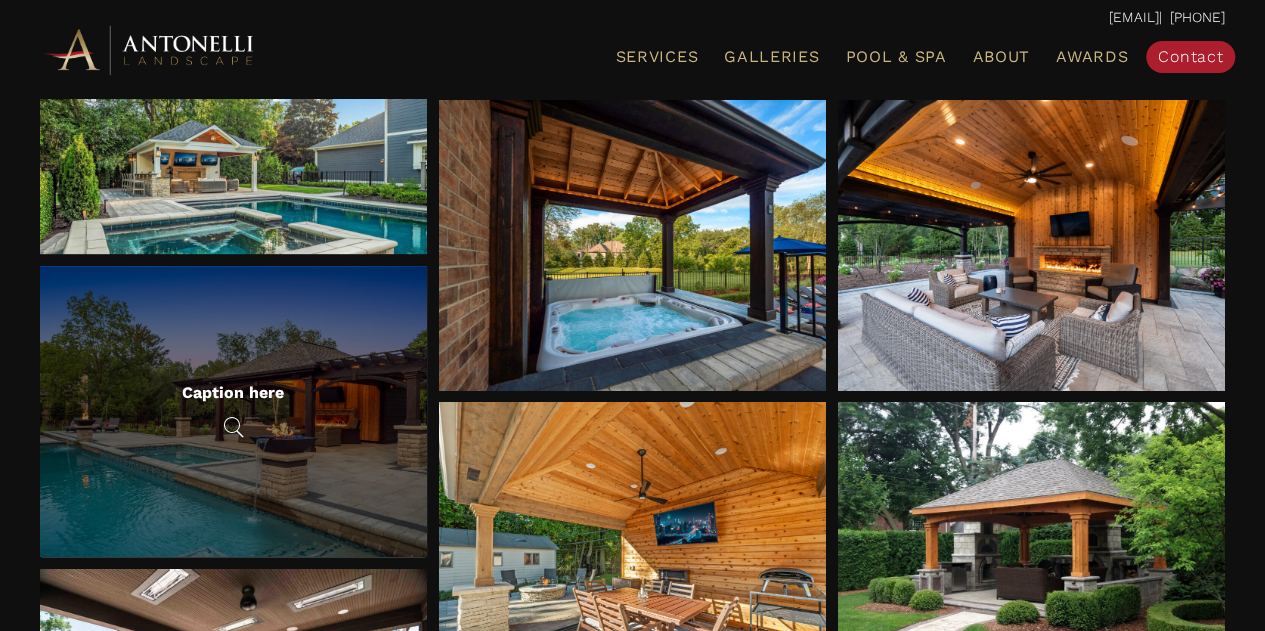 click on "Caption here" at bounding box center [233, 411] 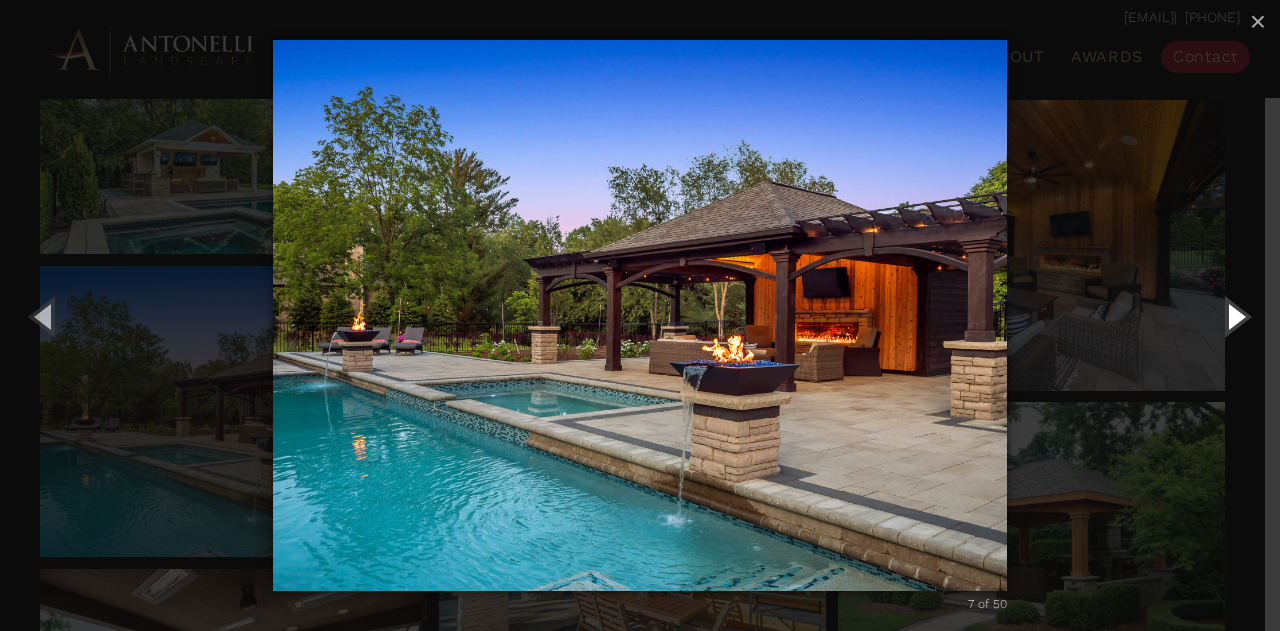 click at bounding box center [1235, 316] 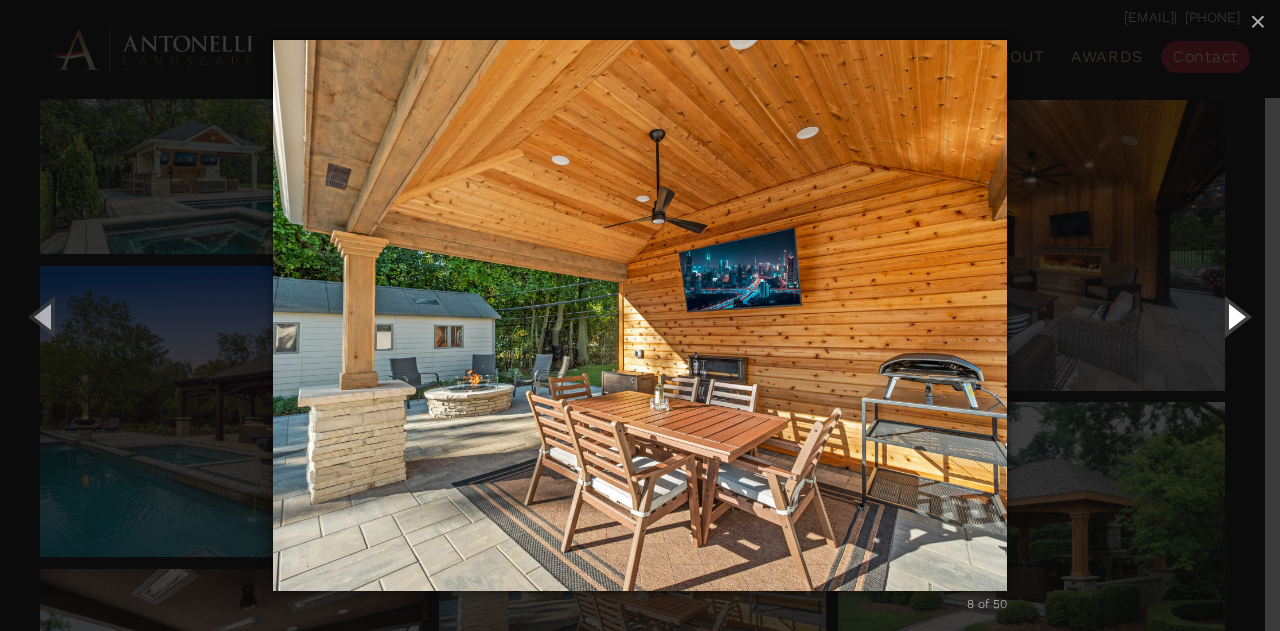 click at bounding box center [1235, 316] 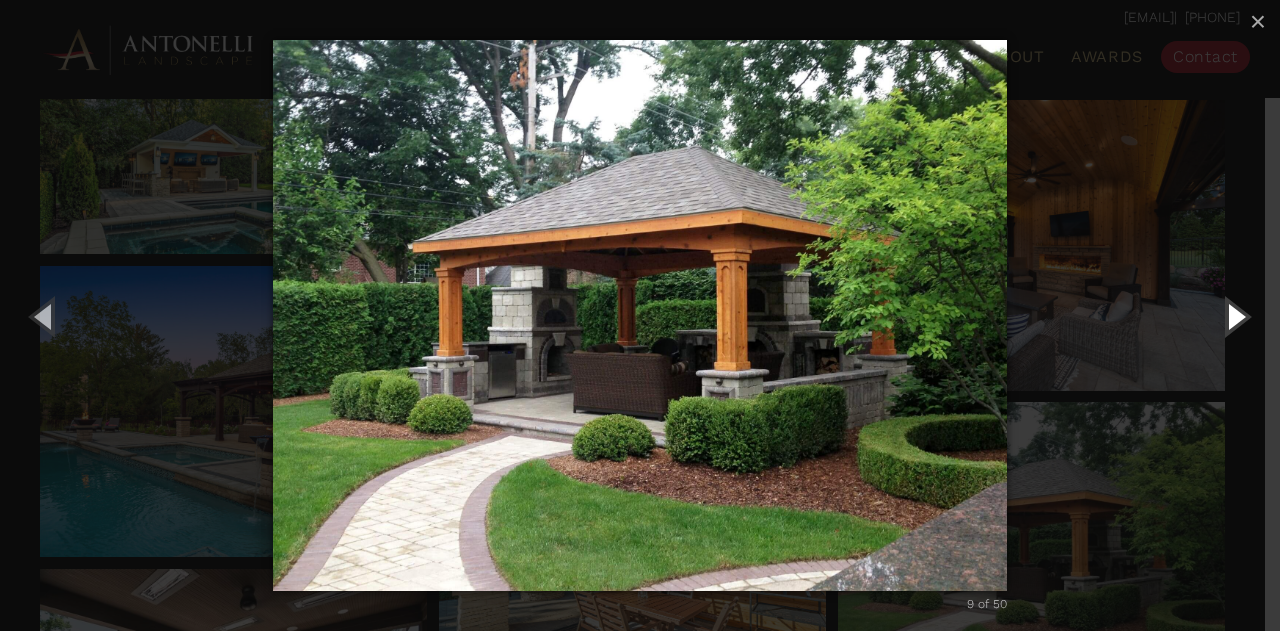 click at bounding box center (1235, 316) 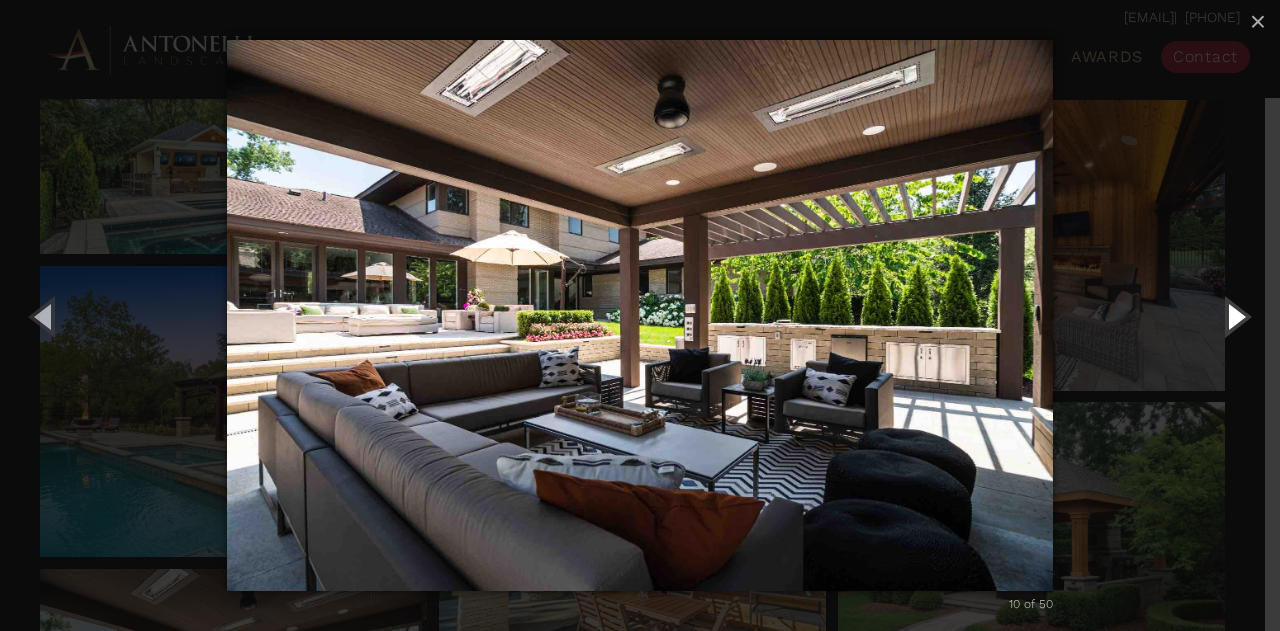 click at bounding box center [1235, 316] 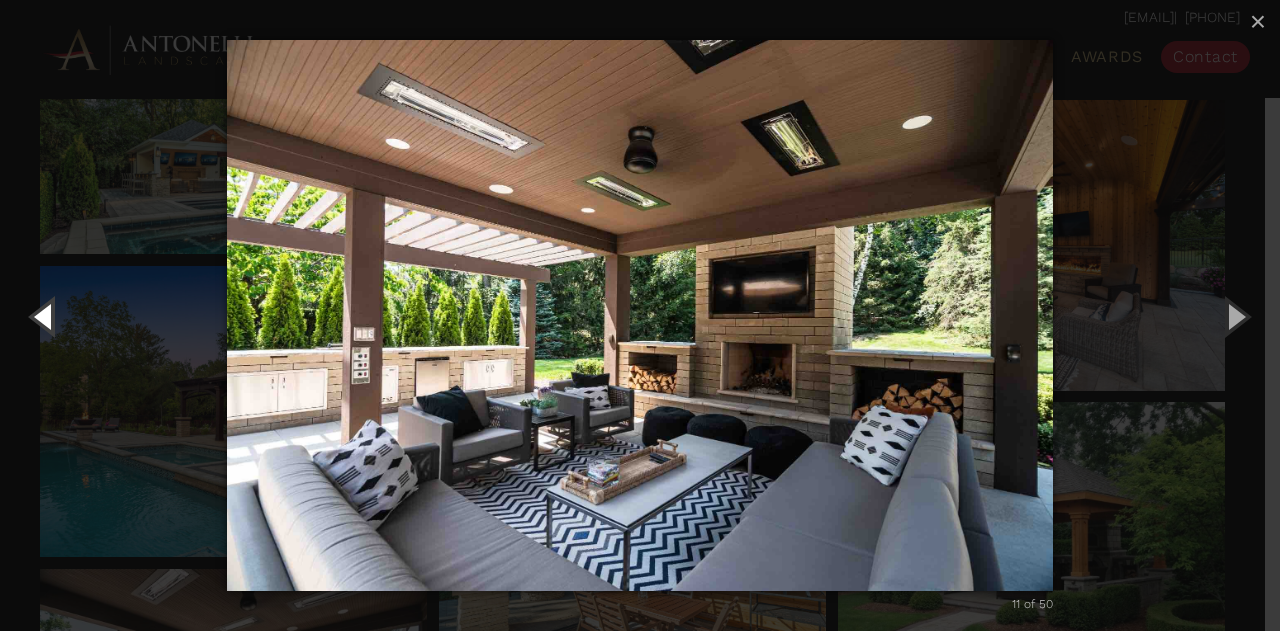 click at bounding box center [45, 316] 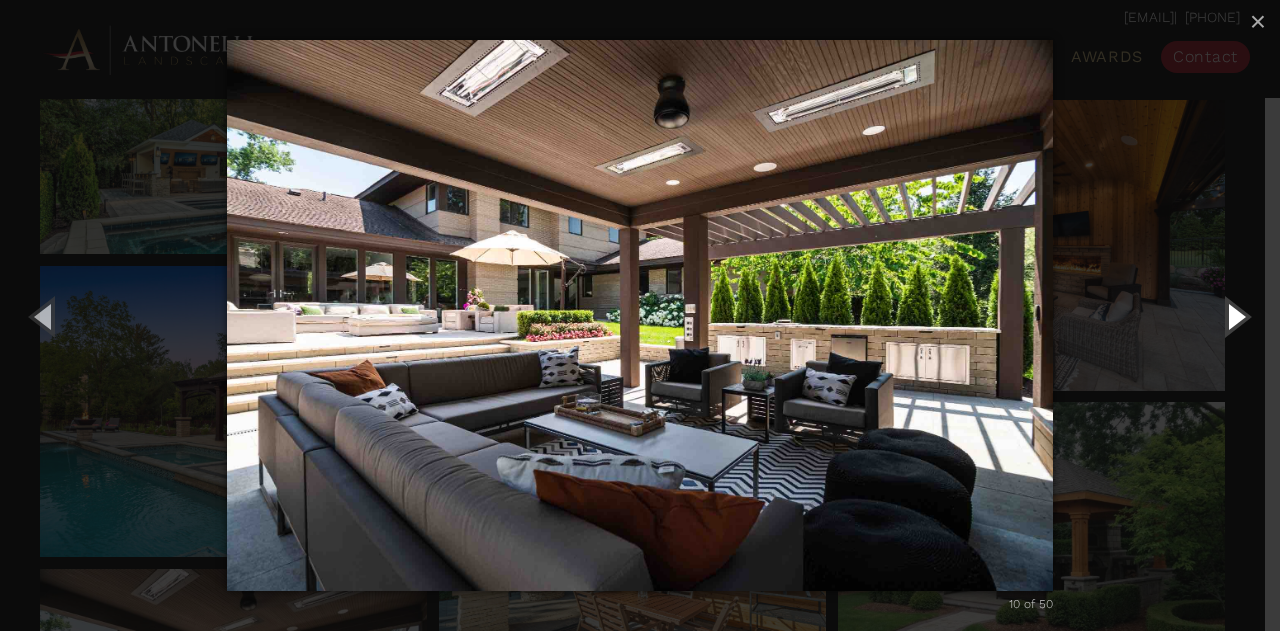 click at bounding box center [1235, 316] 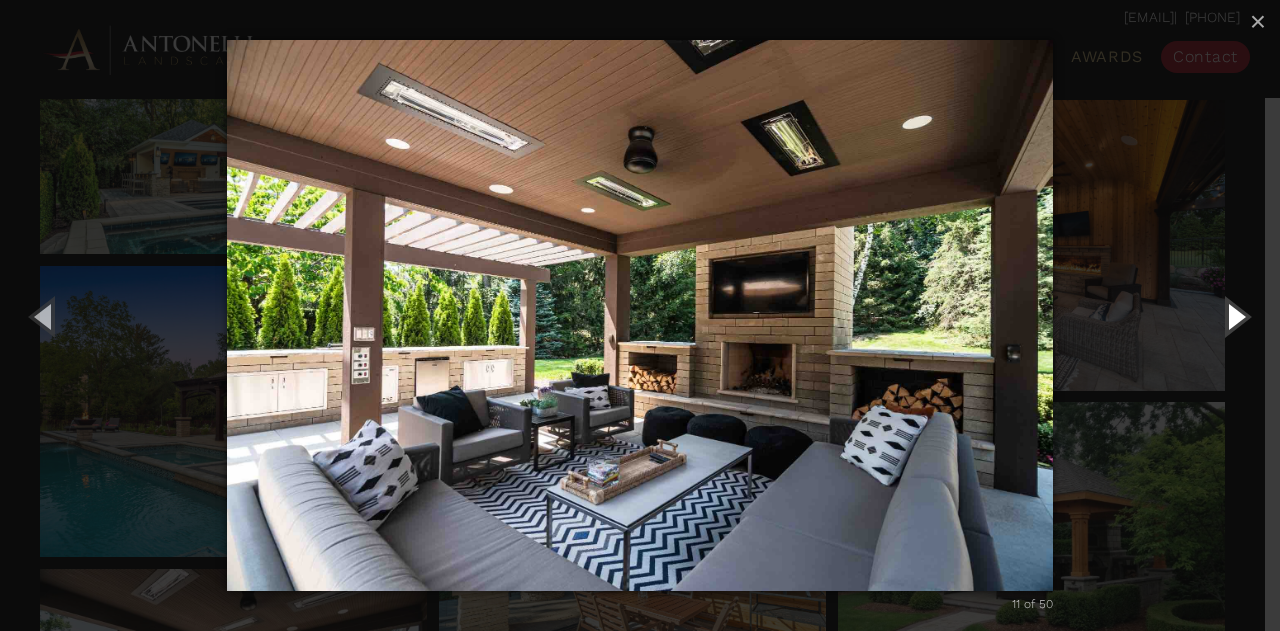 click at bounding box center (1235, 316) 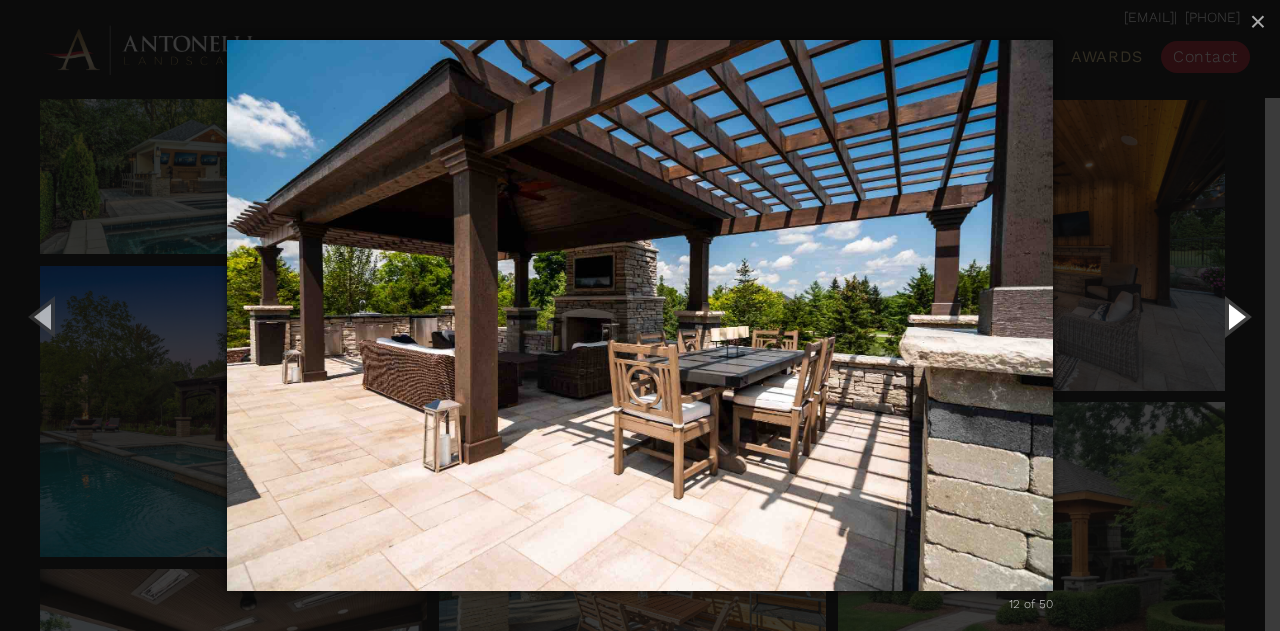 click at bounding box center (1235, 316) 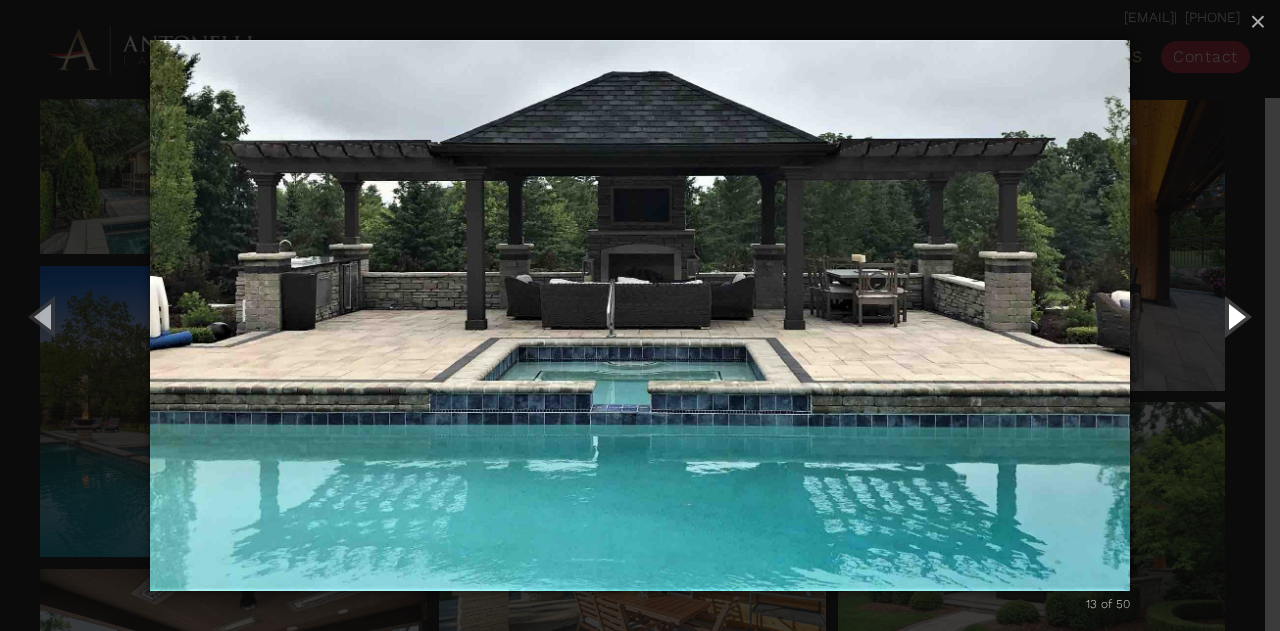click at bounding box center [1235, 316] 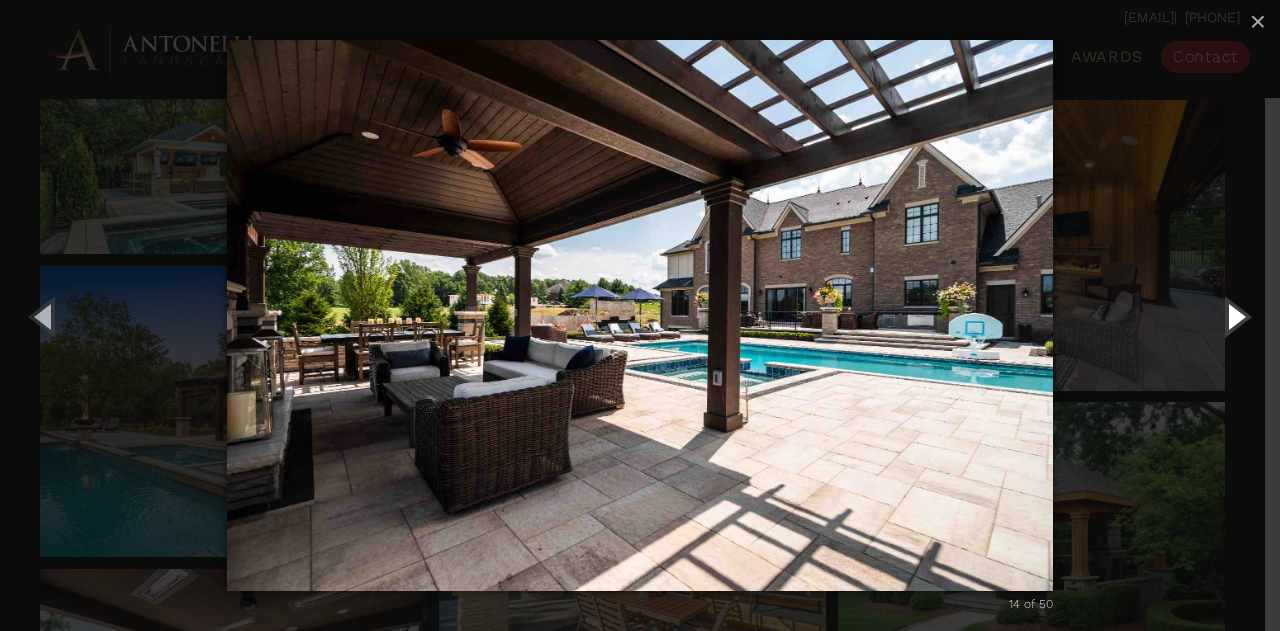 click at bounding box center [1235, 316] 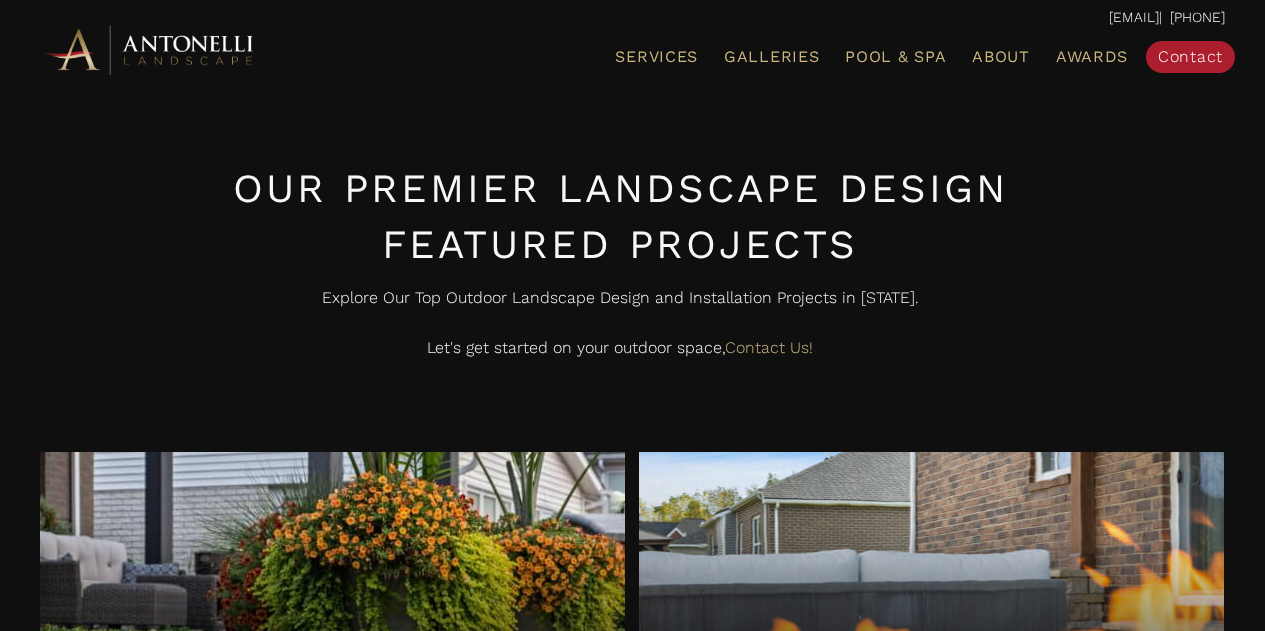 scroll, scrollTop: 0, scrollLeft: 0, axis: both 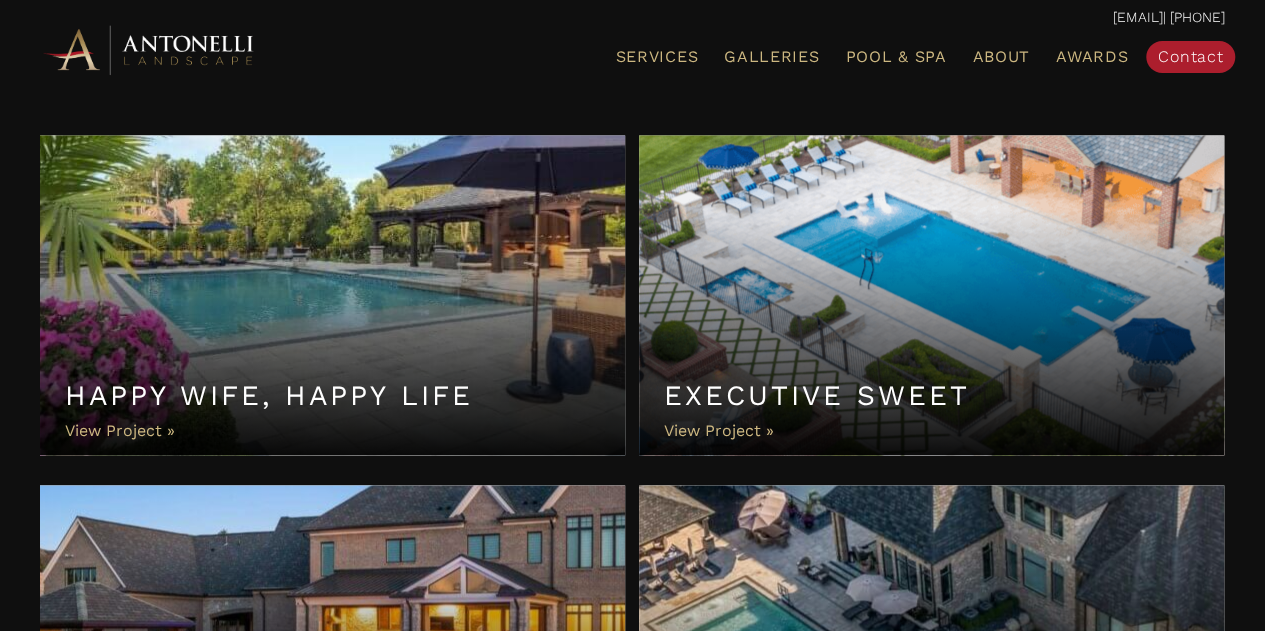 click on "Happy Wife, Happy Life" at bounding box center (332, 295) 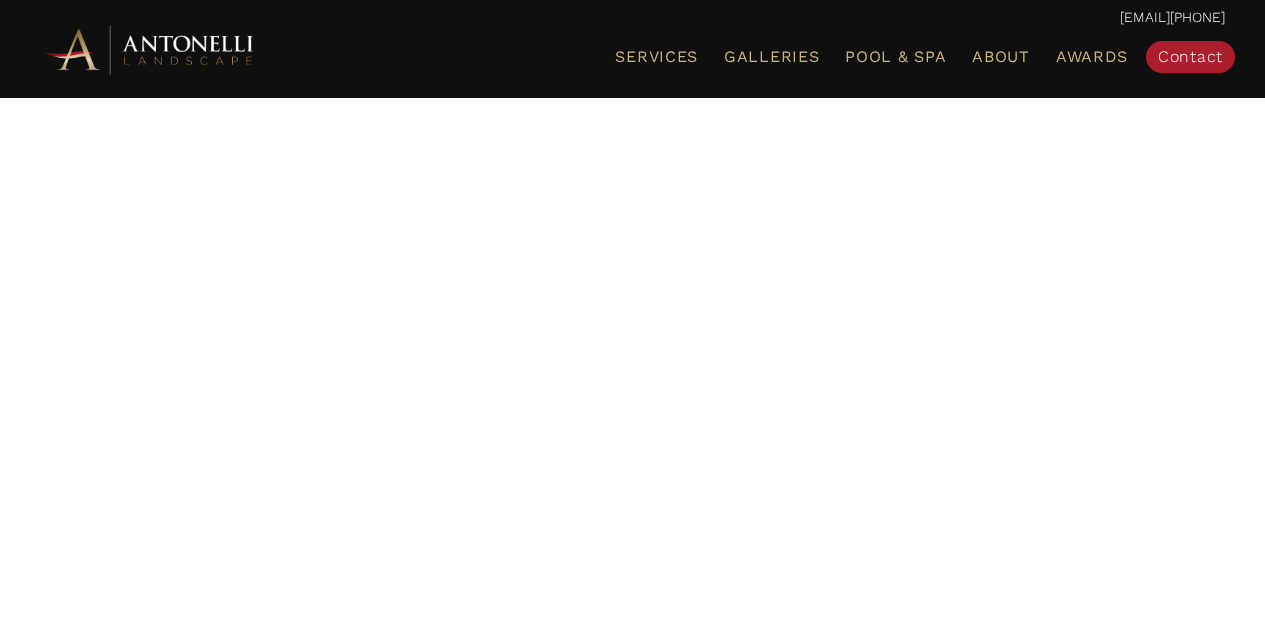 scroll, scrollTop: 0, scrollLeft: 0, axis: both 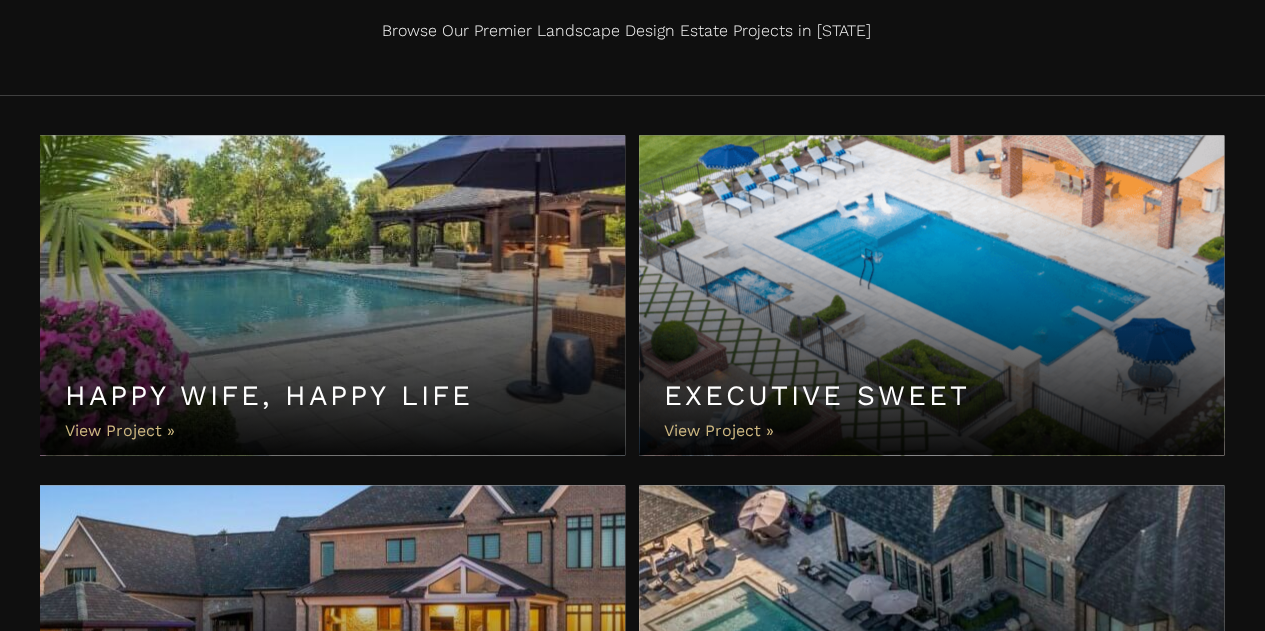 click on "Executive Sweet" at bounding box center [931, 295] 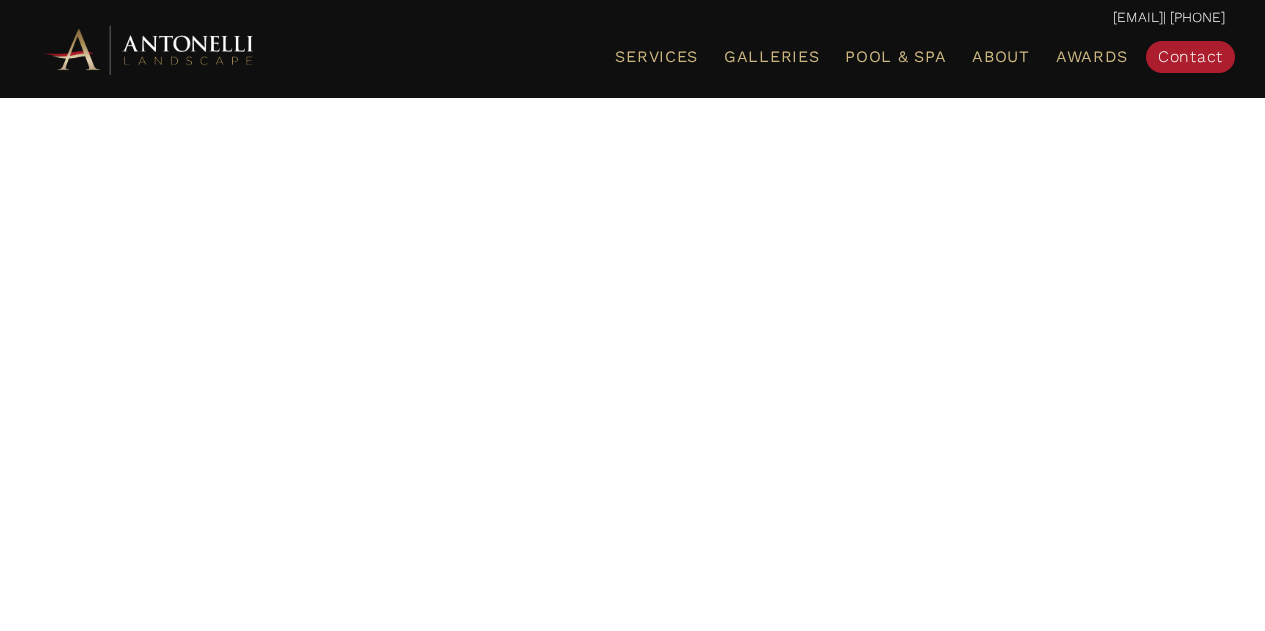 scroll, scrollTop: 0, scrollLeft: 0, axis: both 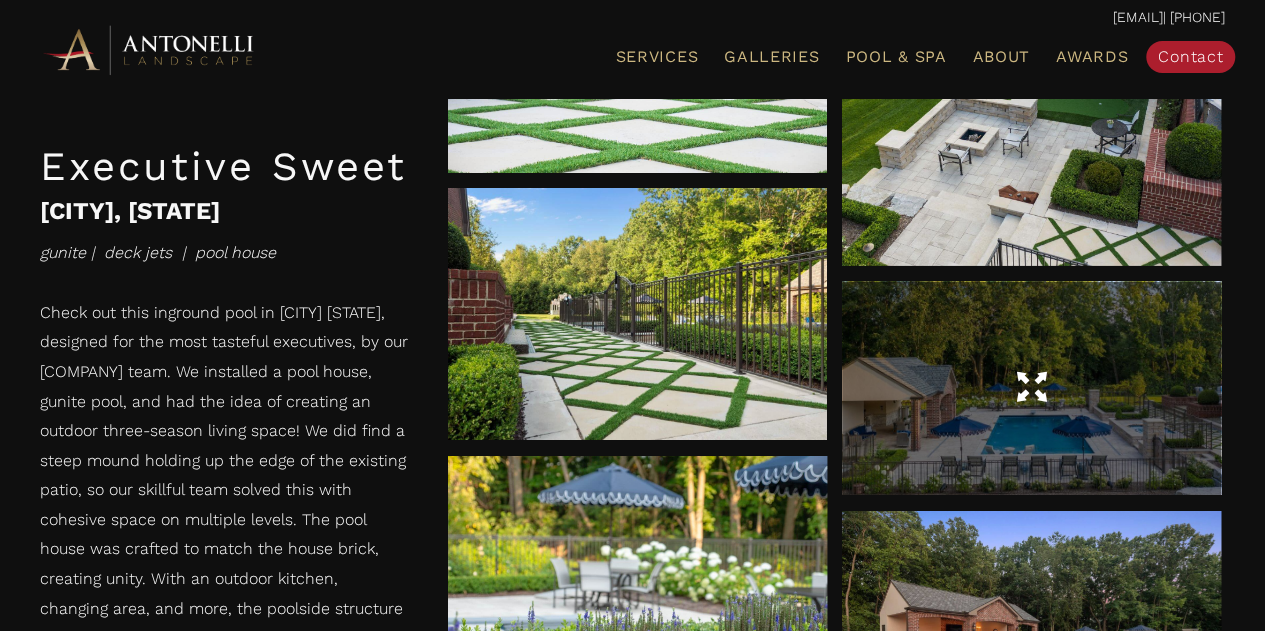 click at bounding box center [1031, 388] 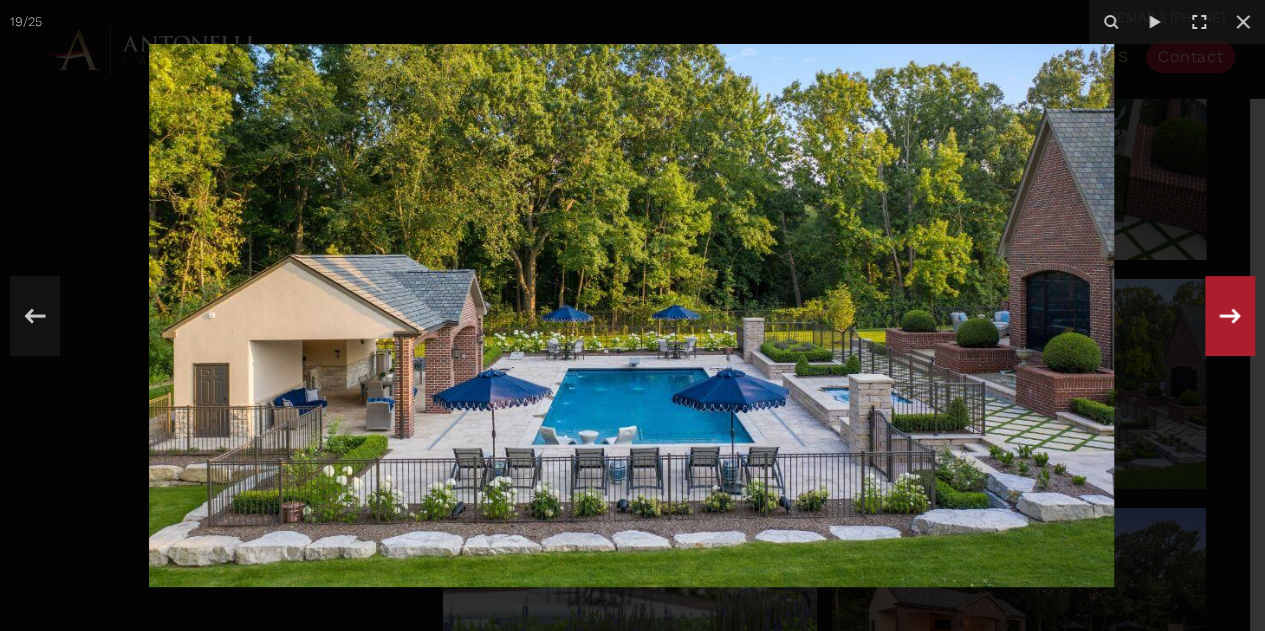 click at bounding box center [1230, 316] 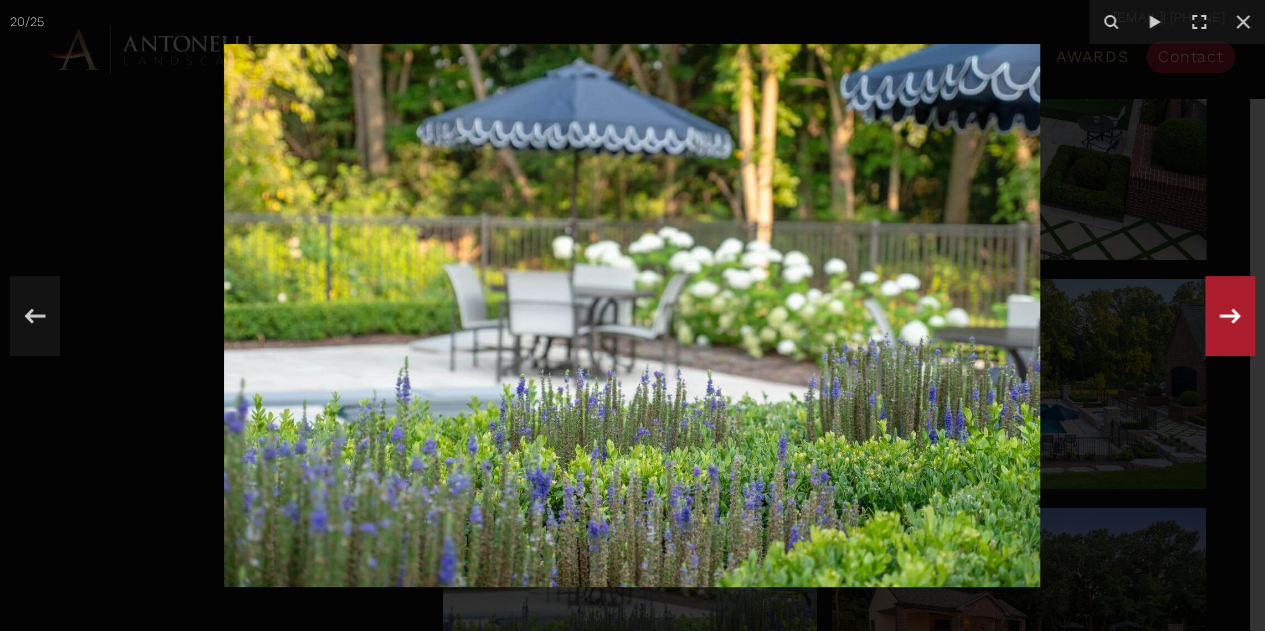 click at bounding box center [1230, 316] 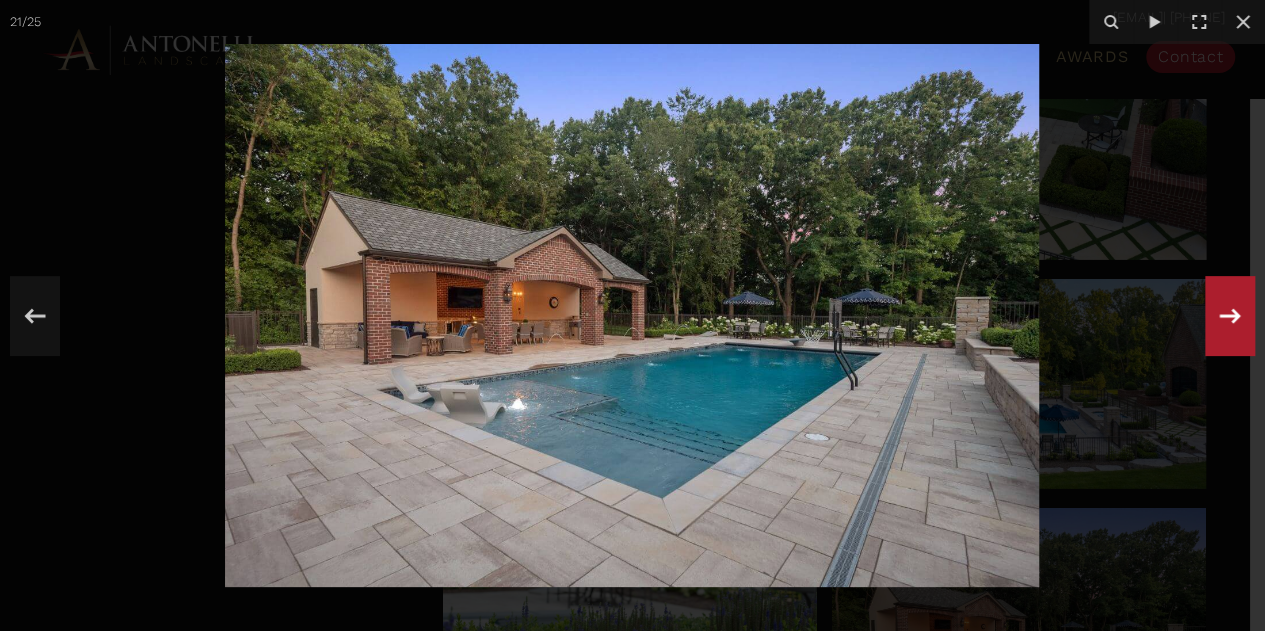 click at bounding box center (1230, 316) 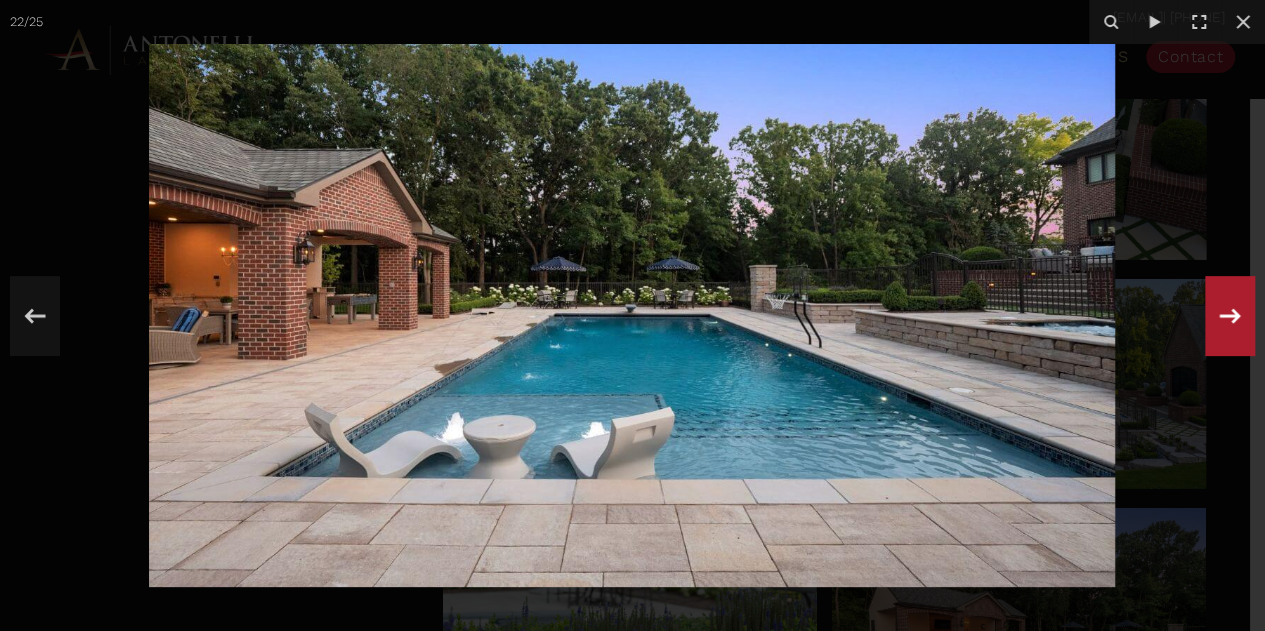 click at bounding box center [1230, 315] 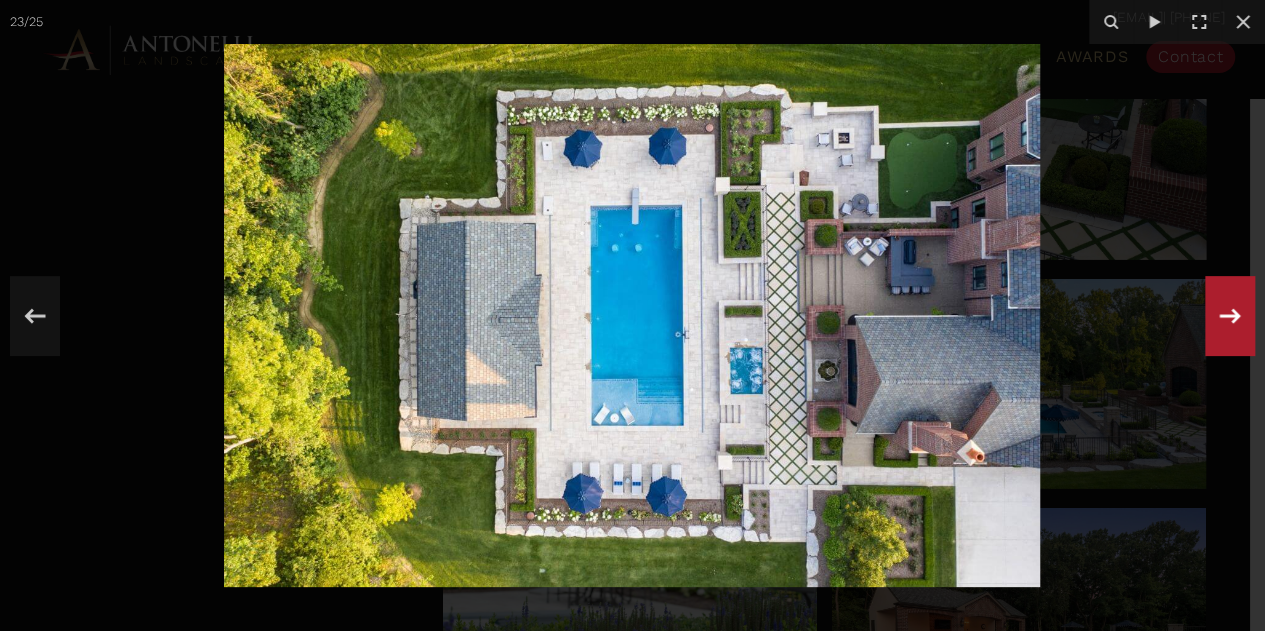 click at bounding box center [1230, 316] 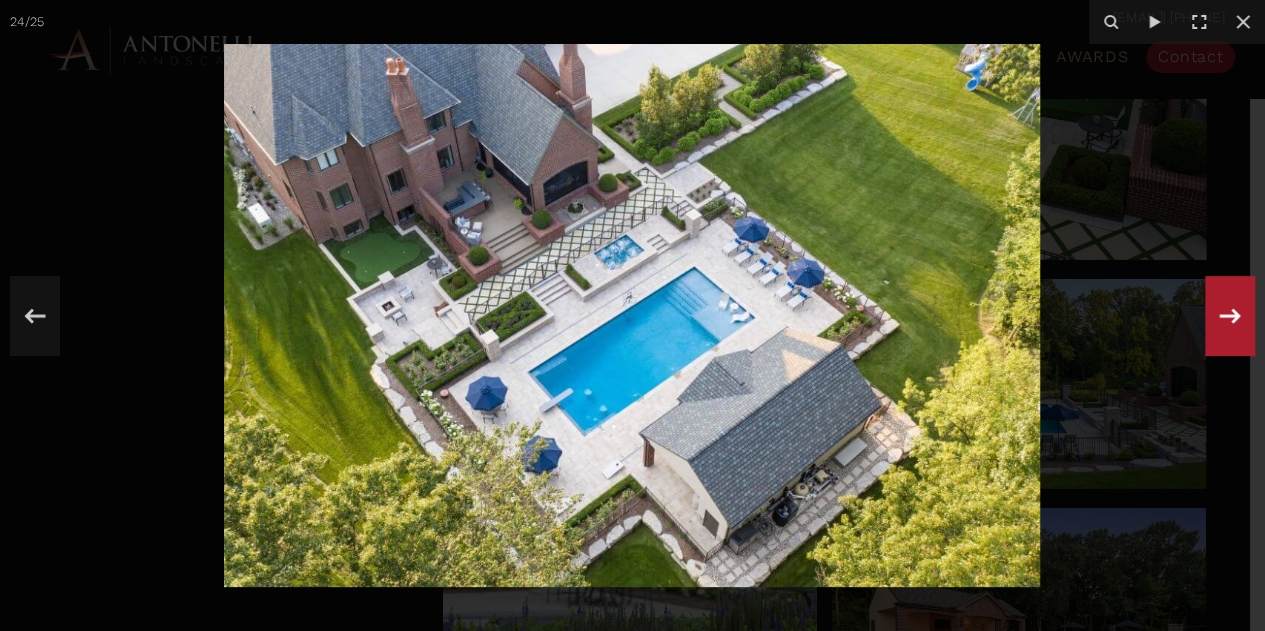 click at bounding box center (1230, 316) 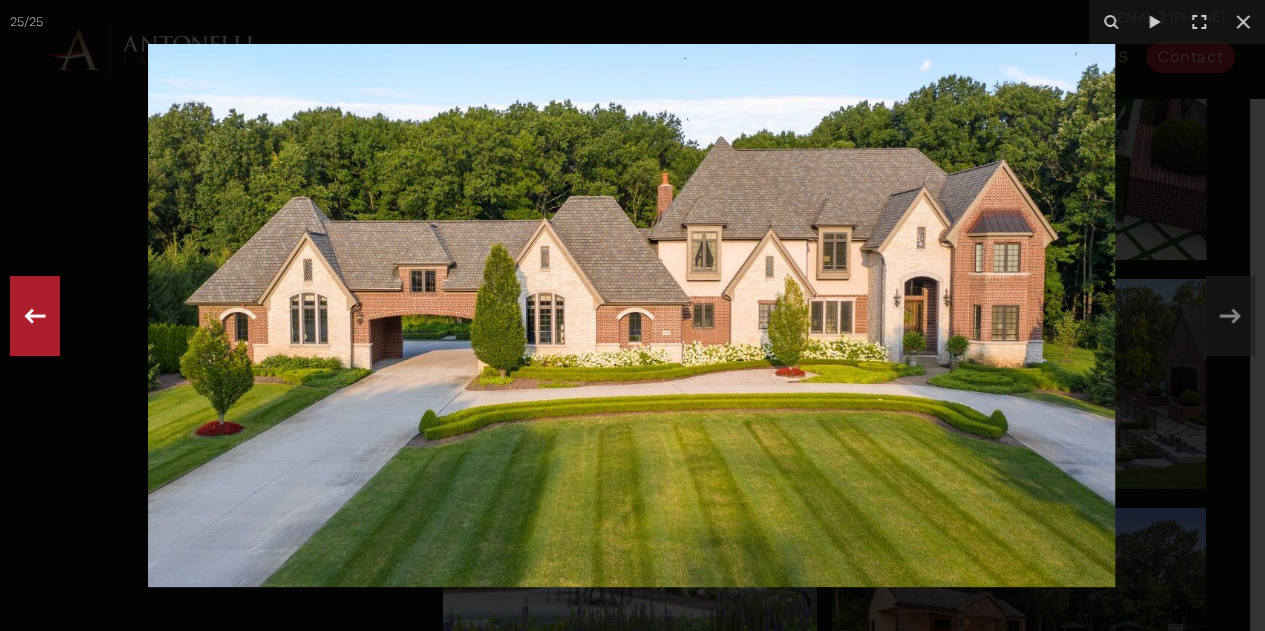click at bounding box center (35, 316) 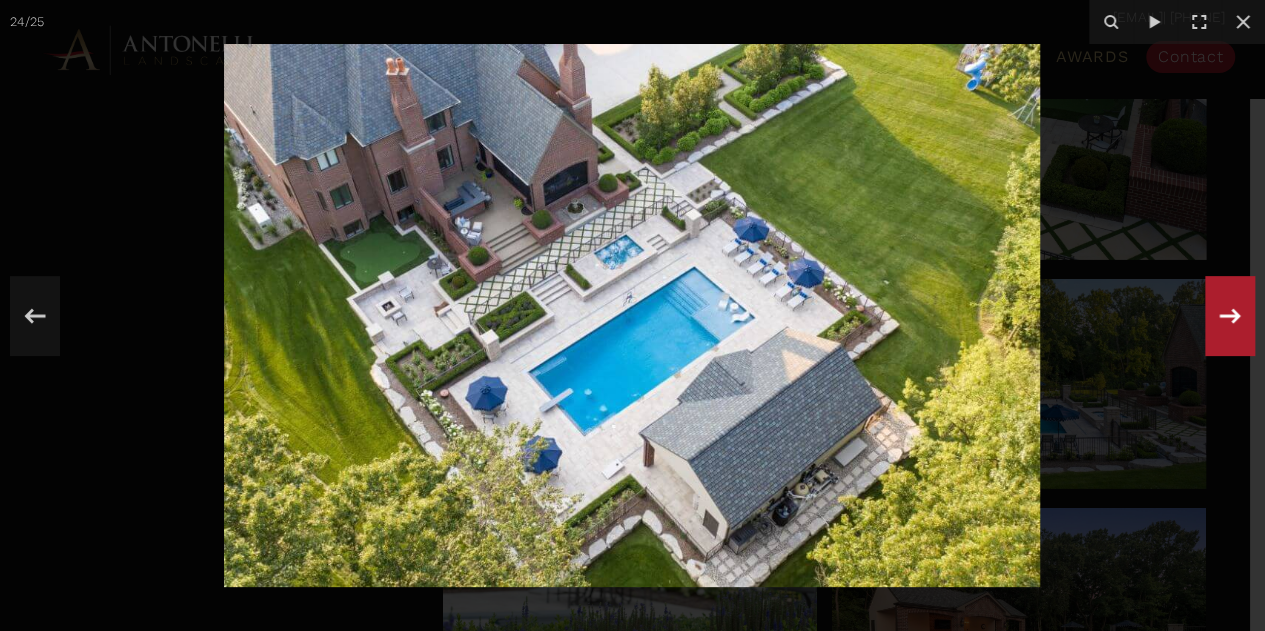 click at bounding box center [1230, 316] 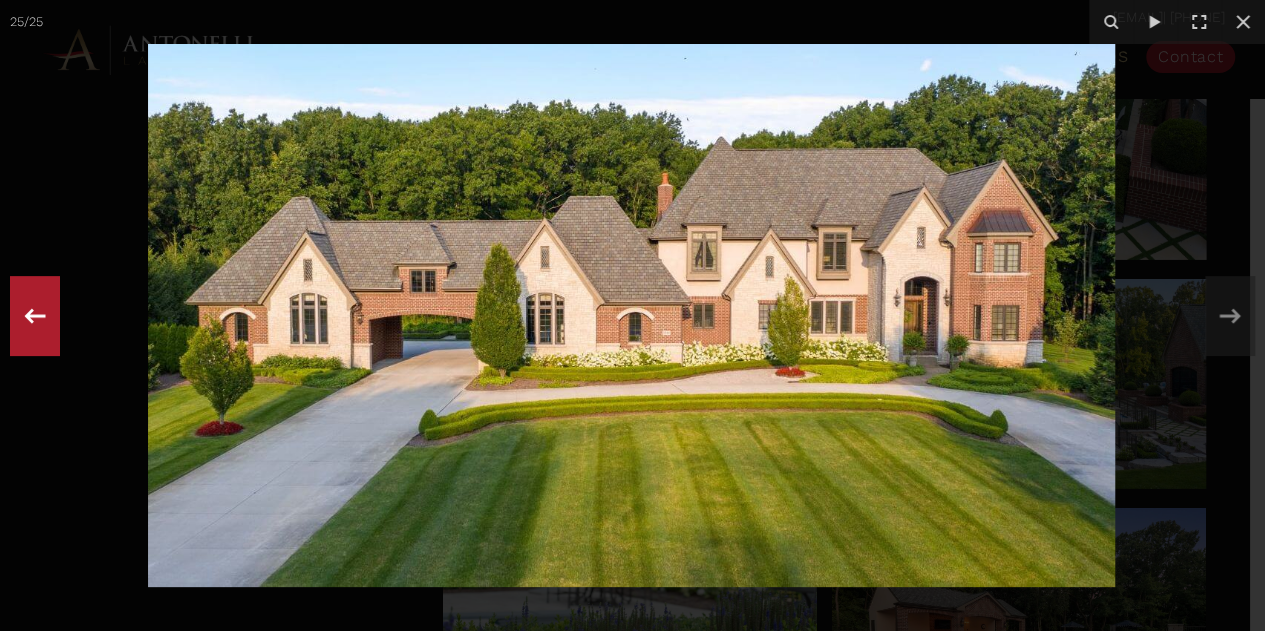 click at bounding box center (35, 316) 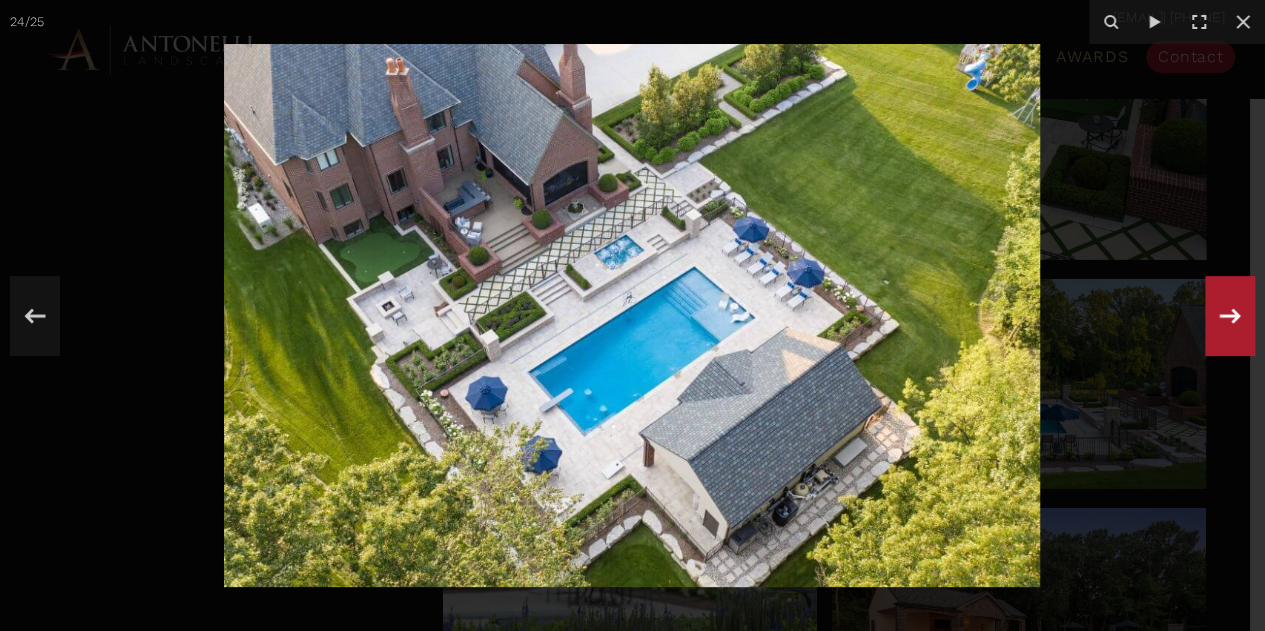click at bounding box center (1230, 316) 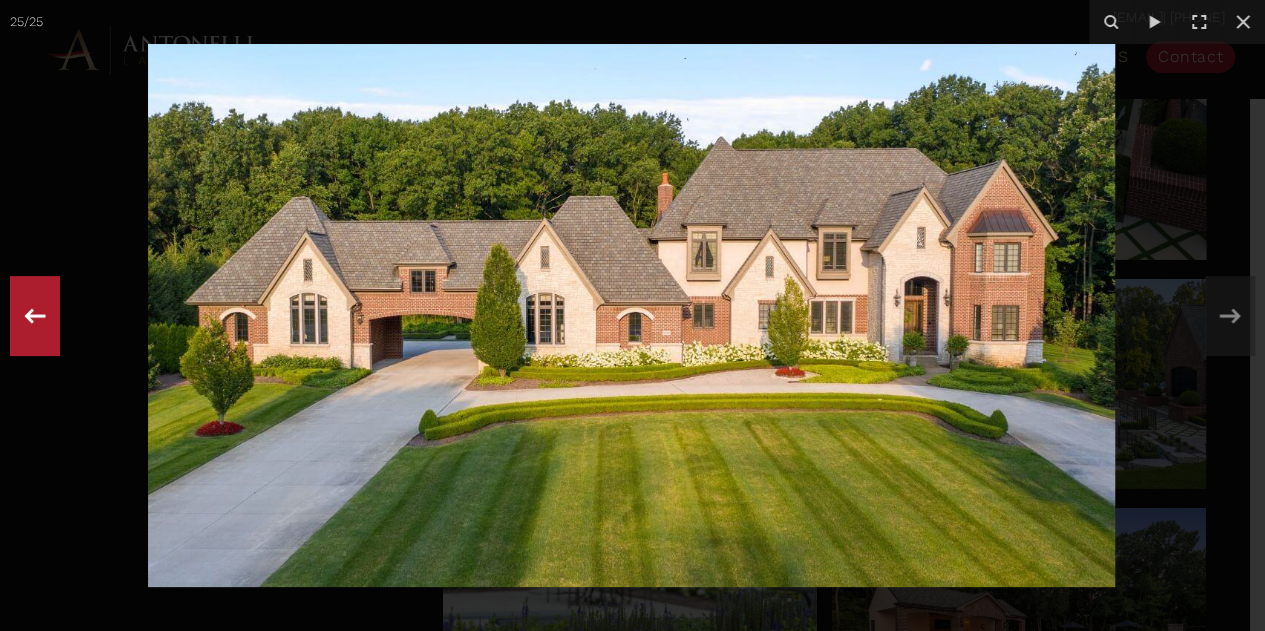 click at bounding box center (35, 316) 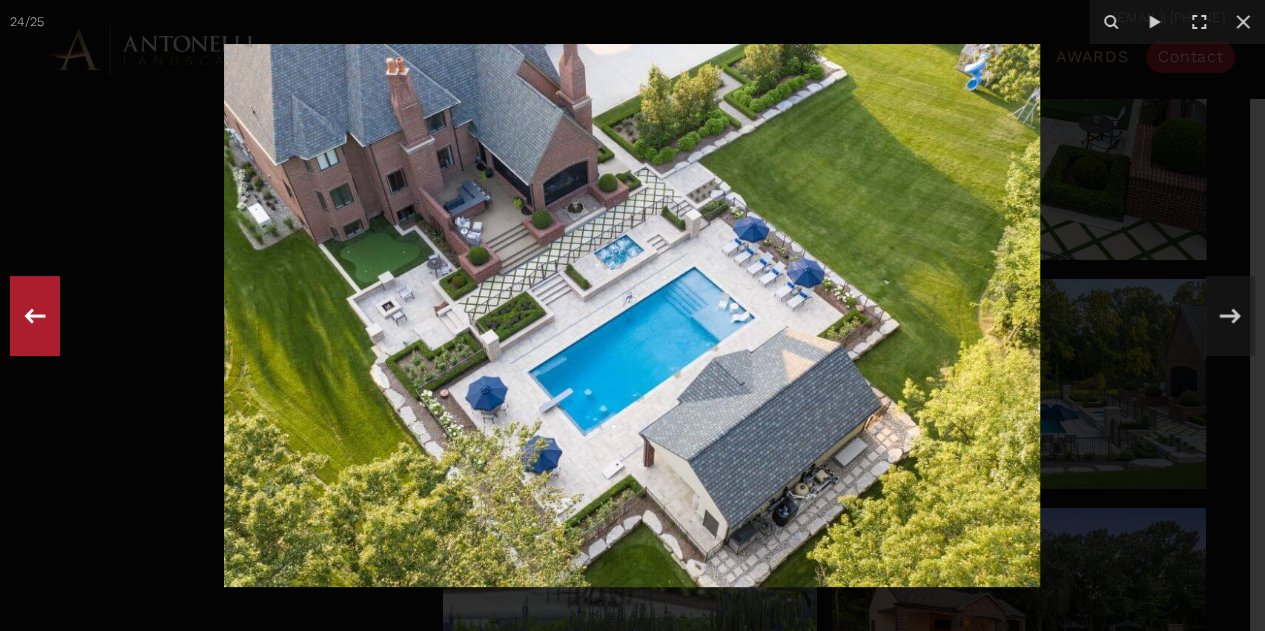 click at bounding box center [35, 316] 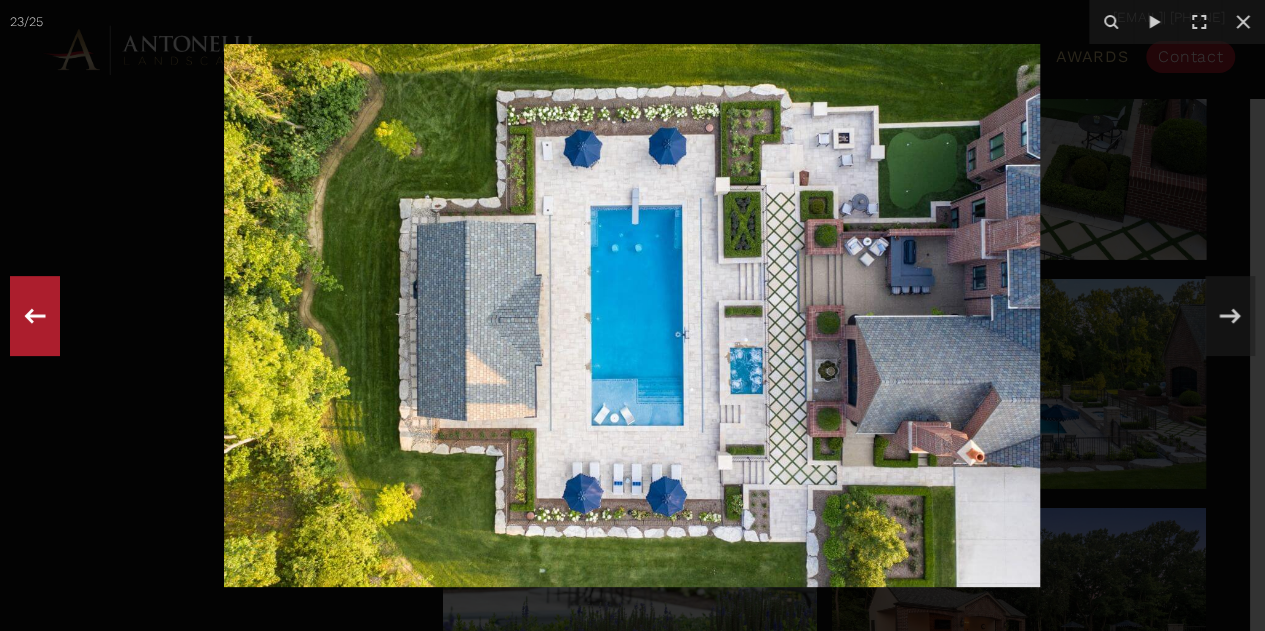 click at bounding box center [35, 316] 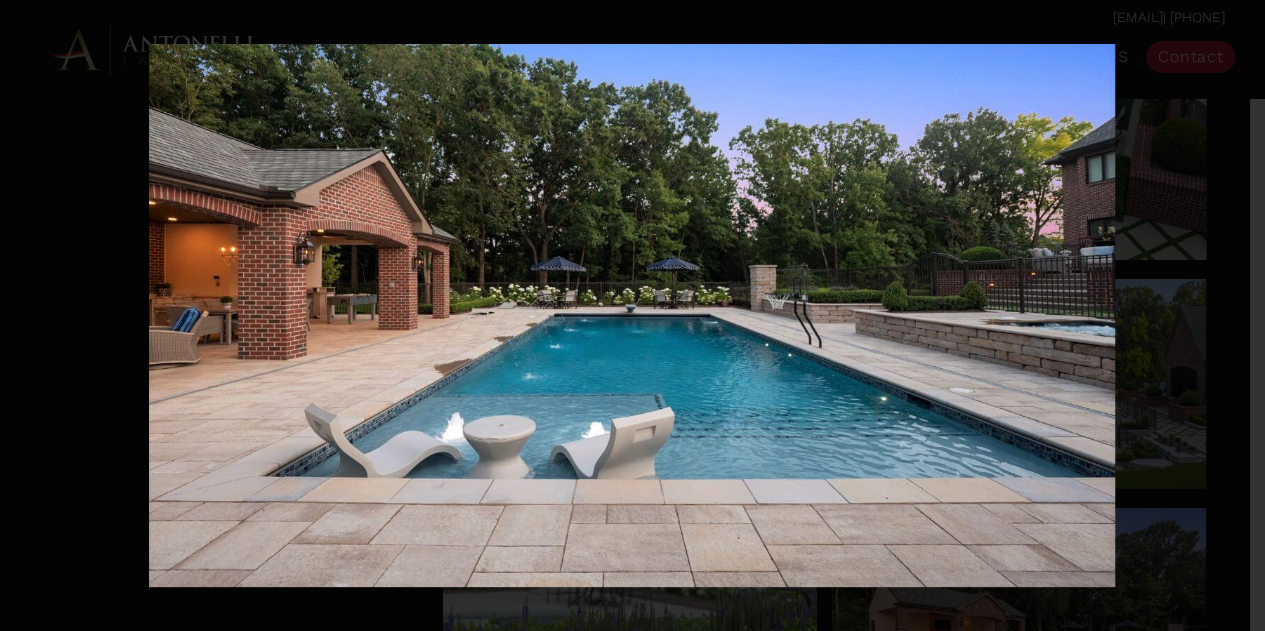 click on "22  /  25" at bounding box center [632, 315] 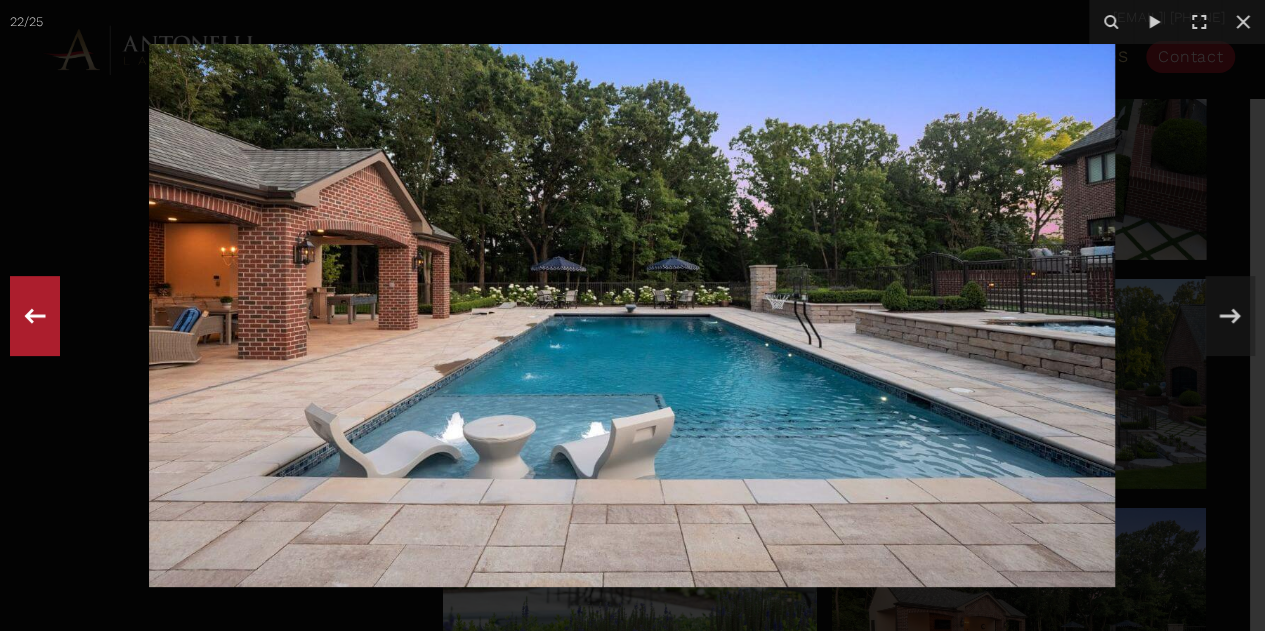 click at bounding box center [35, 316] 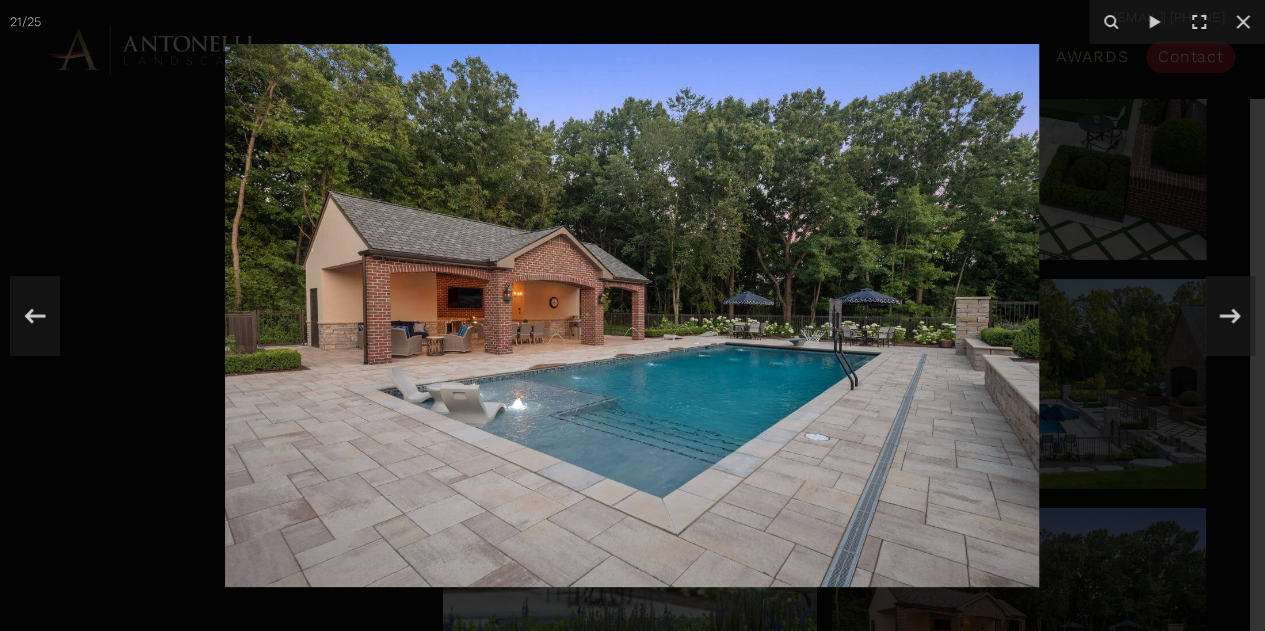 drag, startPoint x: 545, startPoint y: 331, endPoint x: 431, endPoint y: 332, distance: 114.00439 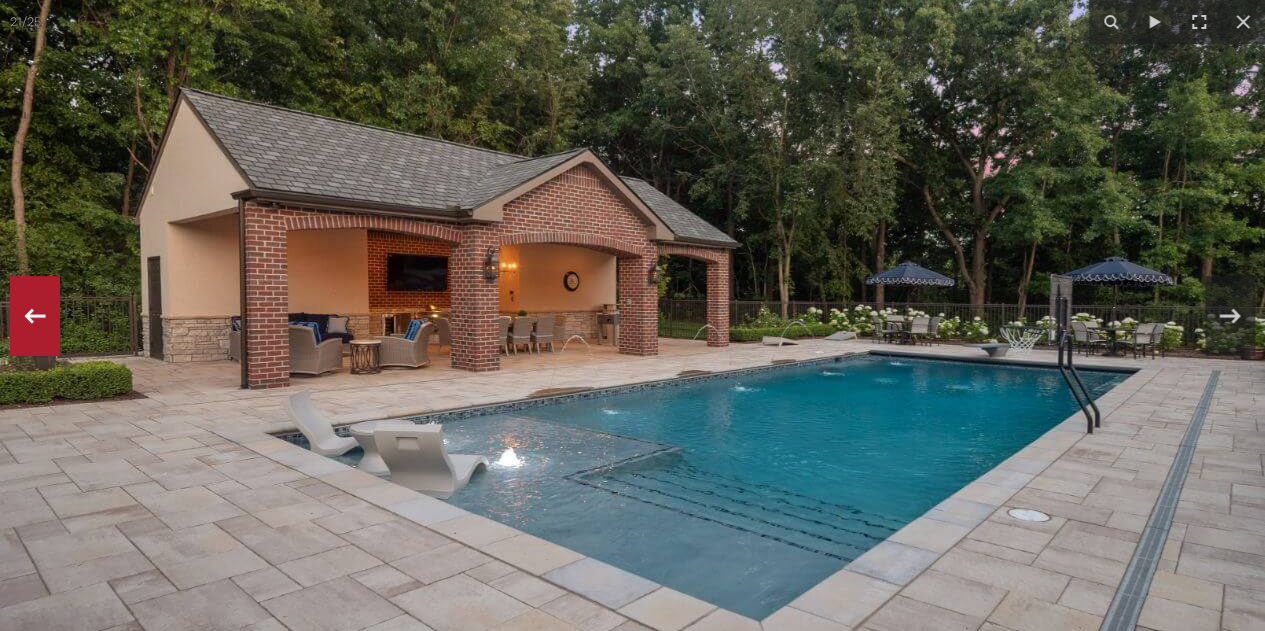 click at bounding box center [35, 316] 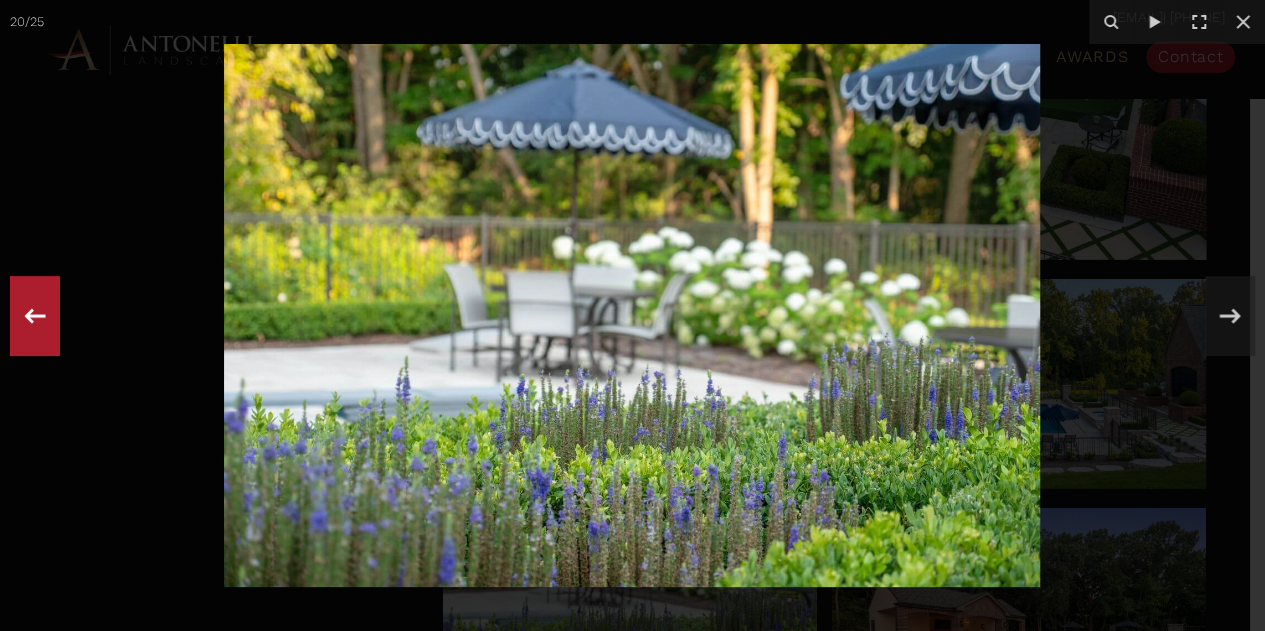 click at bounding box center [35, 316] 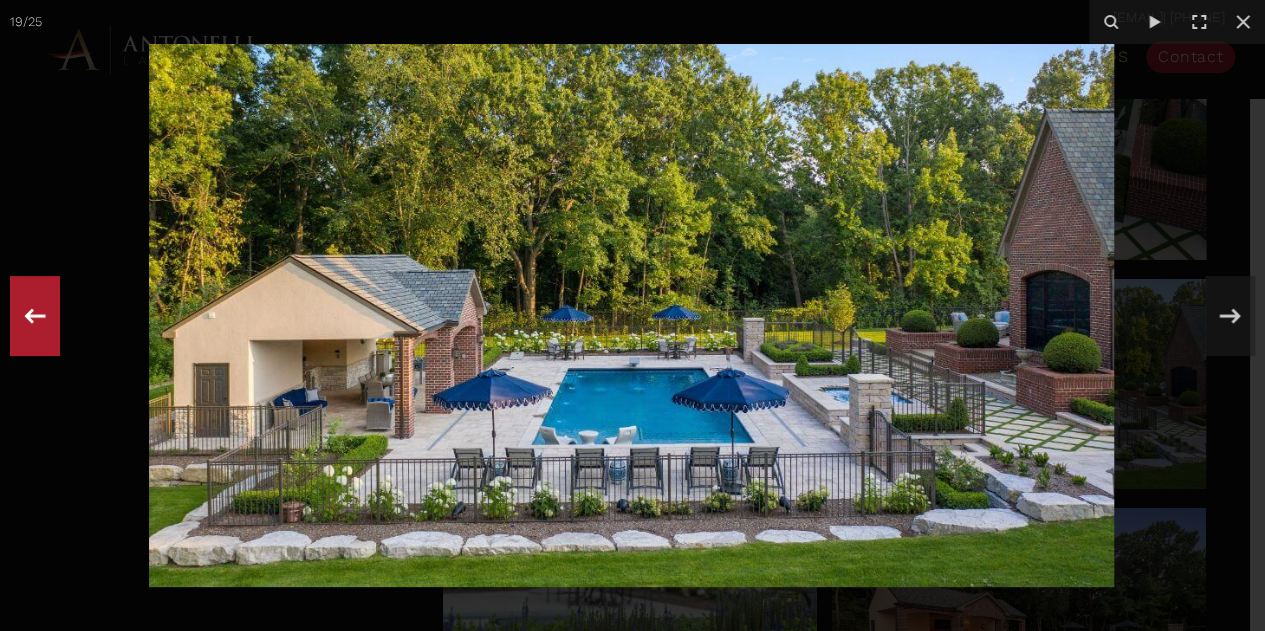 click at bounding box center [35, 315] 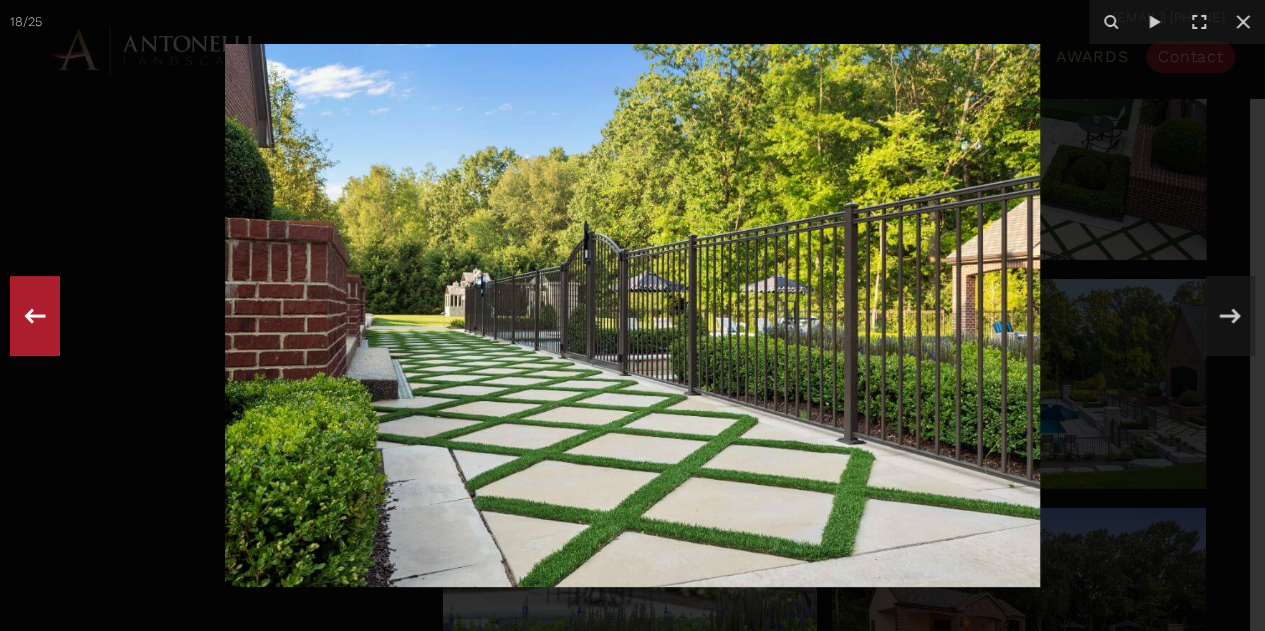 click at bounding box center [35, 315] 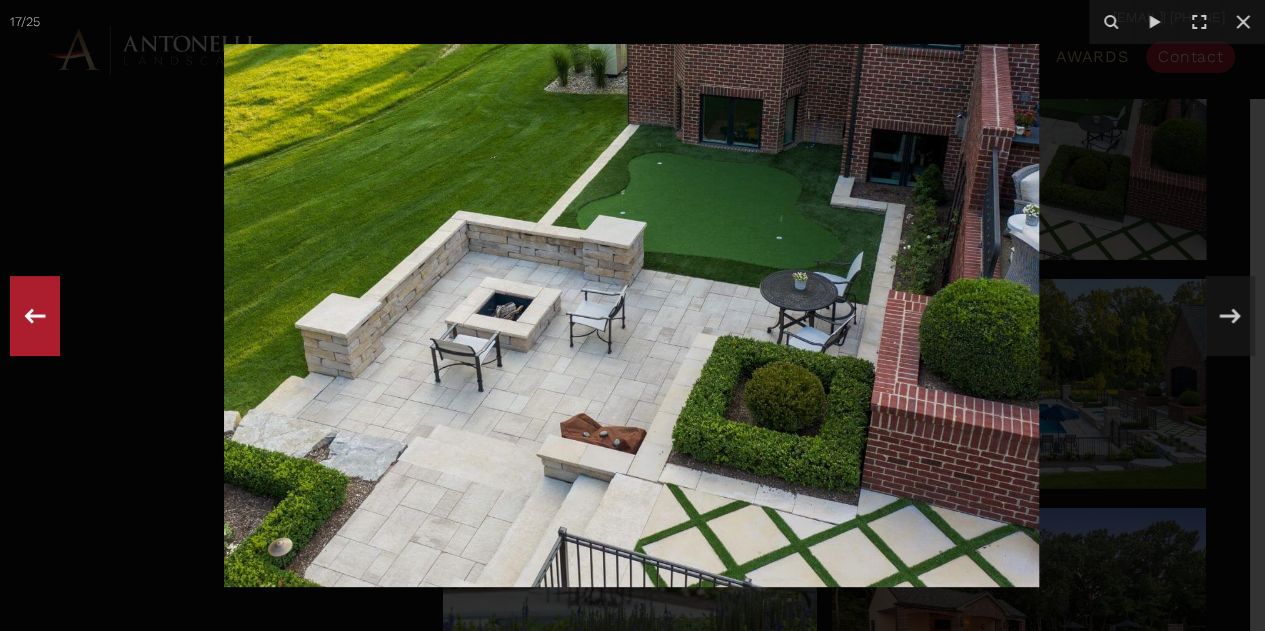 click at bounding box center [35, 316] 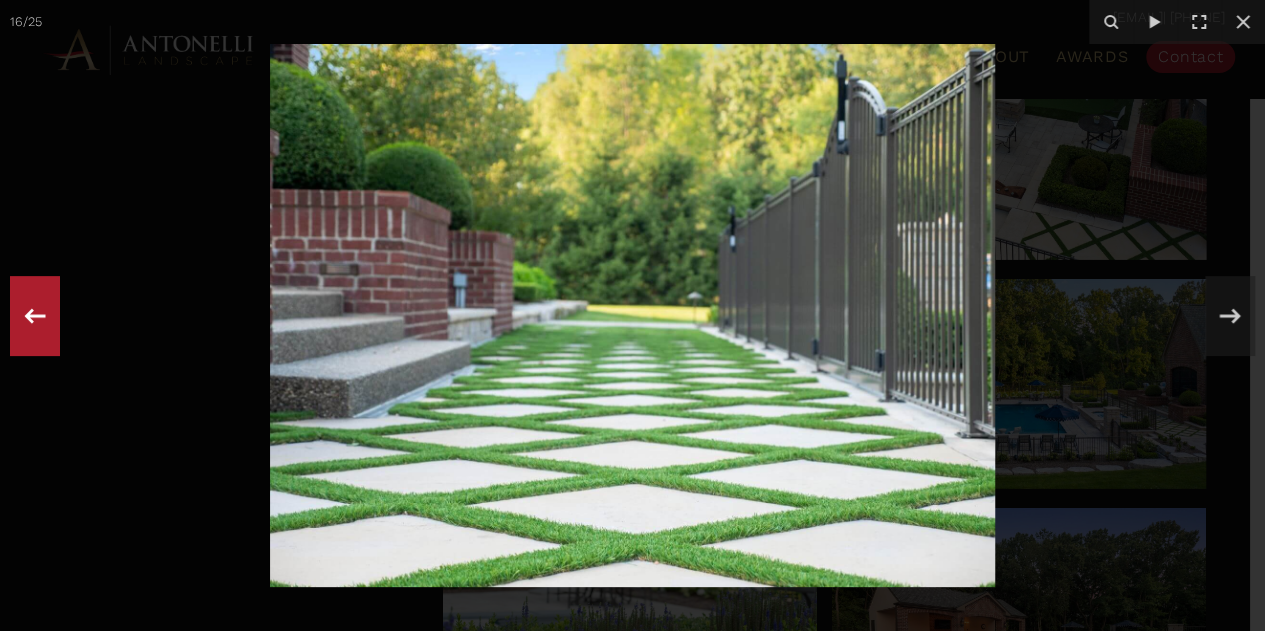 click at bounding box center (35, 316) 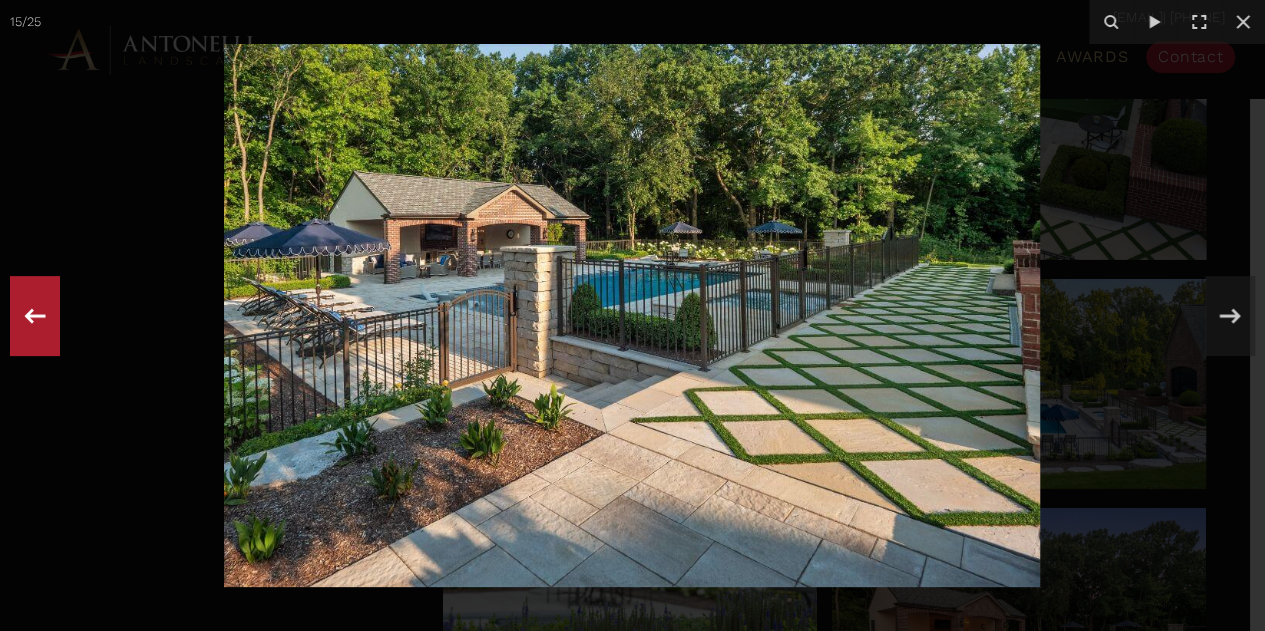 click at bounding box center [35, 316] 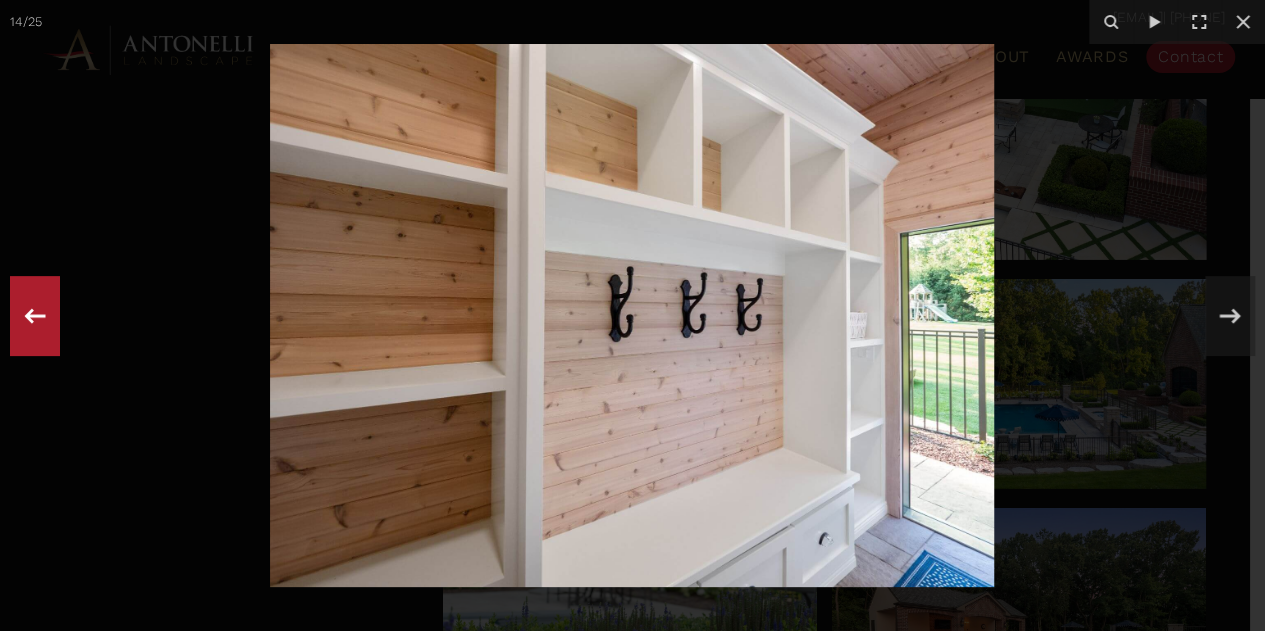 click at bounding box center (35, 316) 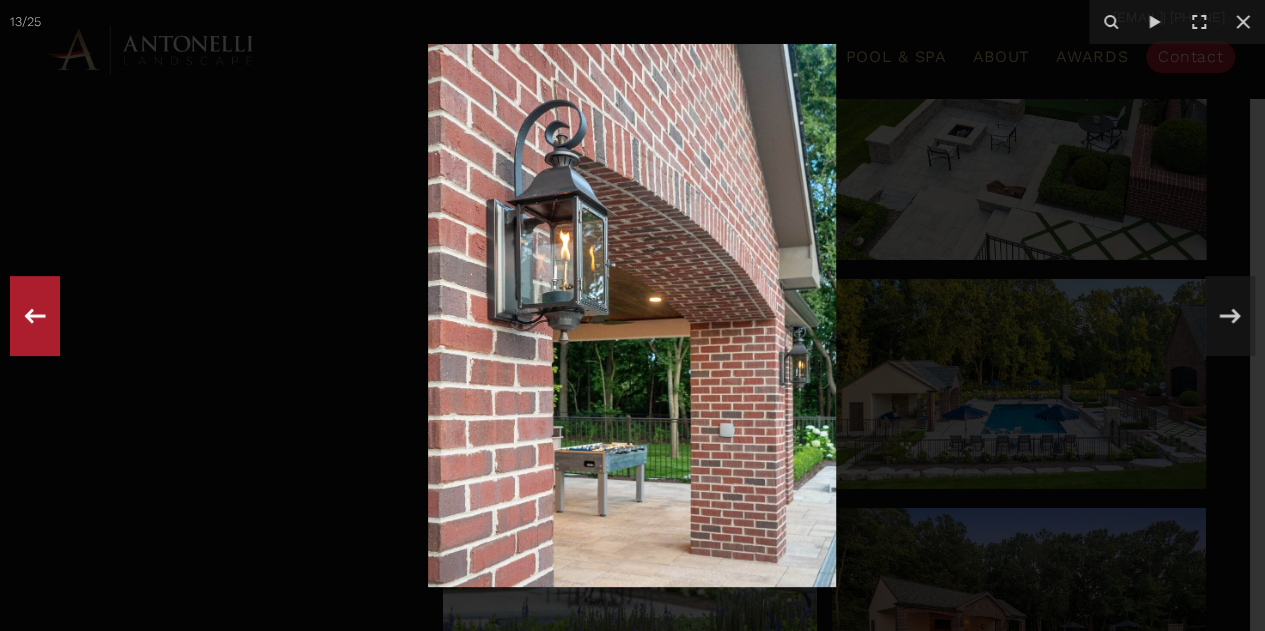 click at bounding box center (35, 316) 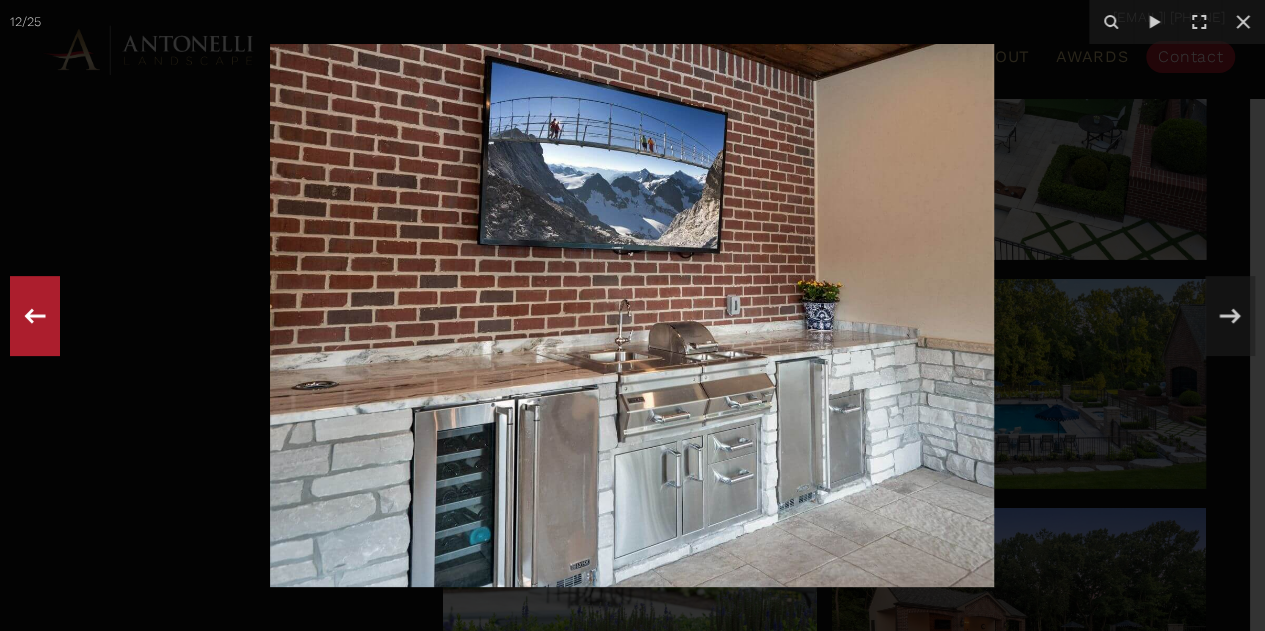 click at bounding box center [35, 316] 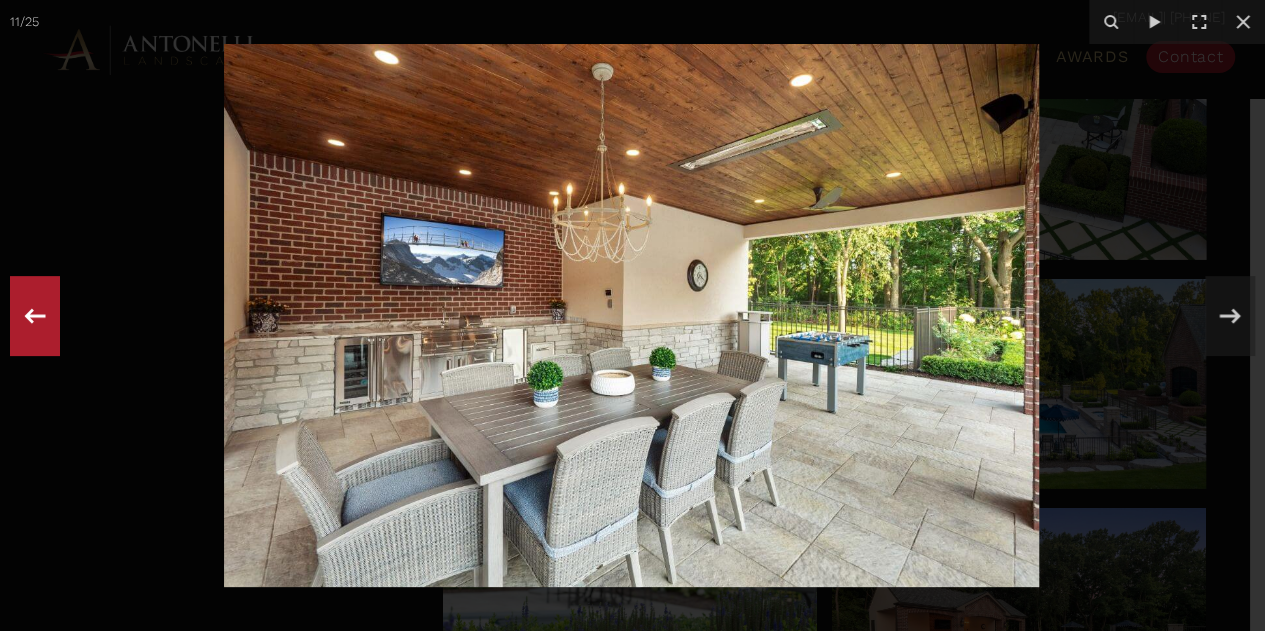 click at bounding box center (35, 316) 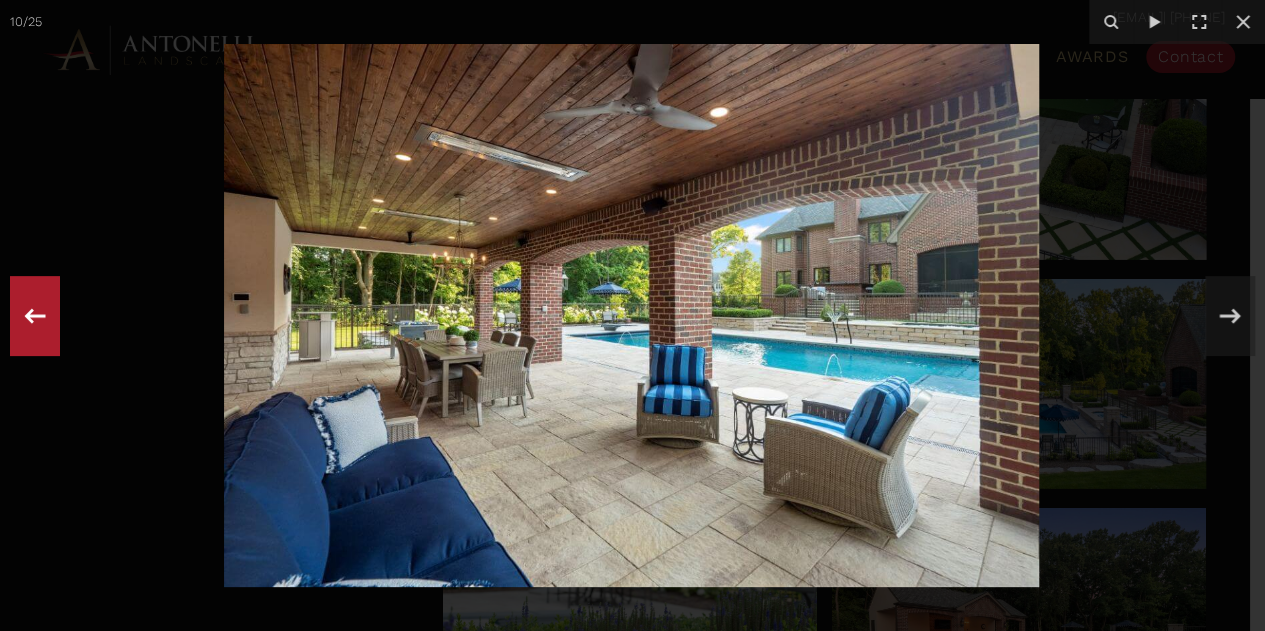 click at bounding box center (35, 316) 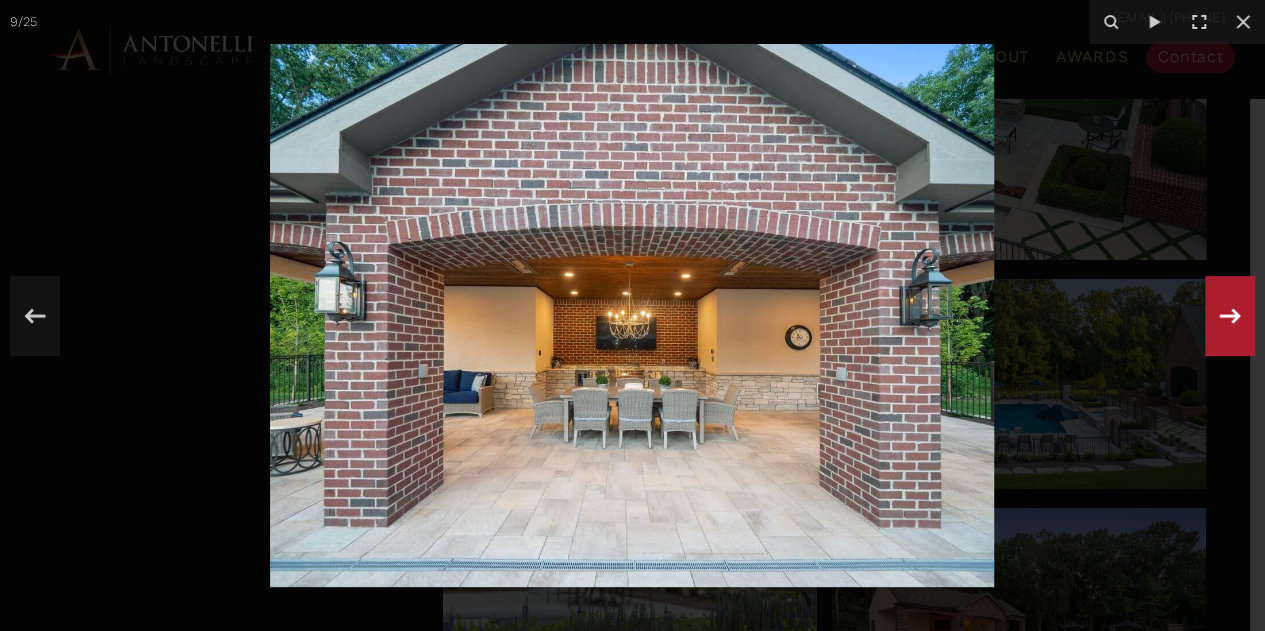 click at bounding box center [1230, 316] 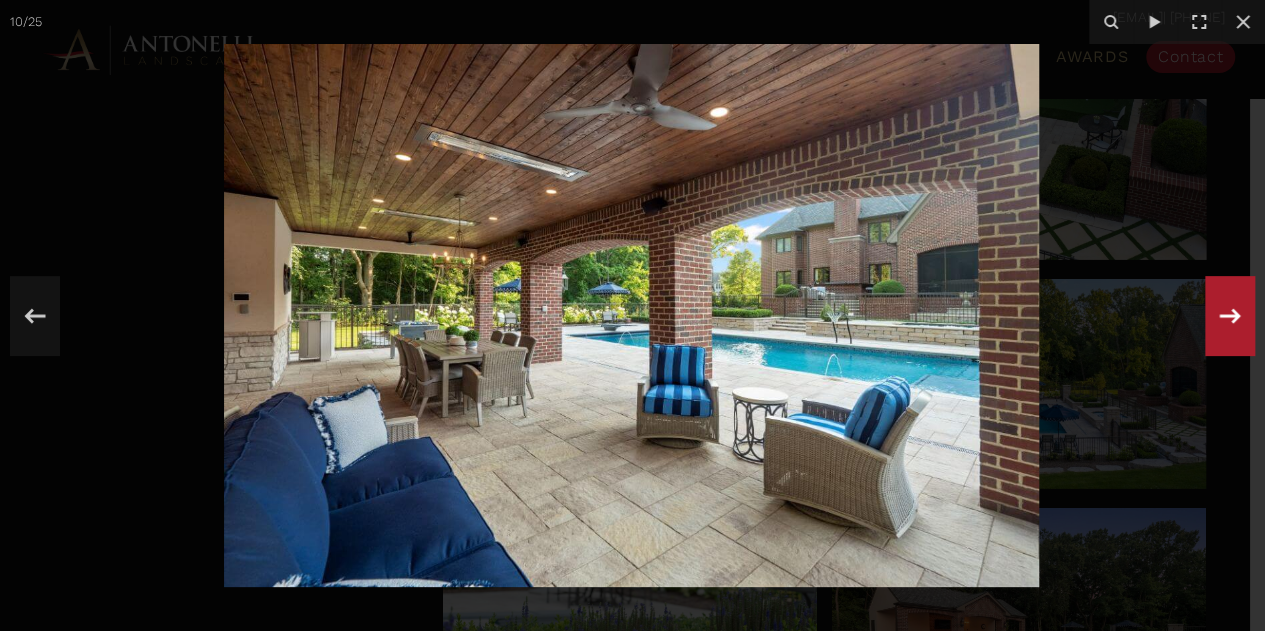 click at bounding box center [1230, 316] 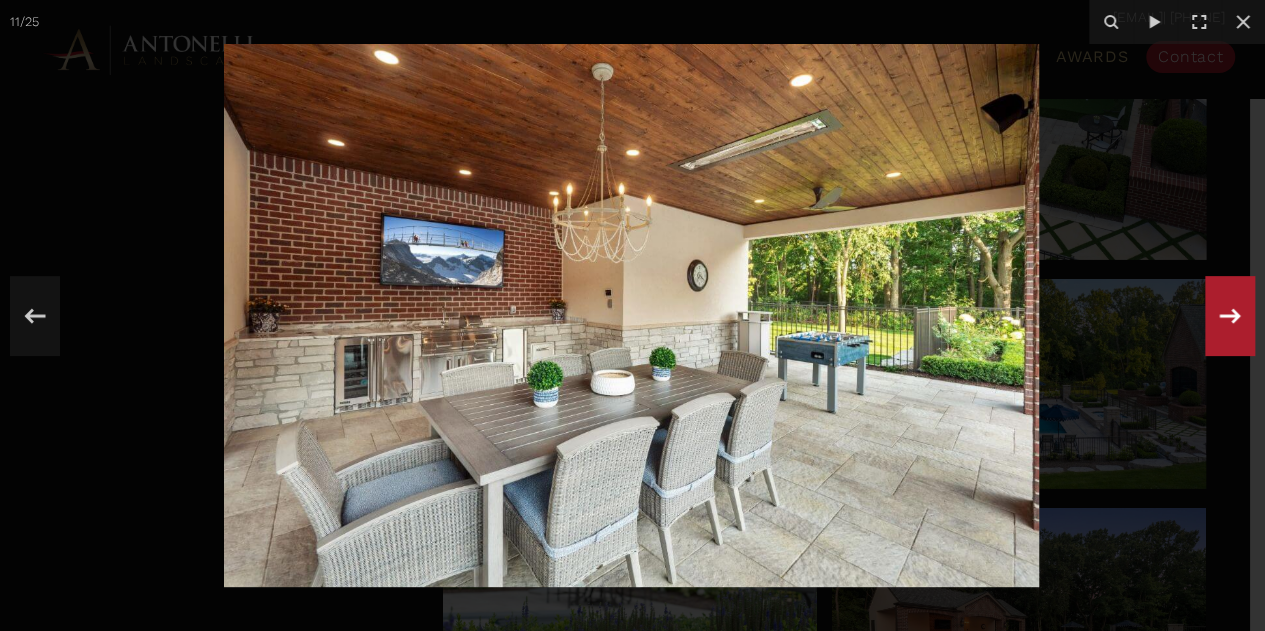 click at bounding box center [1230, 316] 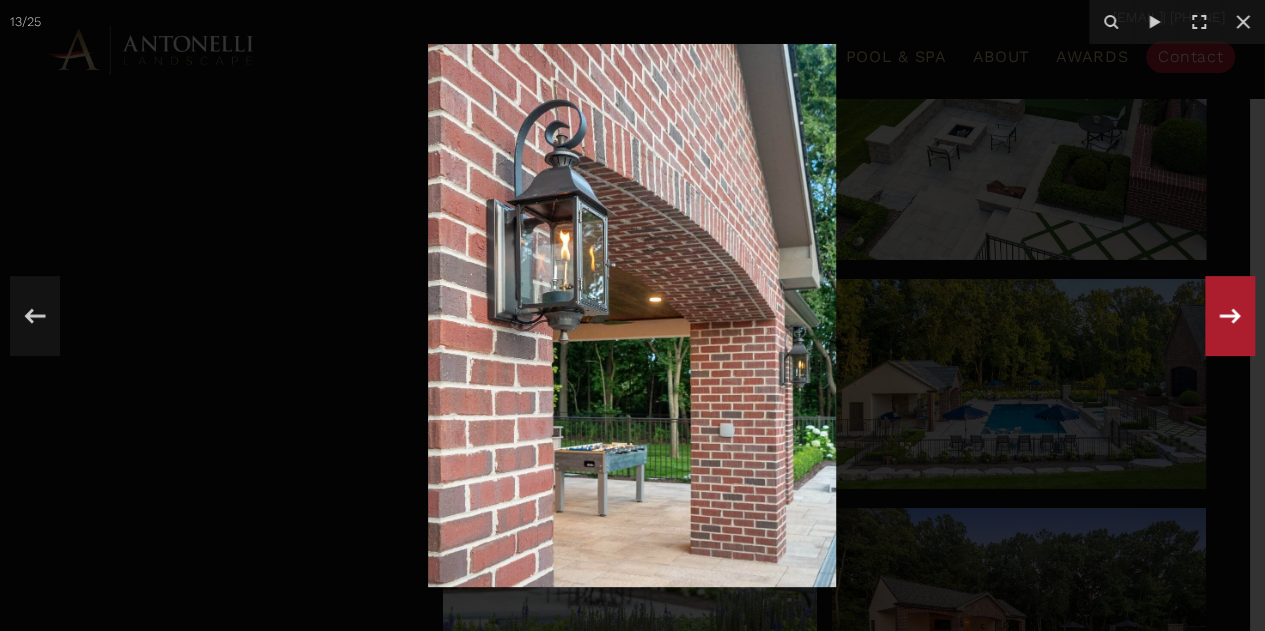 click at bounding box center [1230, 316] 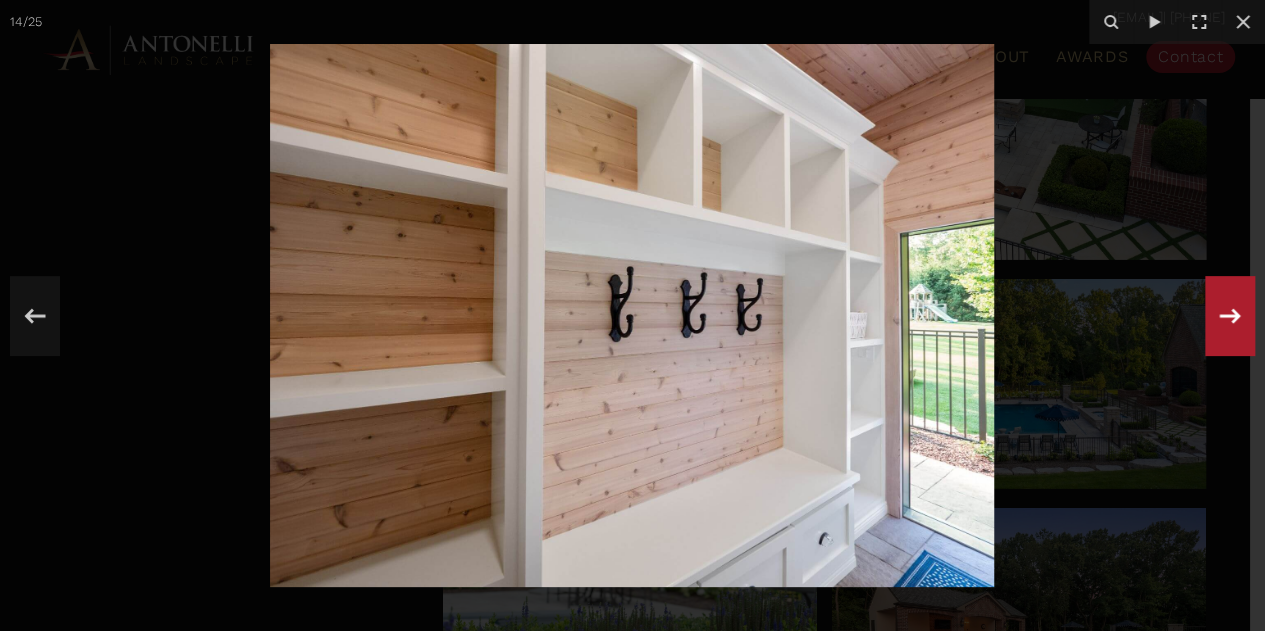 click at bounding box center (1230, 316) 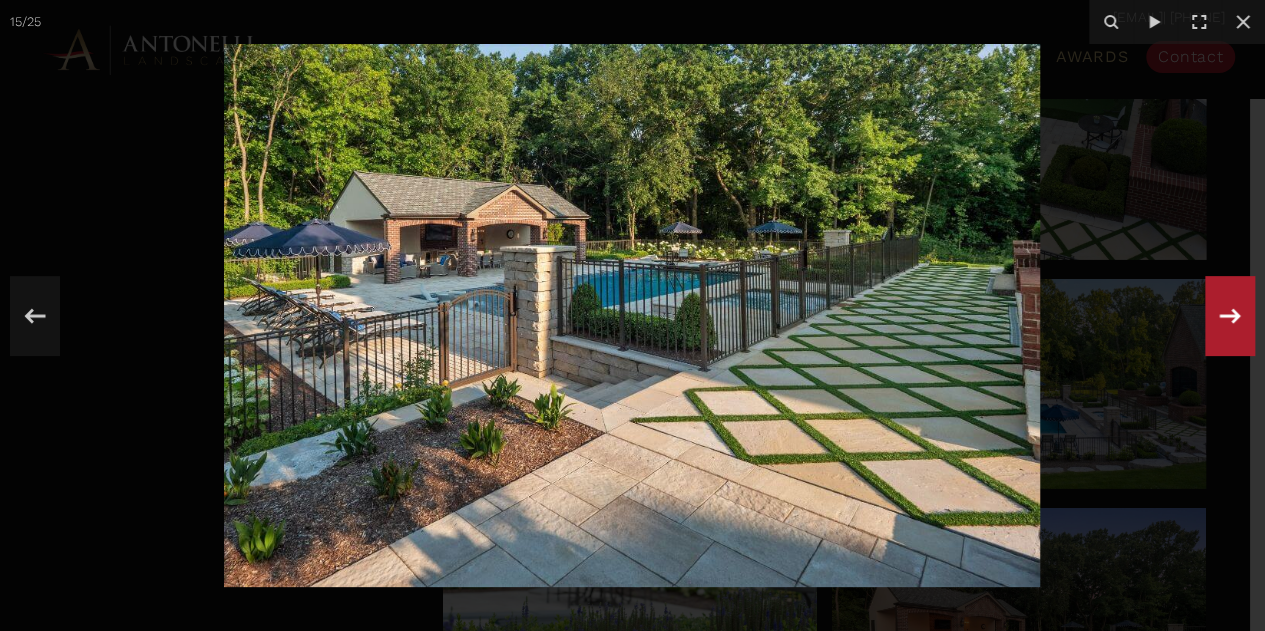 click at bounding box center [1230, 316] 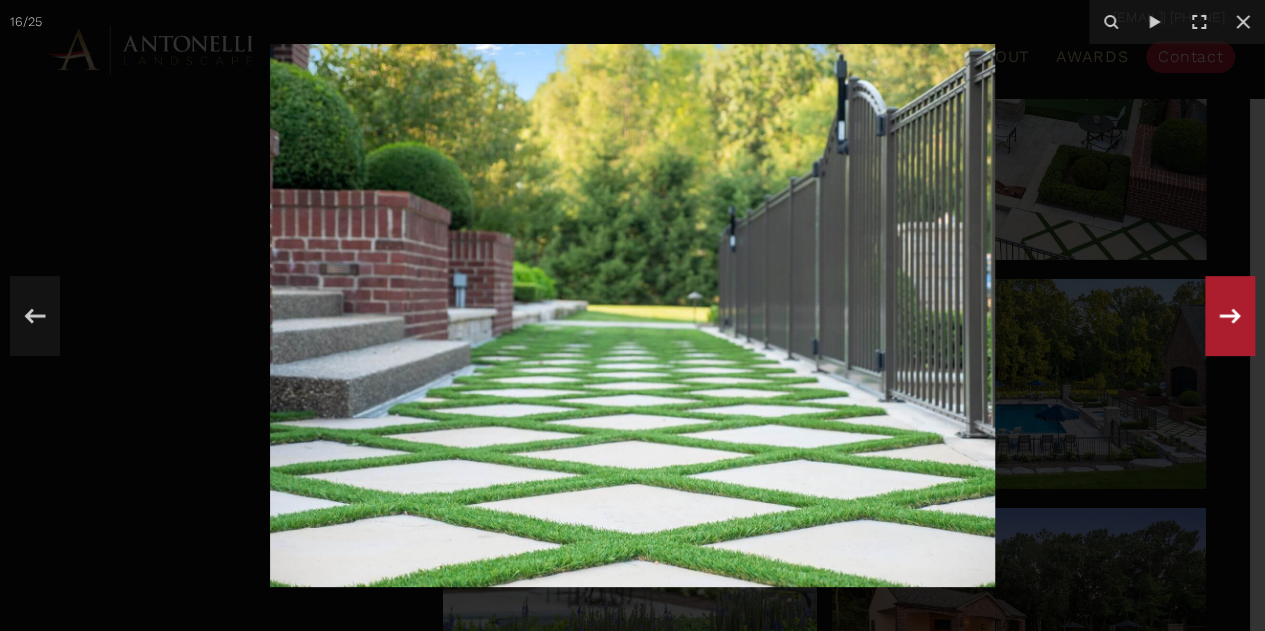 click at bounding box center (1230, 316) 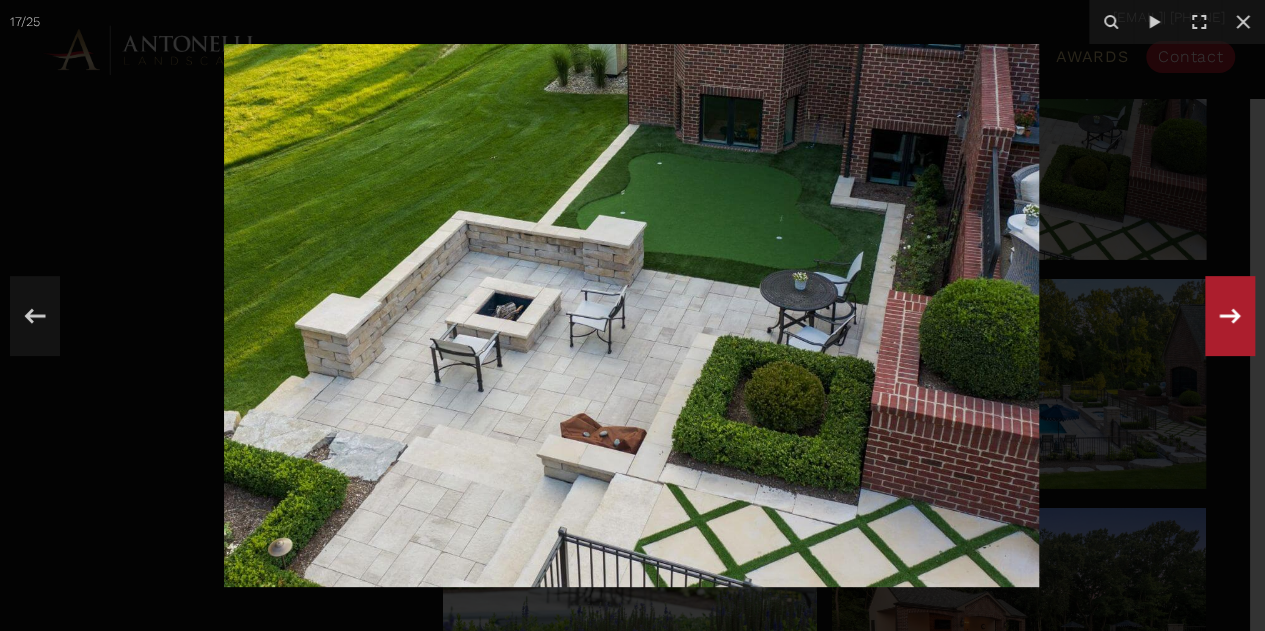 click at bounding box center [1230, 316] 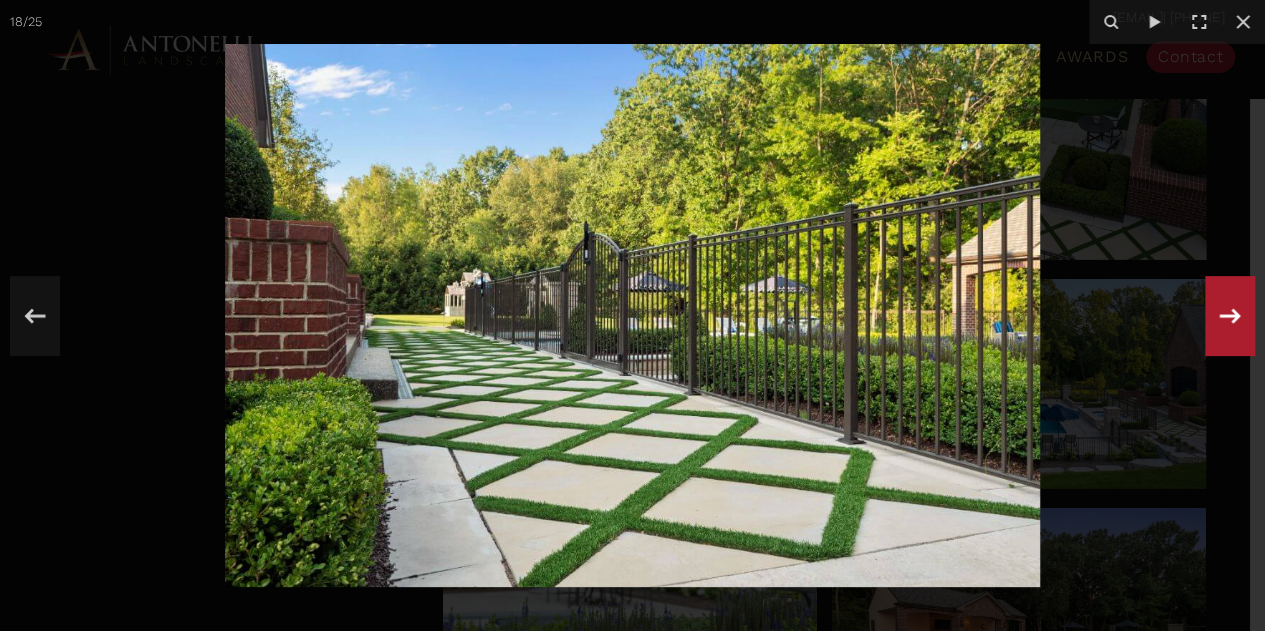 click at bounding box center [1230, 316] 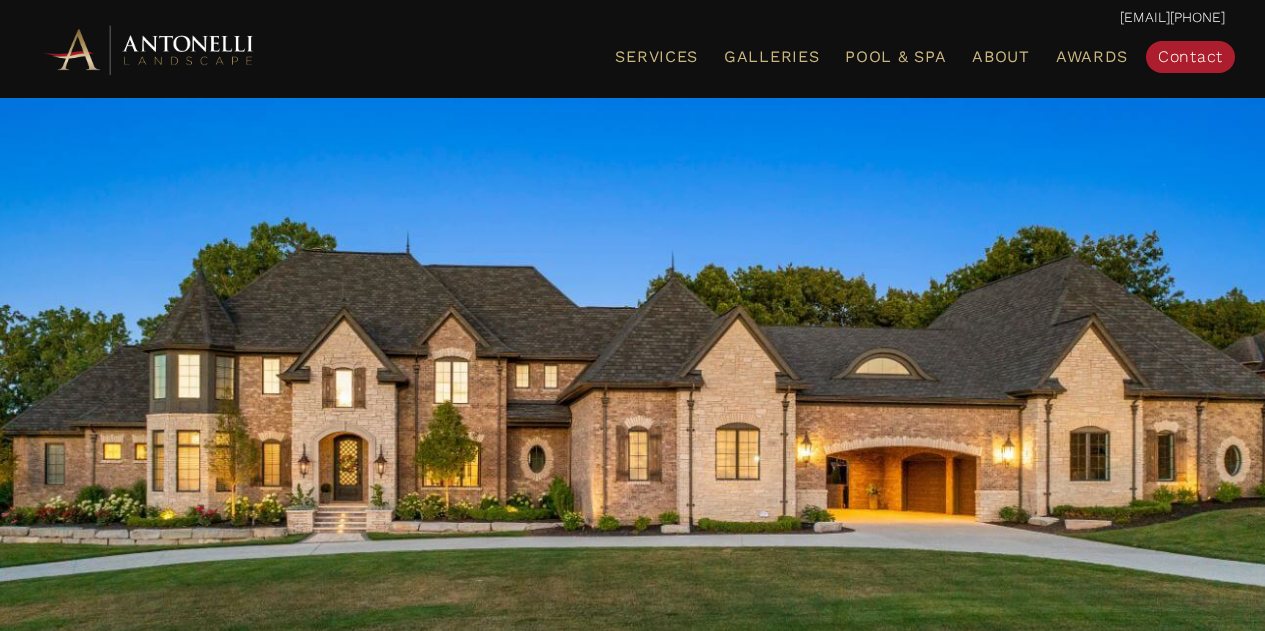 scroll, scrollTop: 1000, scrollLeft: 0, axis: vertical 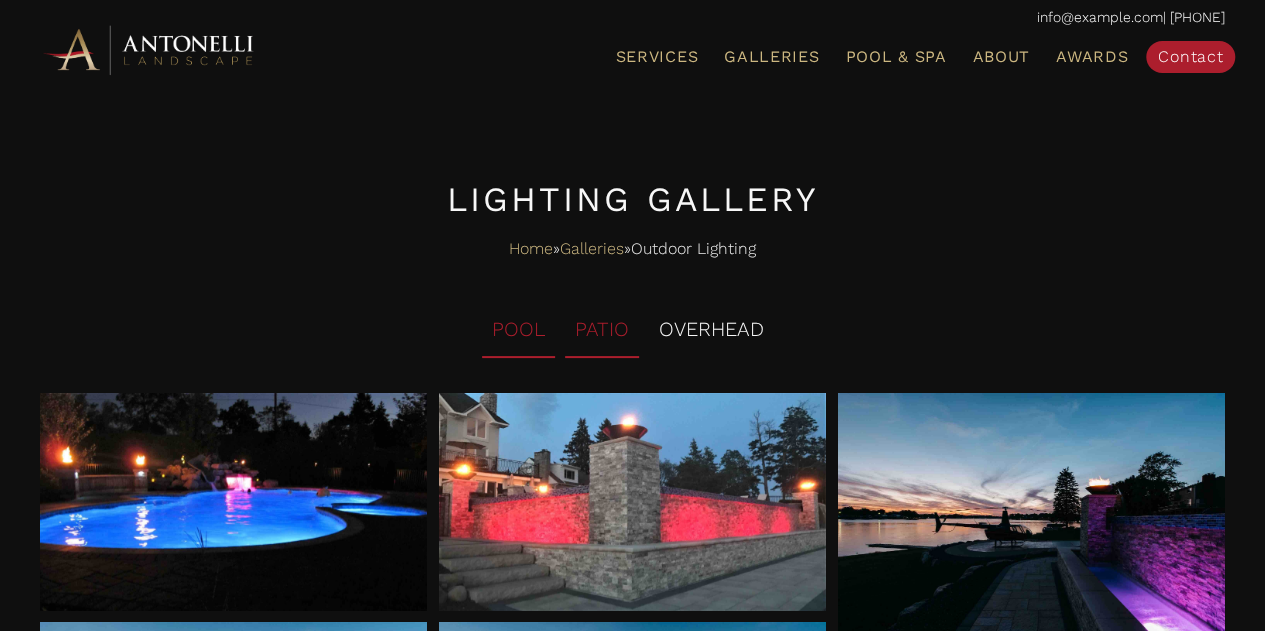 click on "PATIO" at bounding box center [602, 330] 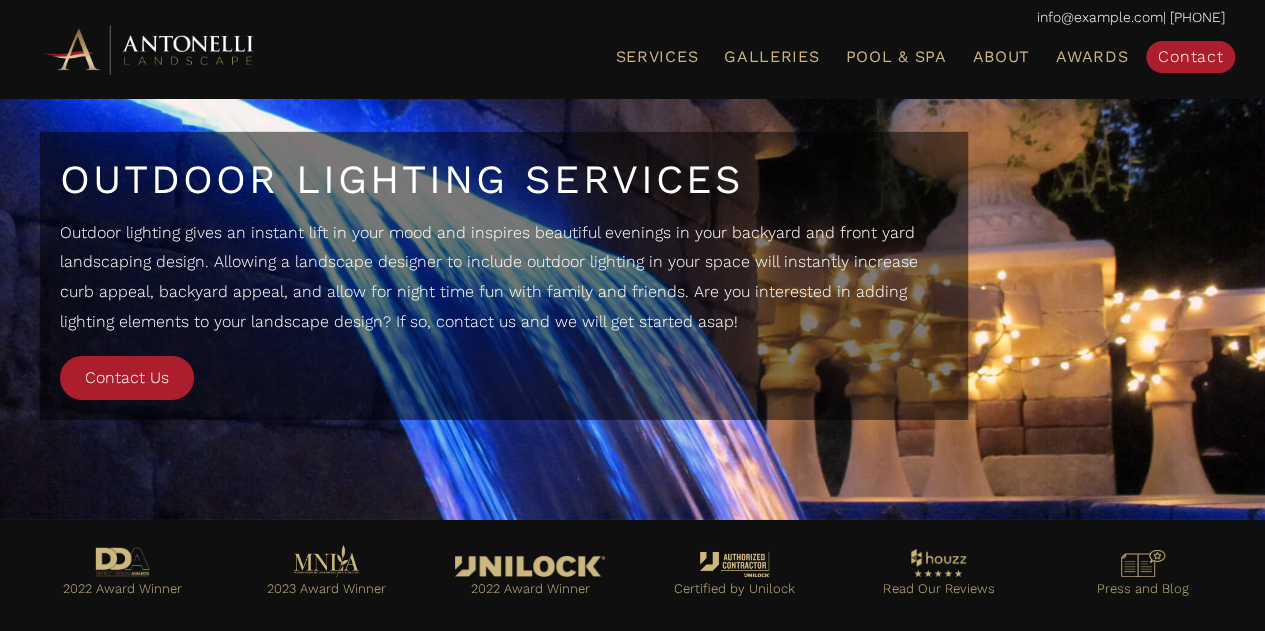 scroll, scrollTop: 3275, scrollLeft: 0, axis: vertical 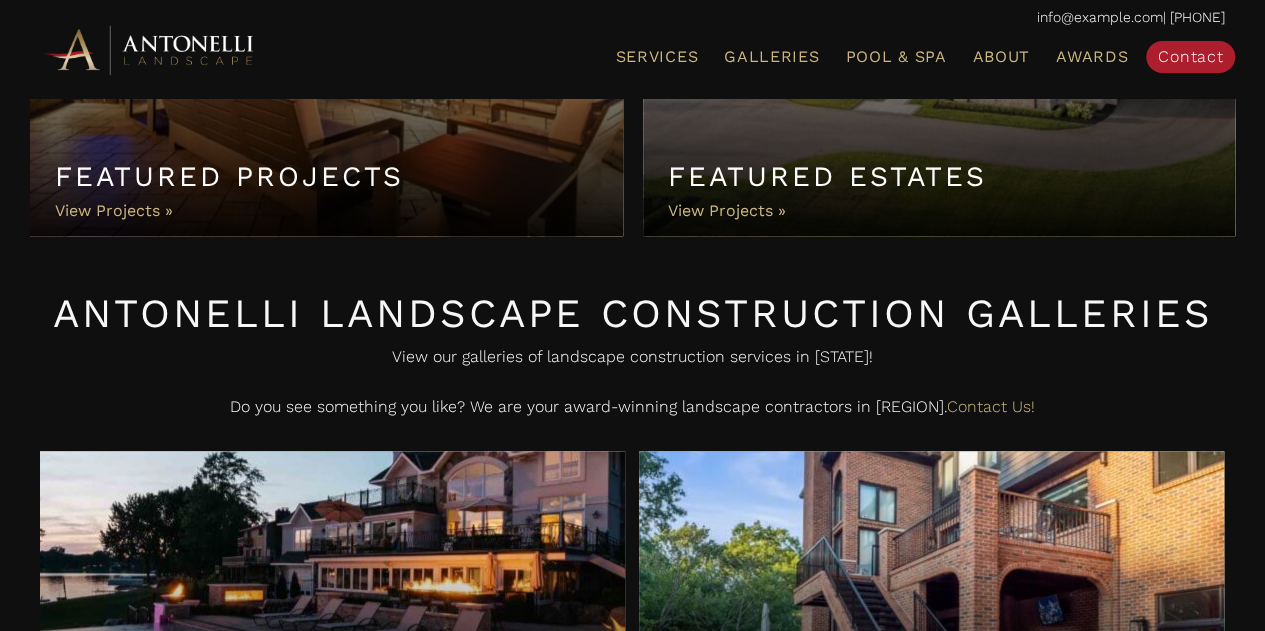 click on "Featured Estates" at bounding box center [939, 26] 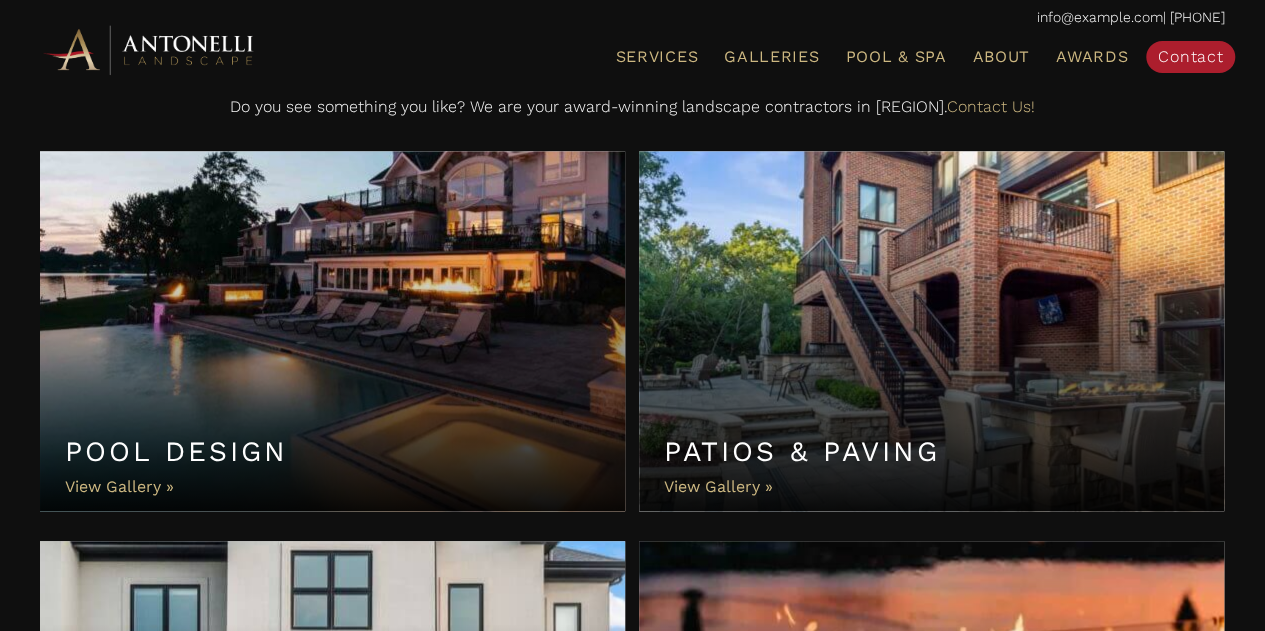 scroll, scrollTop: 600, scrollLeft: 0, axis: vertical 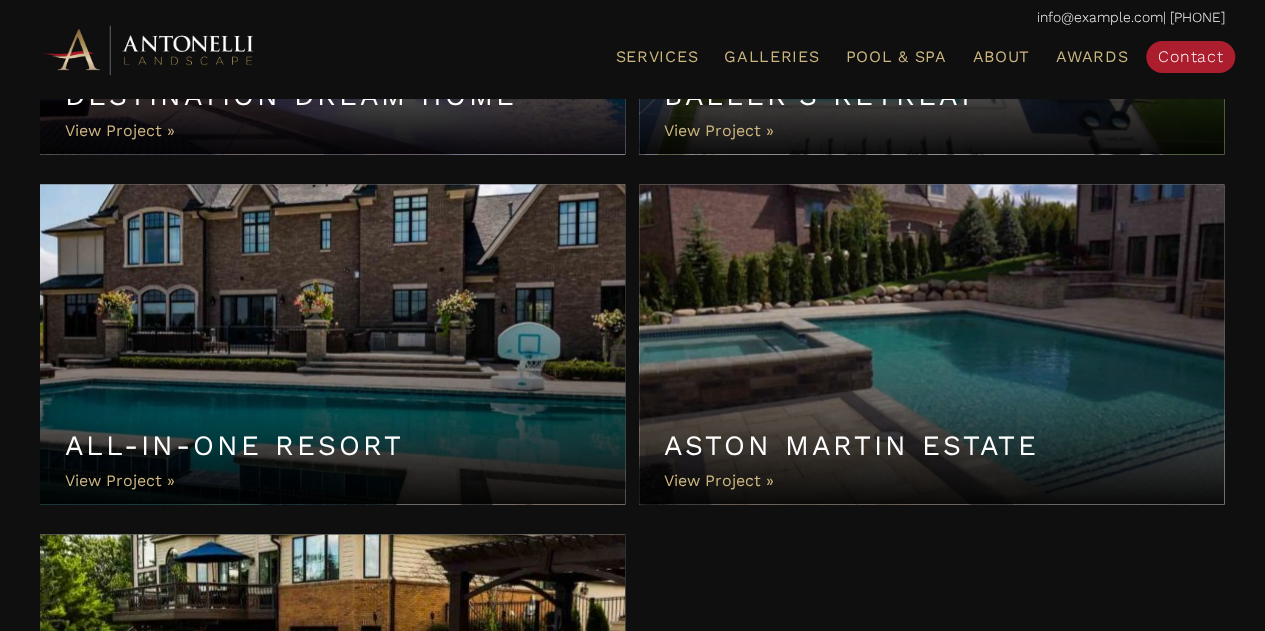 click on "All-In-One Resort" at bounding box center [332, 345] 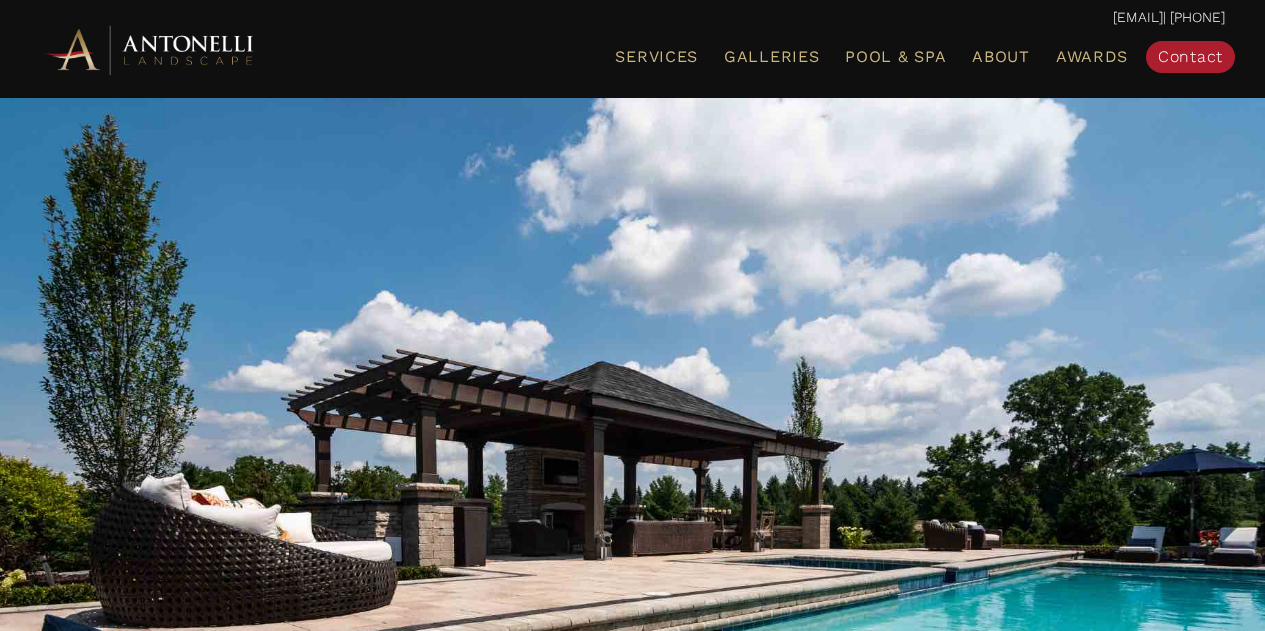 scroll, scrollTop: 0, scrollLeft: 0, axis: both 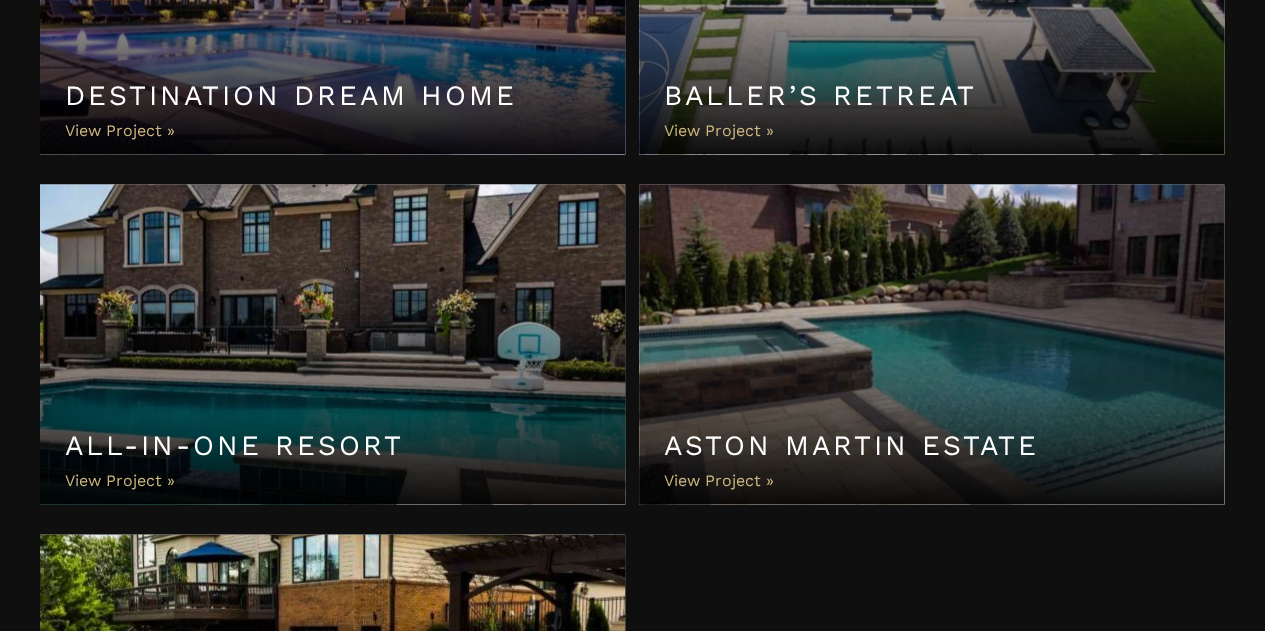 click on "Aston Martin Estate" at bounding box center (931, 345) 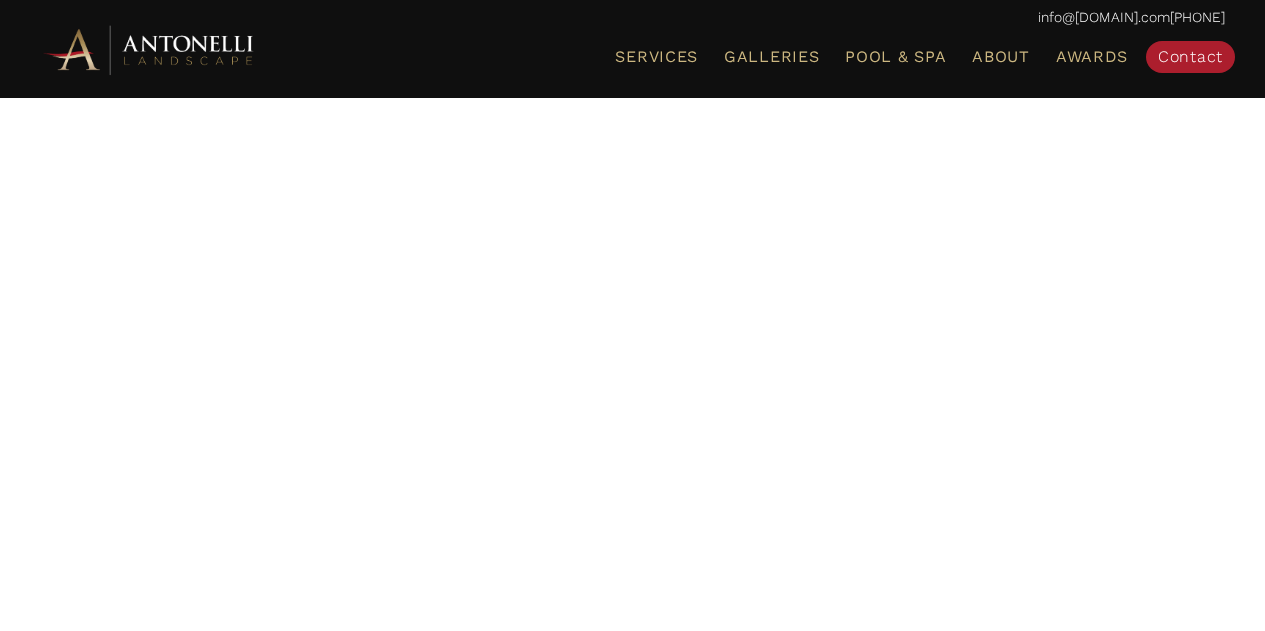 scroll, scrollTop: 0, scrollLeft: 0, axis: both 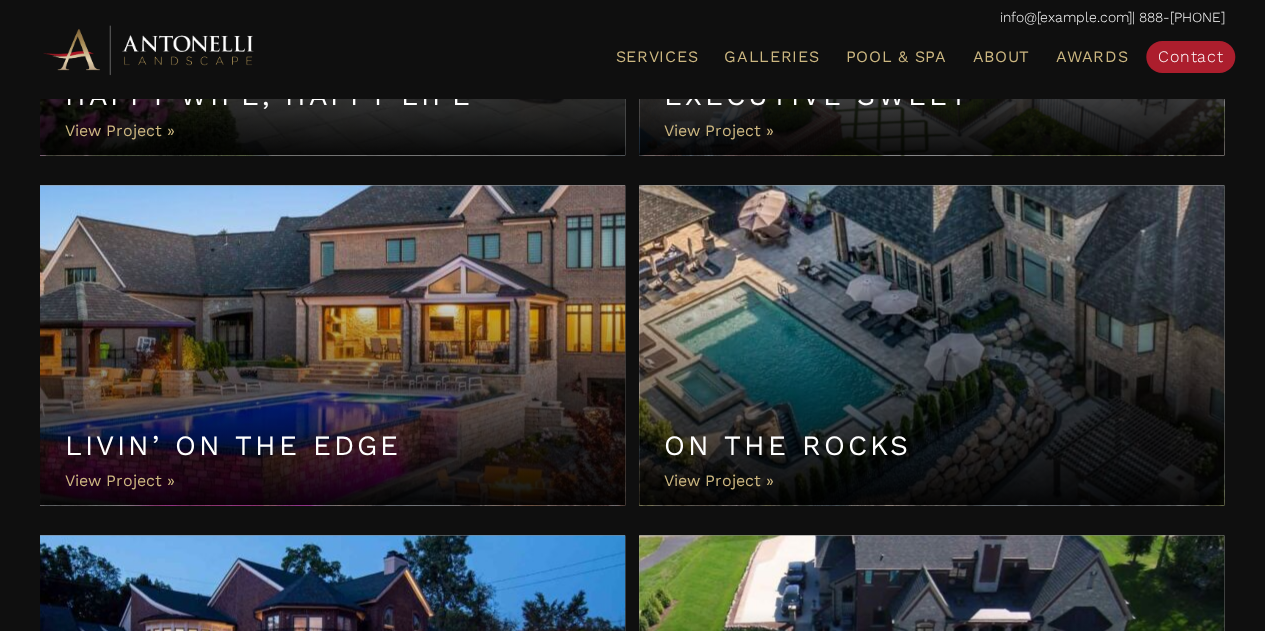 click on "Livin’ On The Edge" at bounding box center [332, 345] 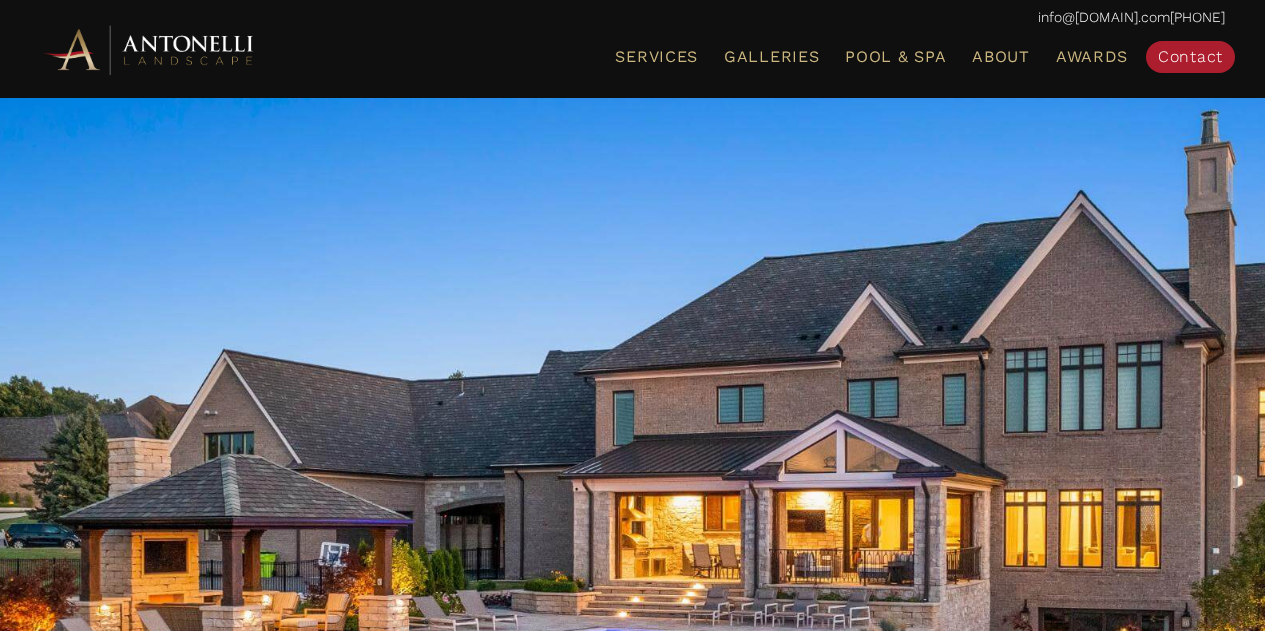 scroll, scrollTop: 0, scrollLeft: 0, axis: both 